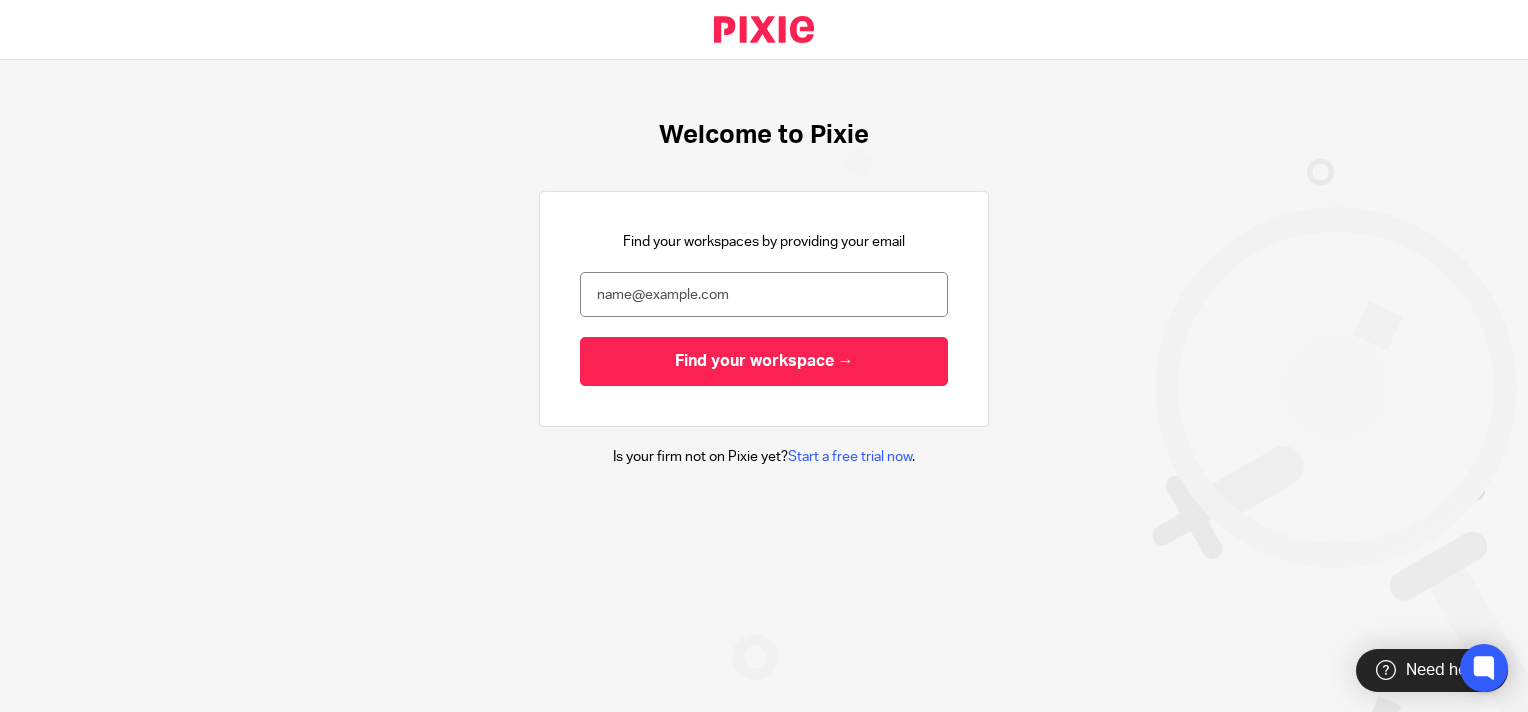 scroll, scrollTop: 0, scrollLeft: 0, axis: both 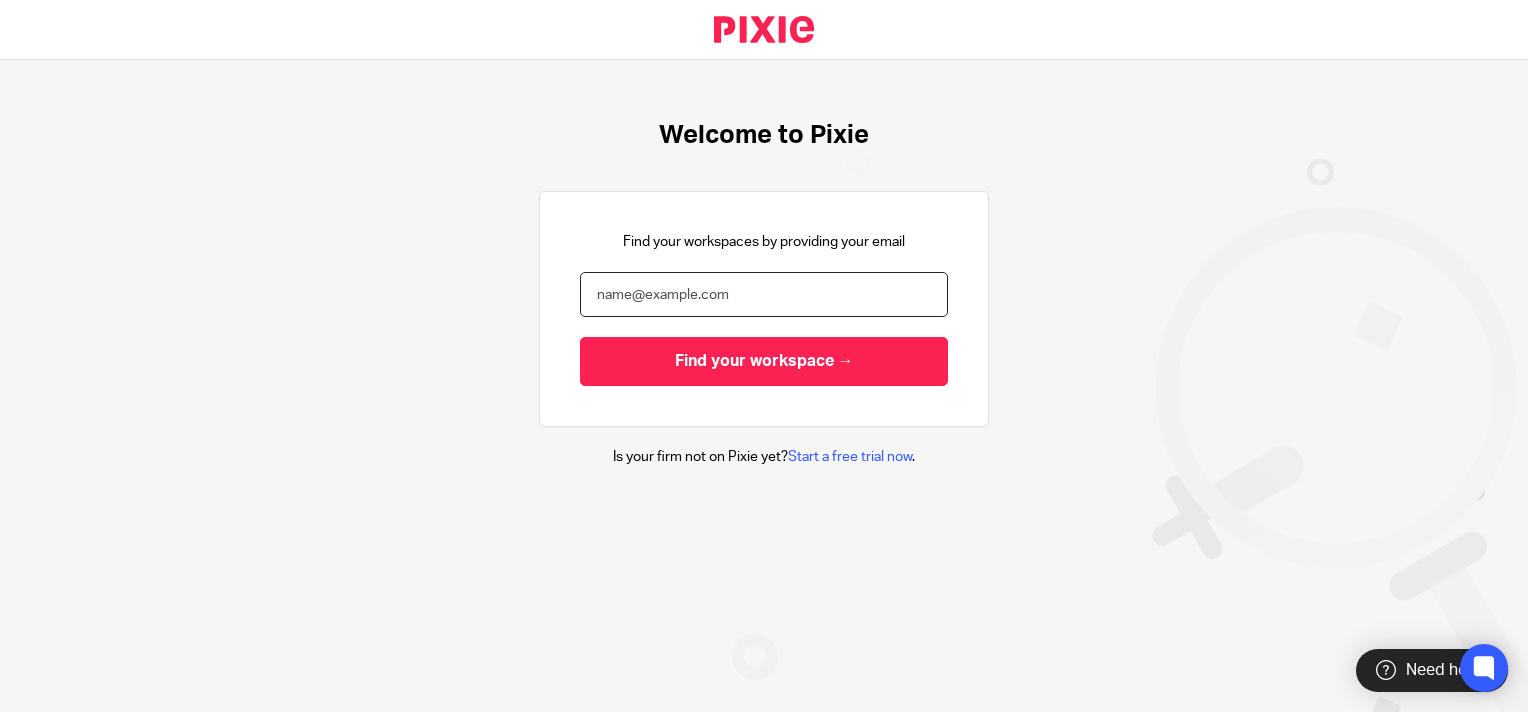 click at bounding box center (764, 294) 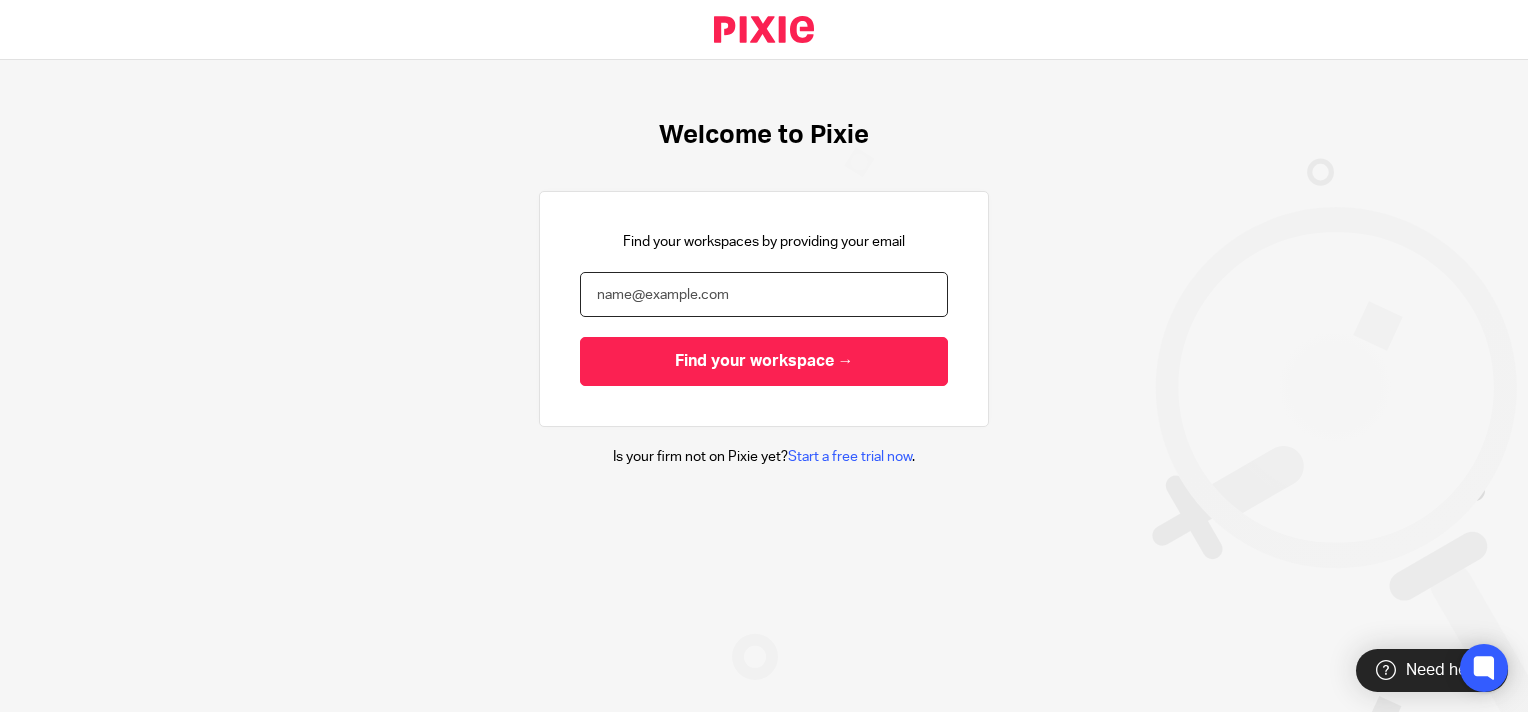 type on "heather.barnes@xeinadin.com" 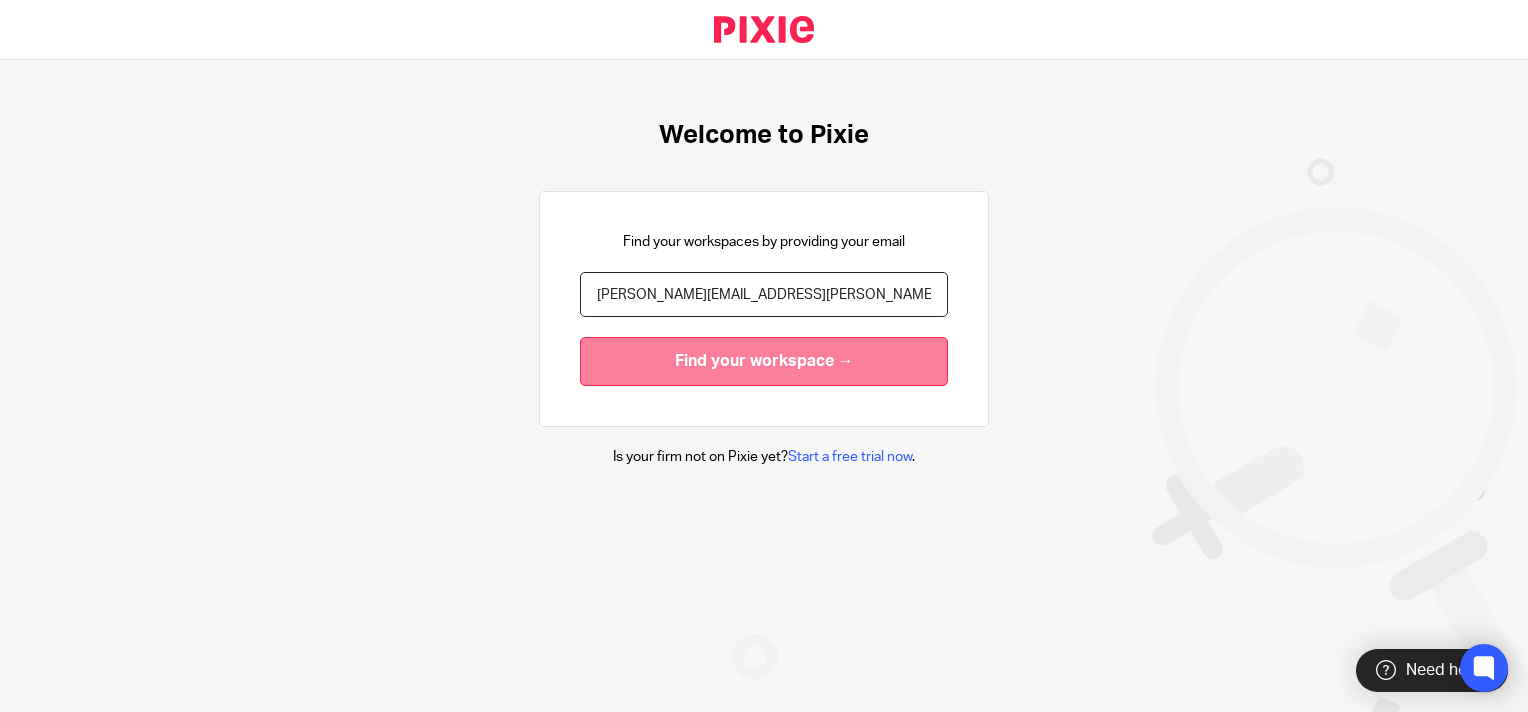 click on "Find your workspace →" at bounding box center [764, 361] 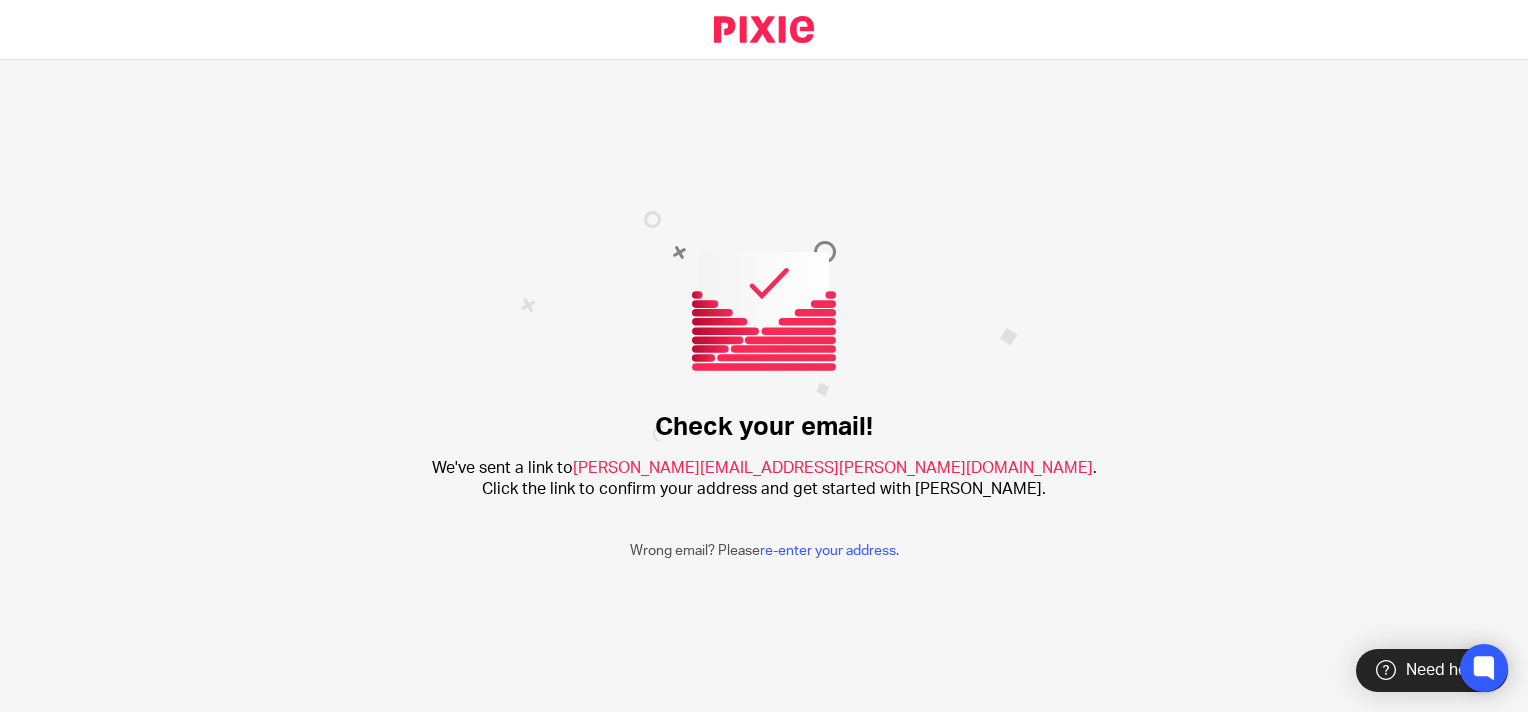 scroll, scrollTop: 0, scrollLeft: 0, axis: both 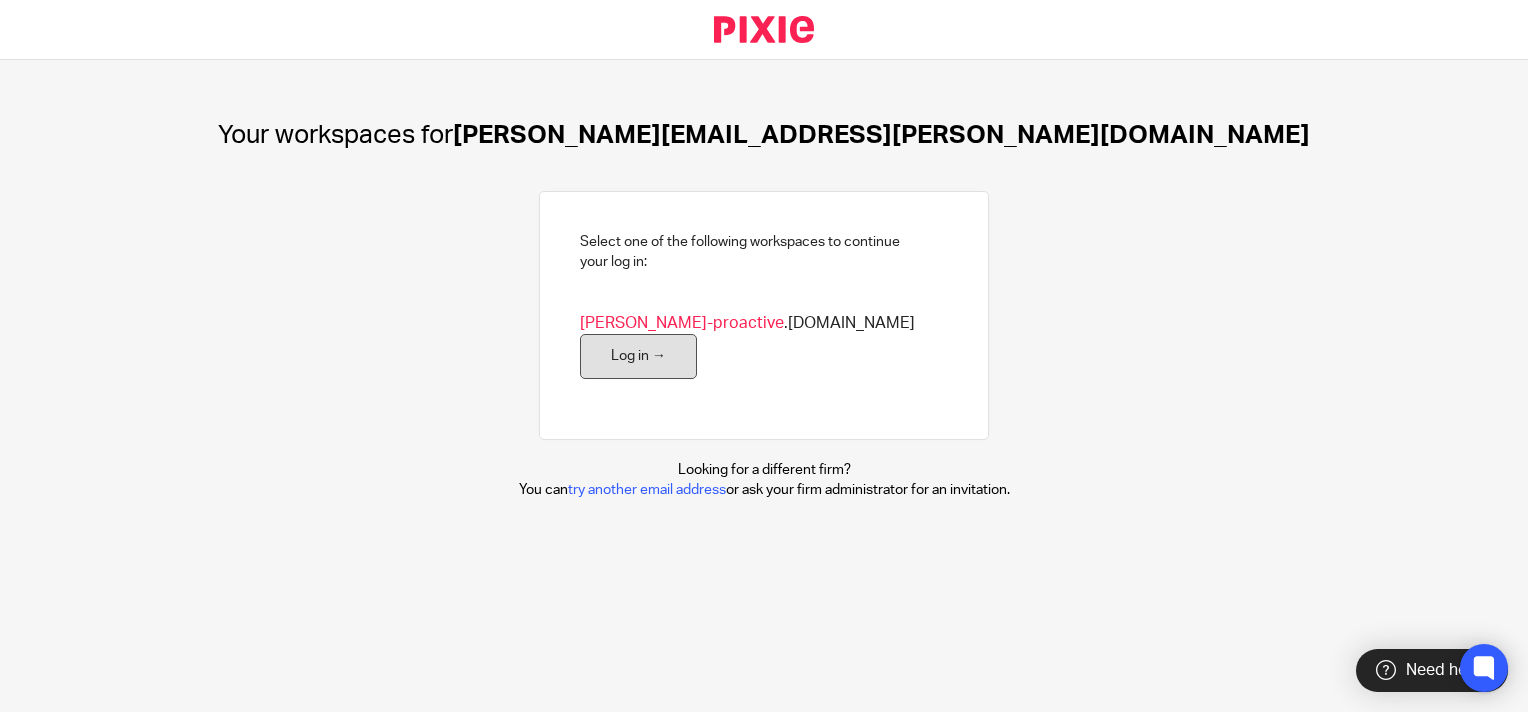 click on "Log in →" at bounding box center [638, 356] 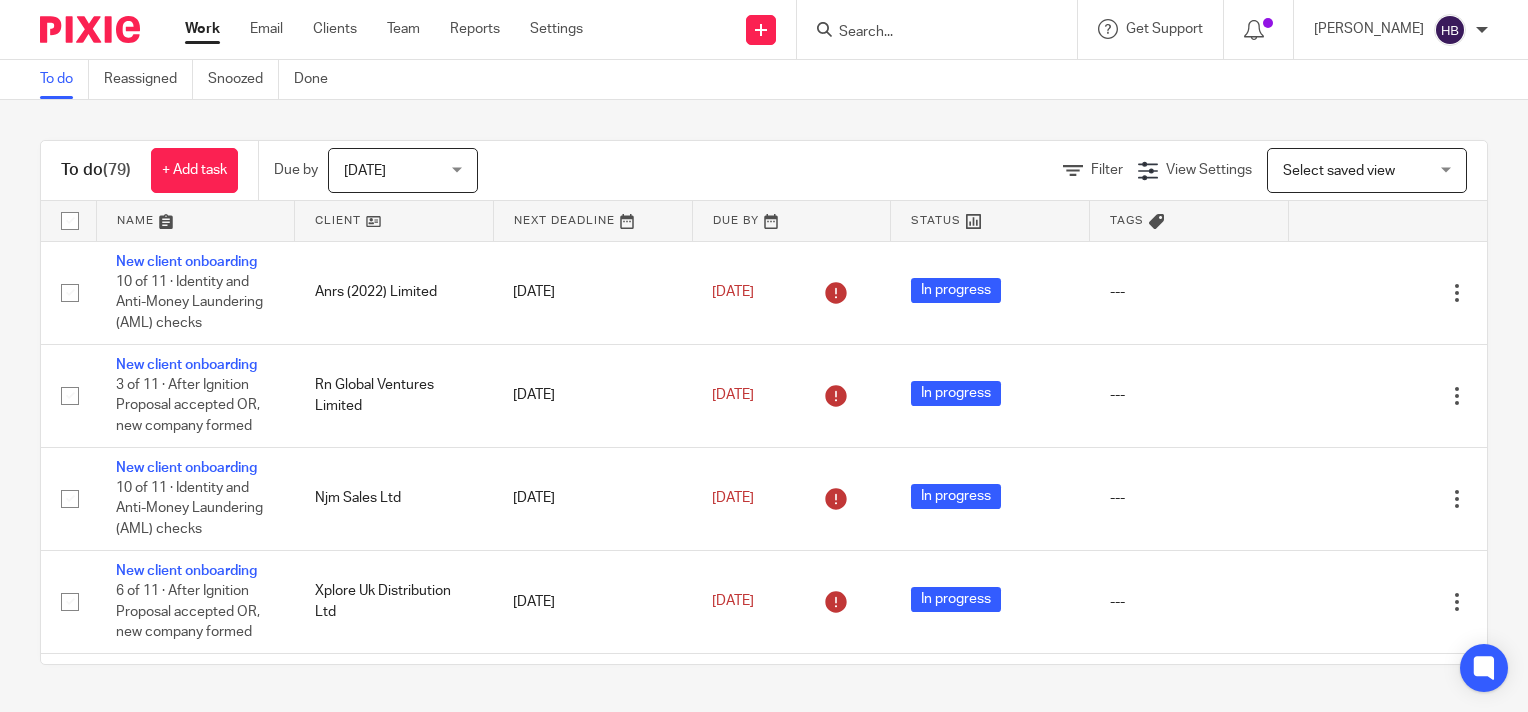 scroll, scrollTop: 0, scrollLeft: 0, axis: both 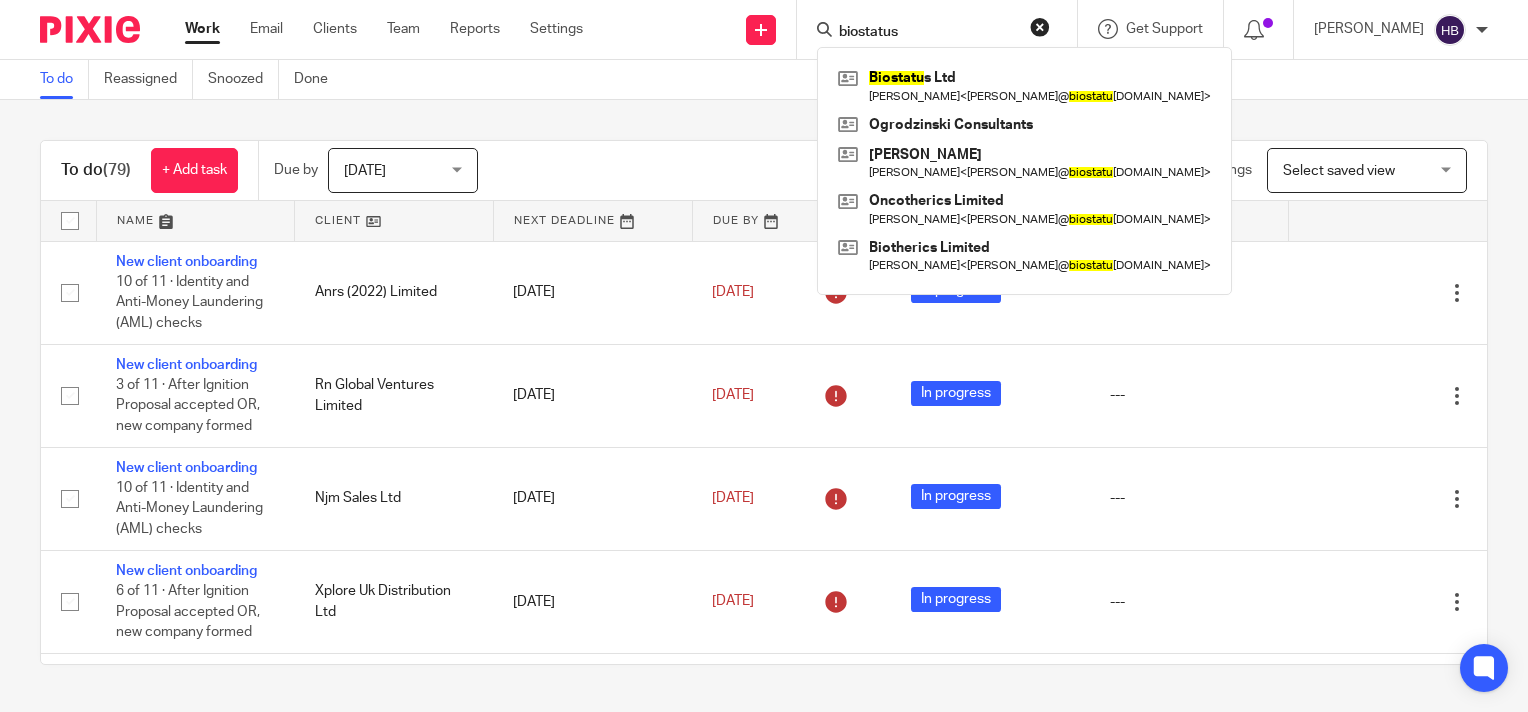 type on "biostatus" 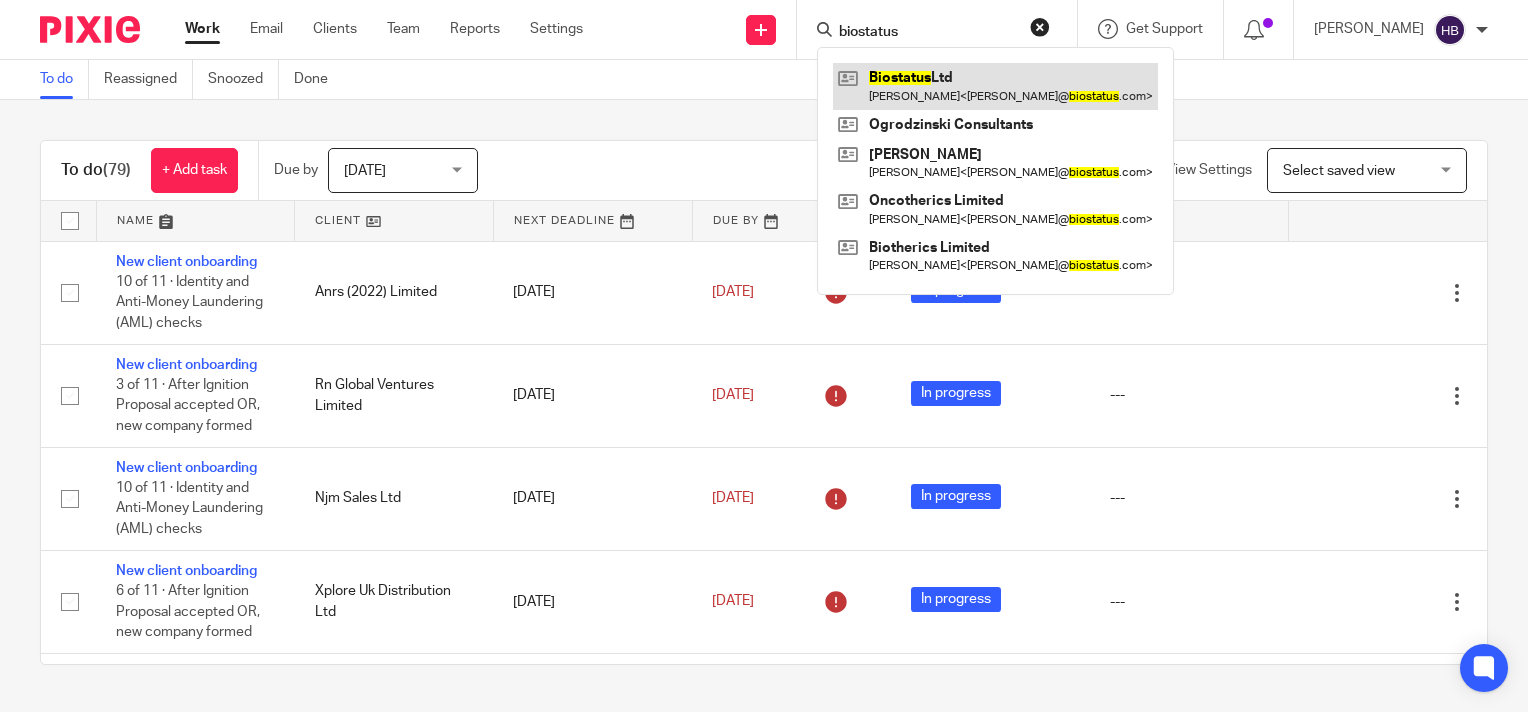 click at bounding box center (995, 86) 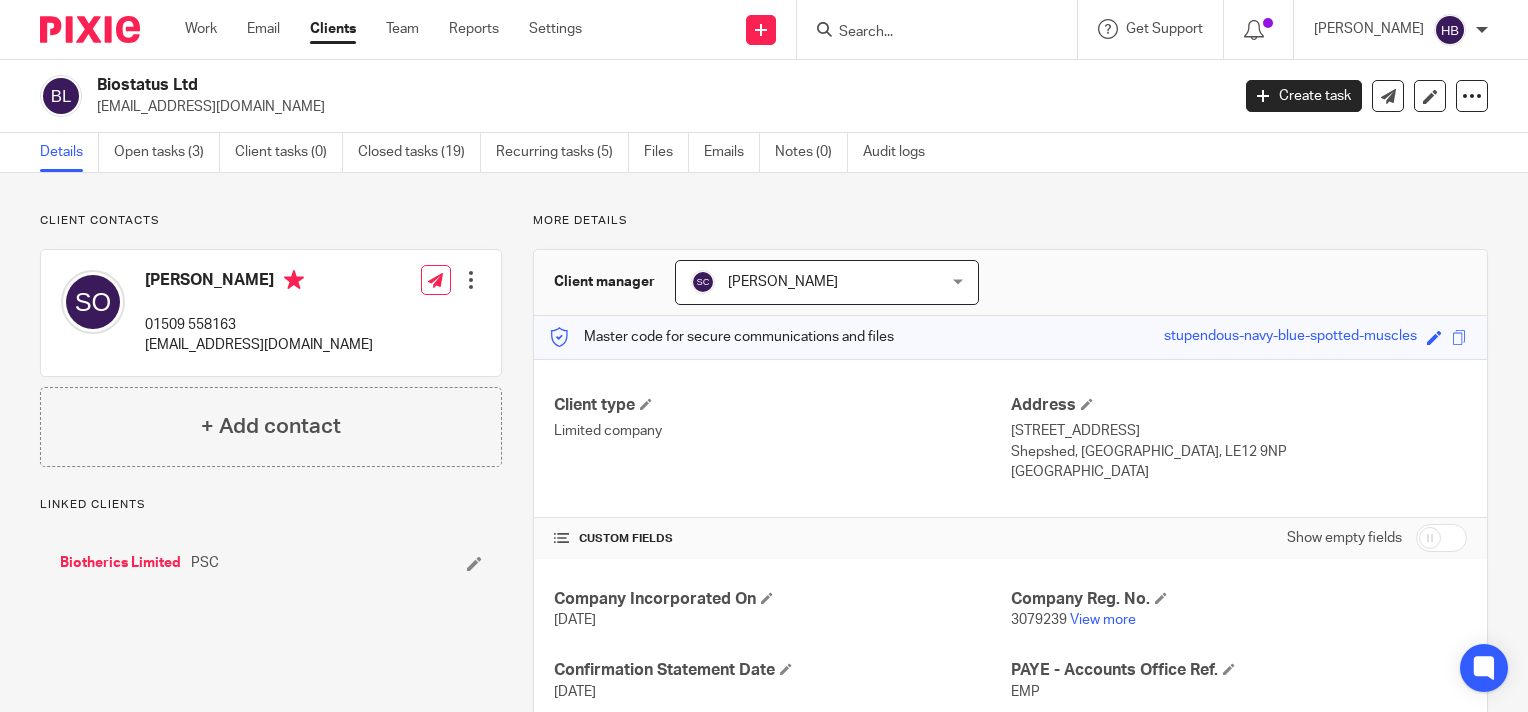 scroll, scrollTop: 0, scrollLeft: 0, axis: both 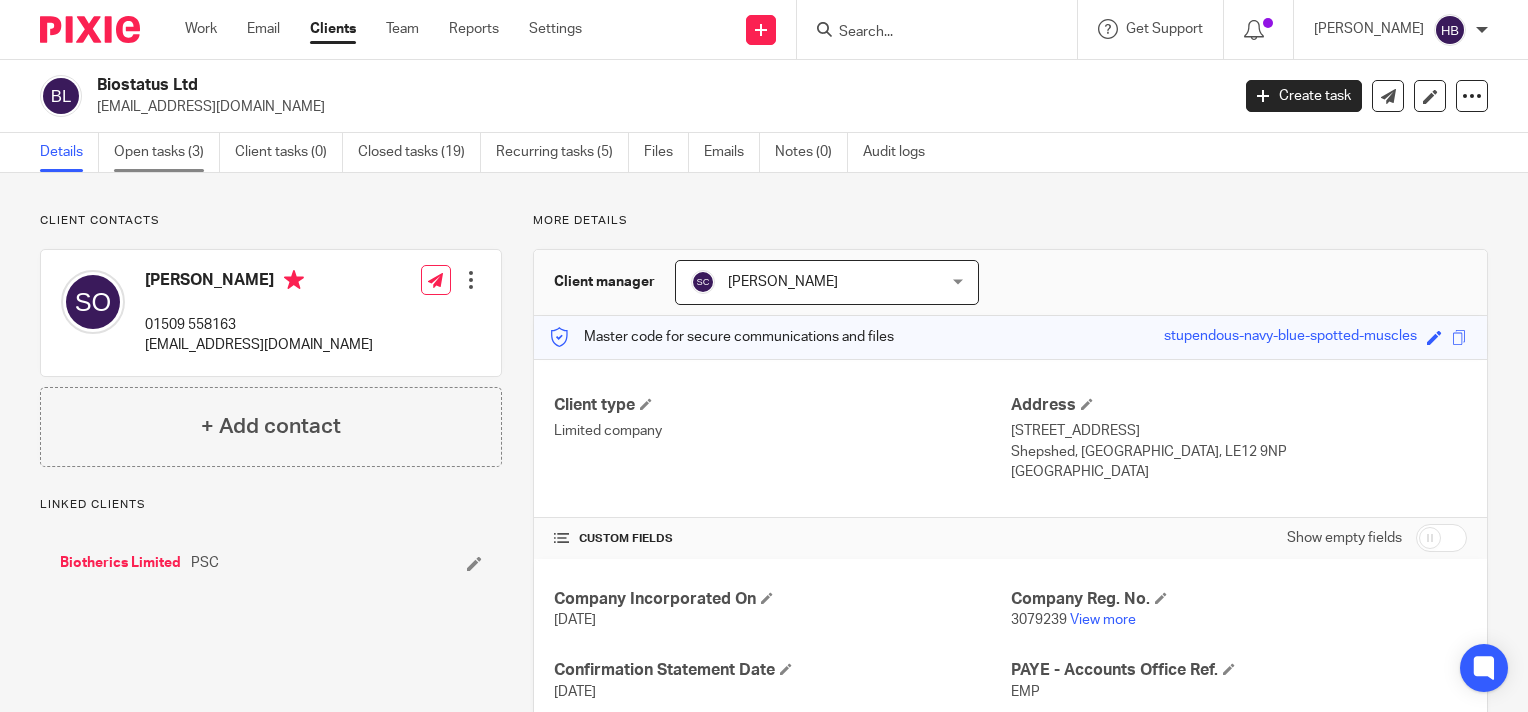 click on "Open tasks (3)" at bounding box center [167, 152] 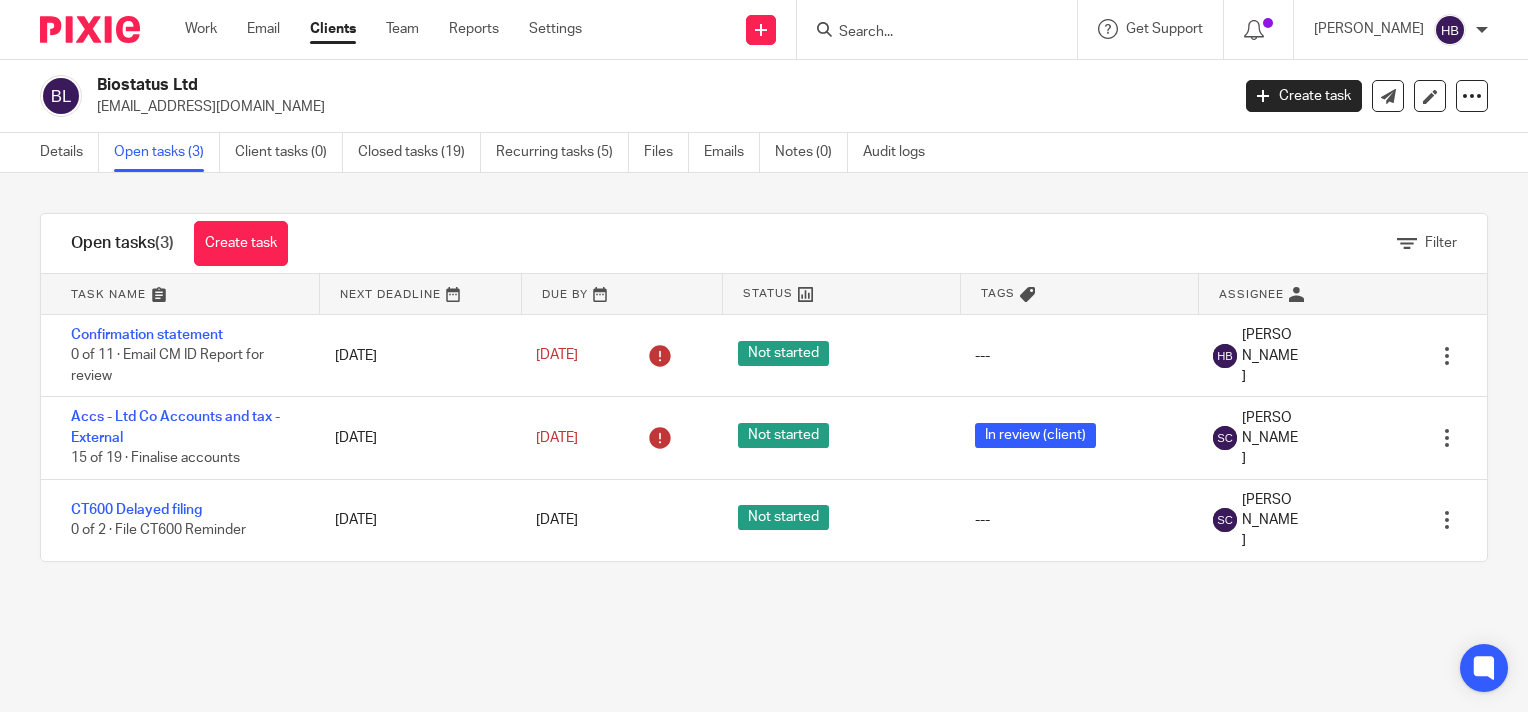 scroll, scrollTop: 0, scrollLeft: 0, axis: both 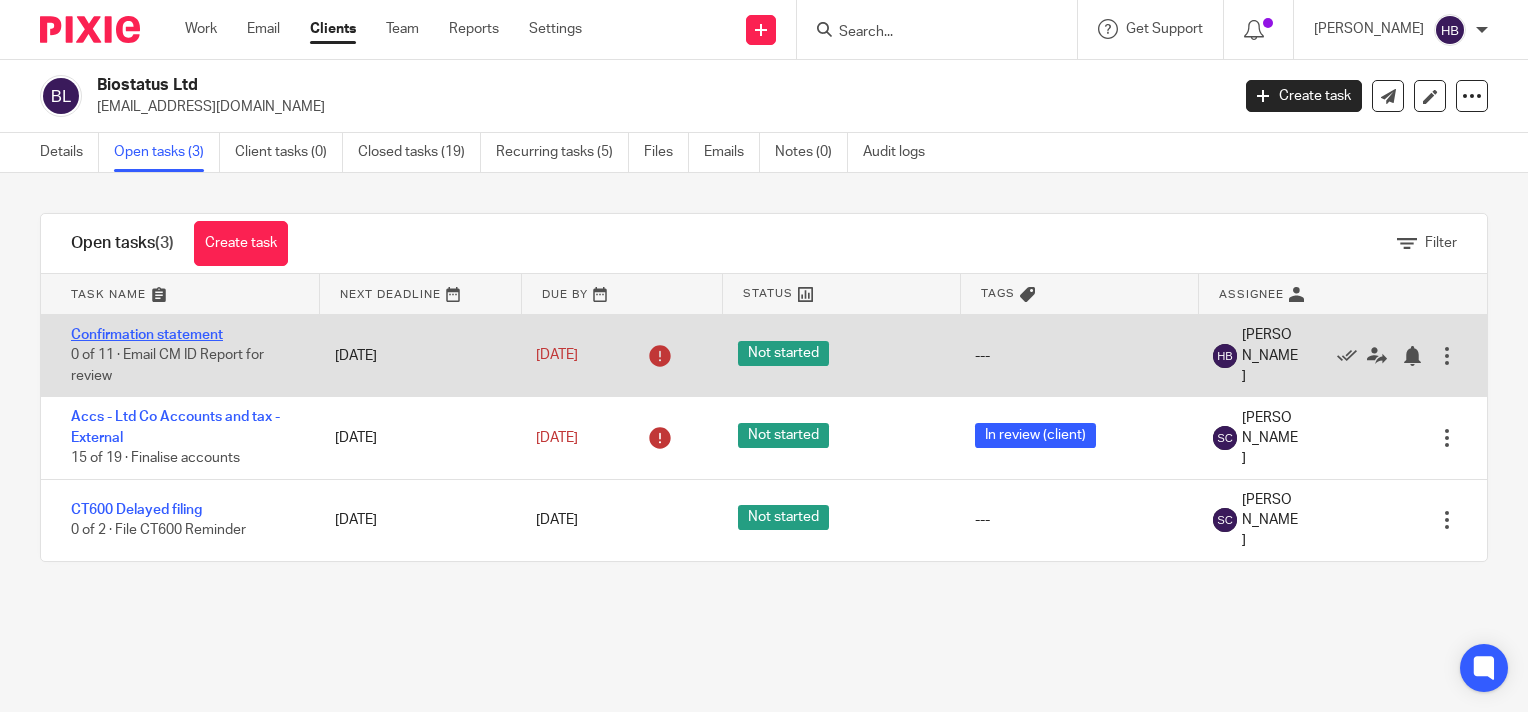 click on "Confirmation statement" at bounding box center (147, 335) 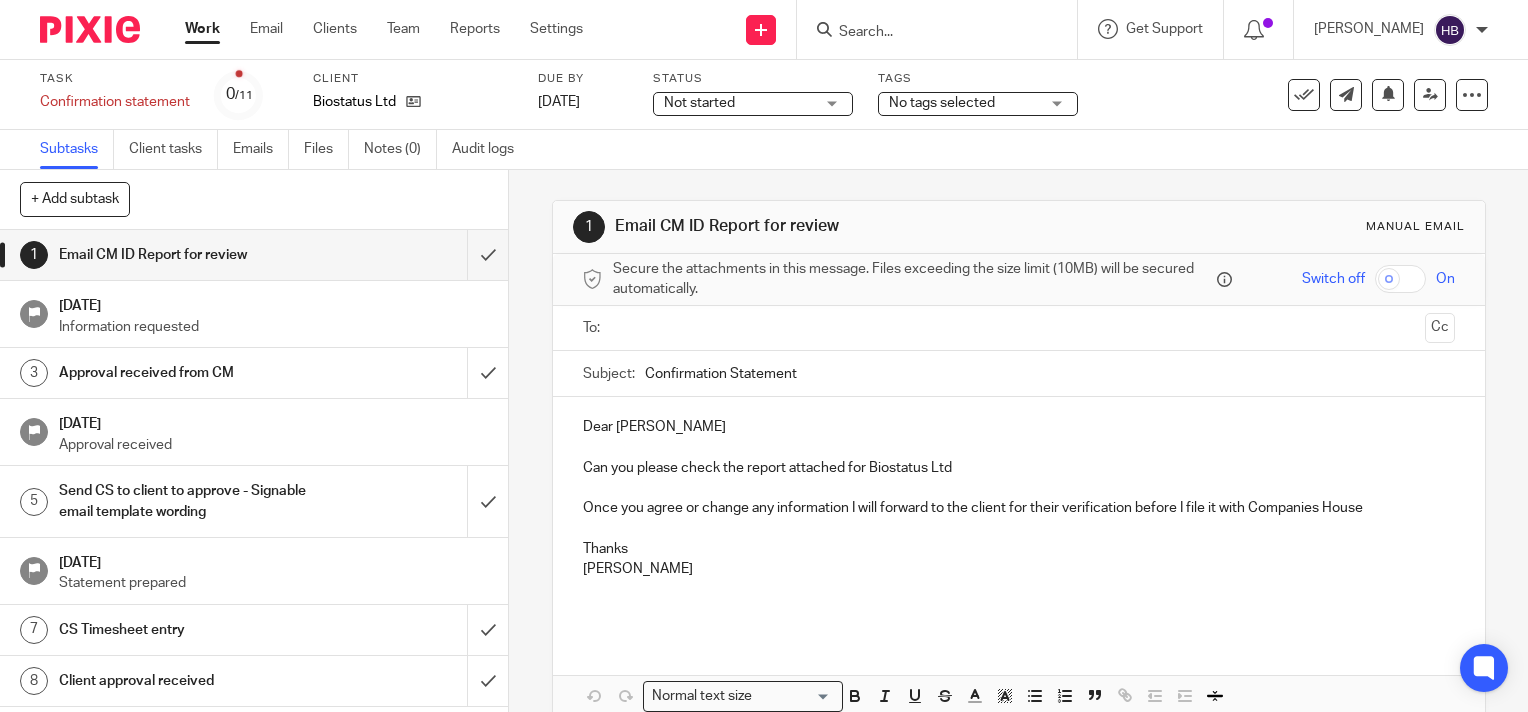 scroll, scrollTop: 0, scrollLeft: 0, axis: both 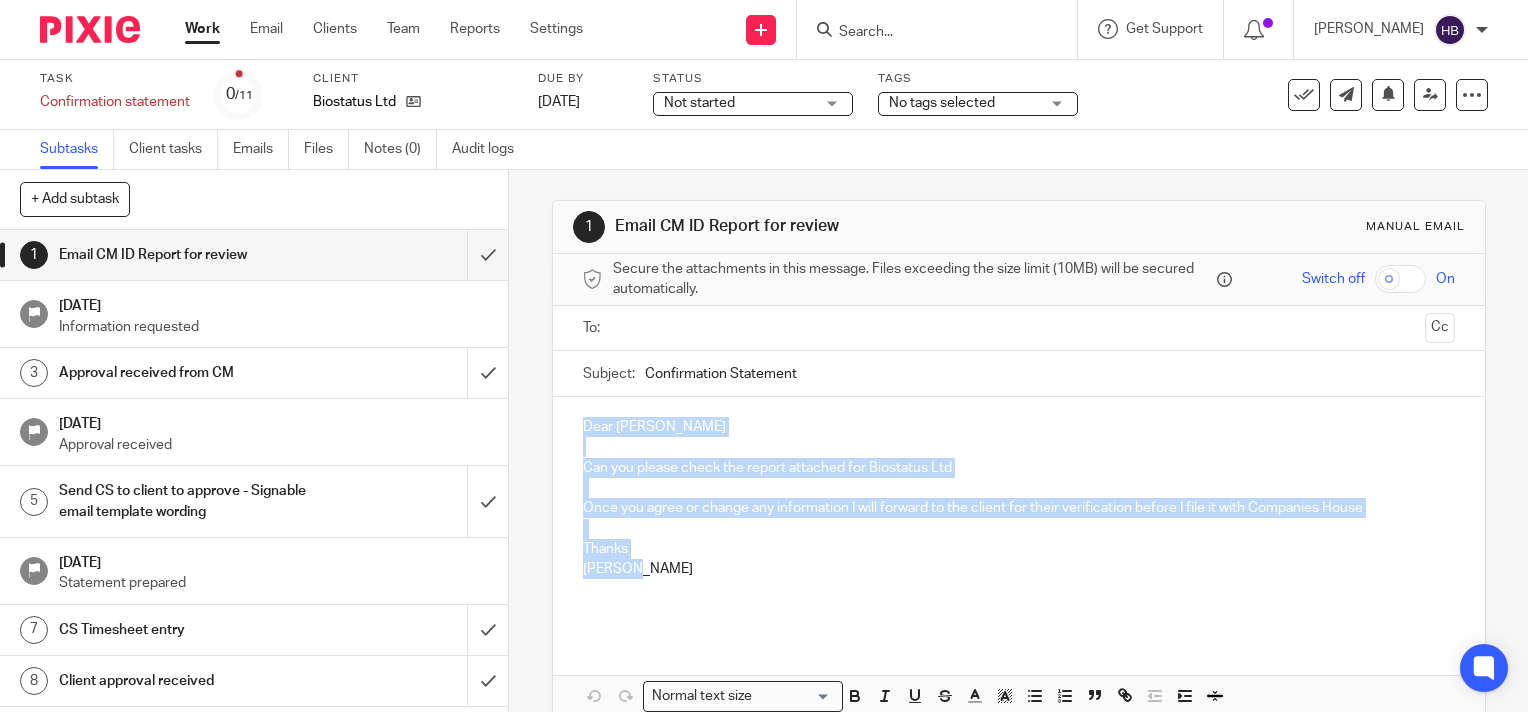 drag, startPoint x: 628, startPoint y: 568, endPoint x: 570, endPoint y: 419, distance: 159.8906 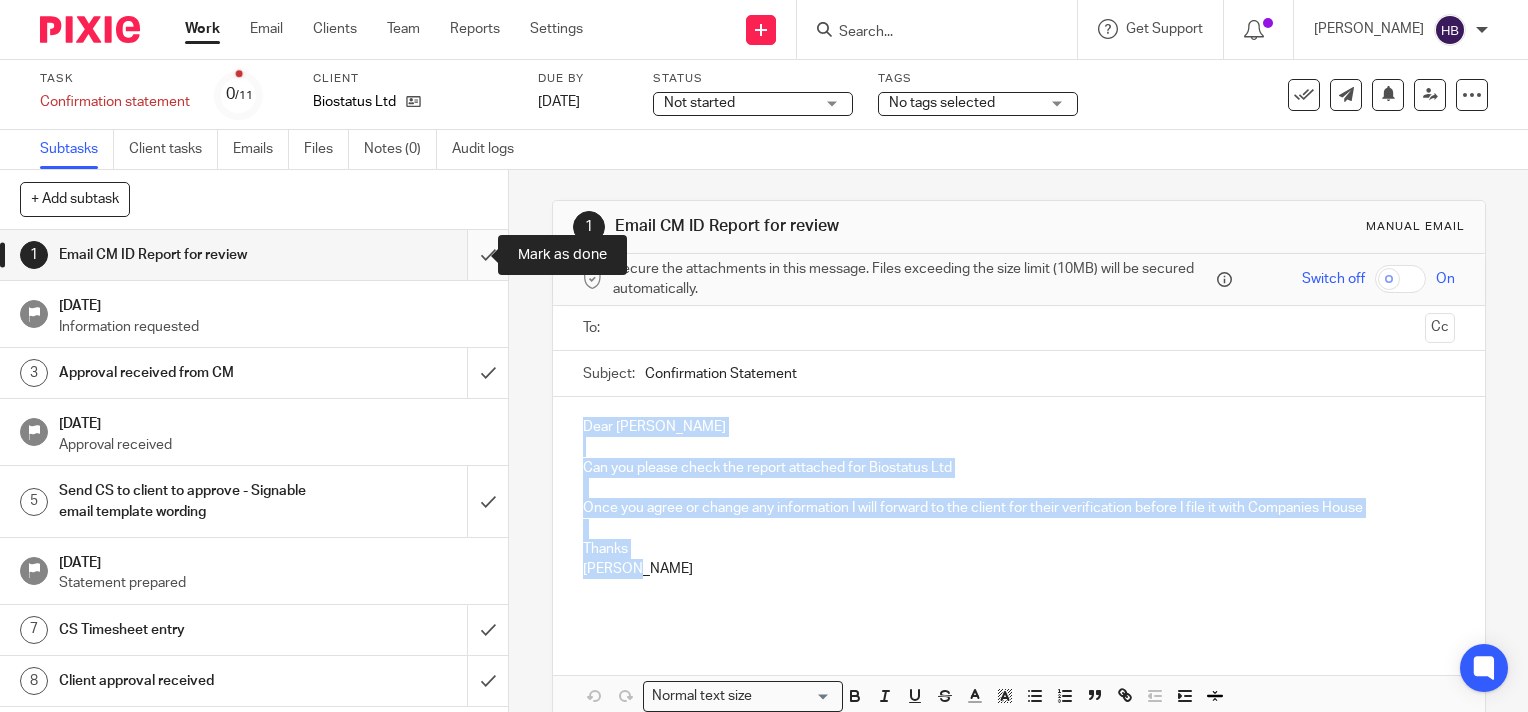 click at bounding box center (254, 255) 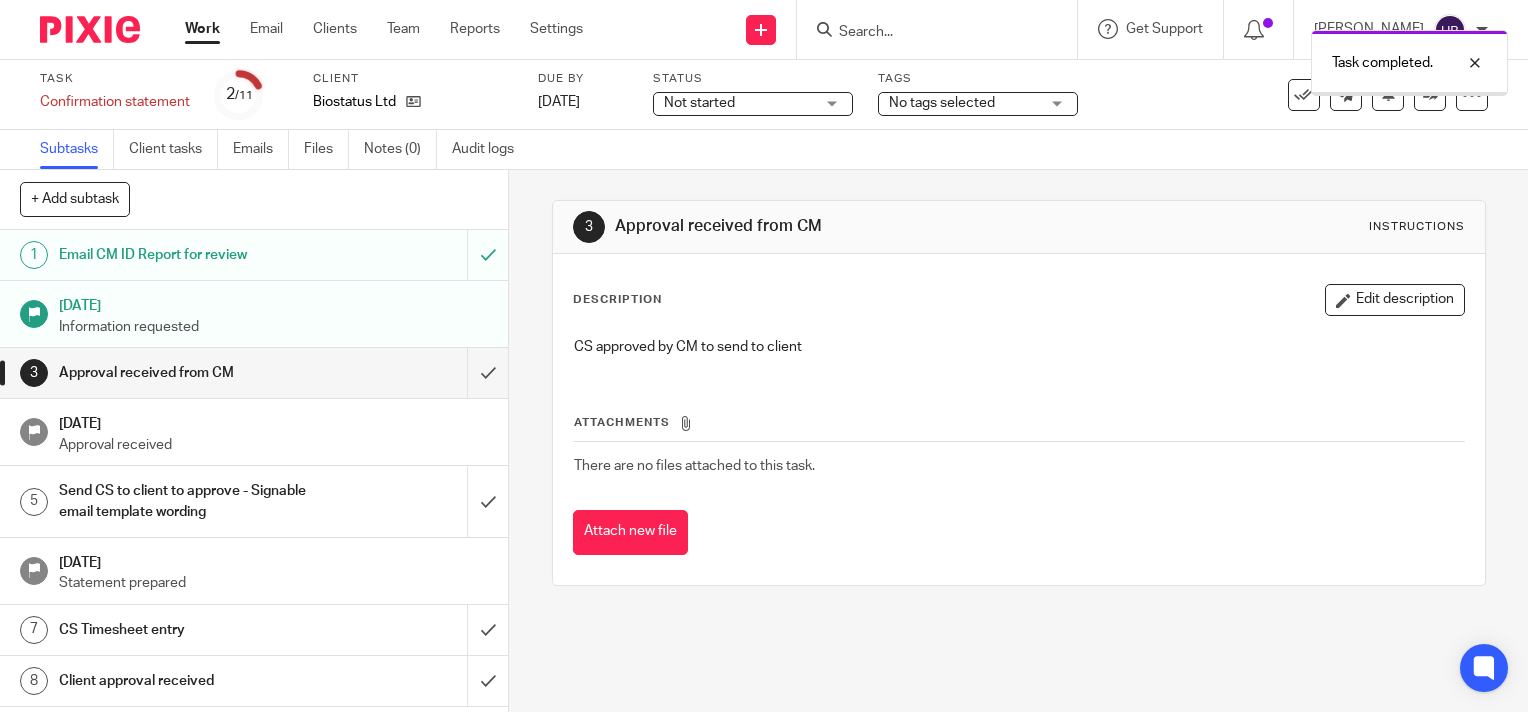scroll, scrollTop: 0, scrollLeft: 0, axis: both 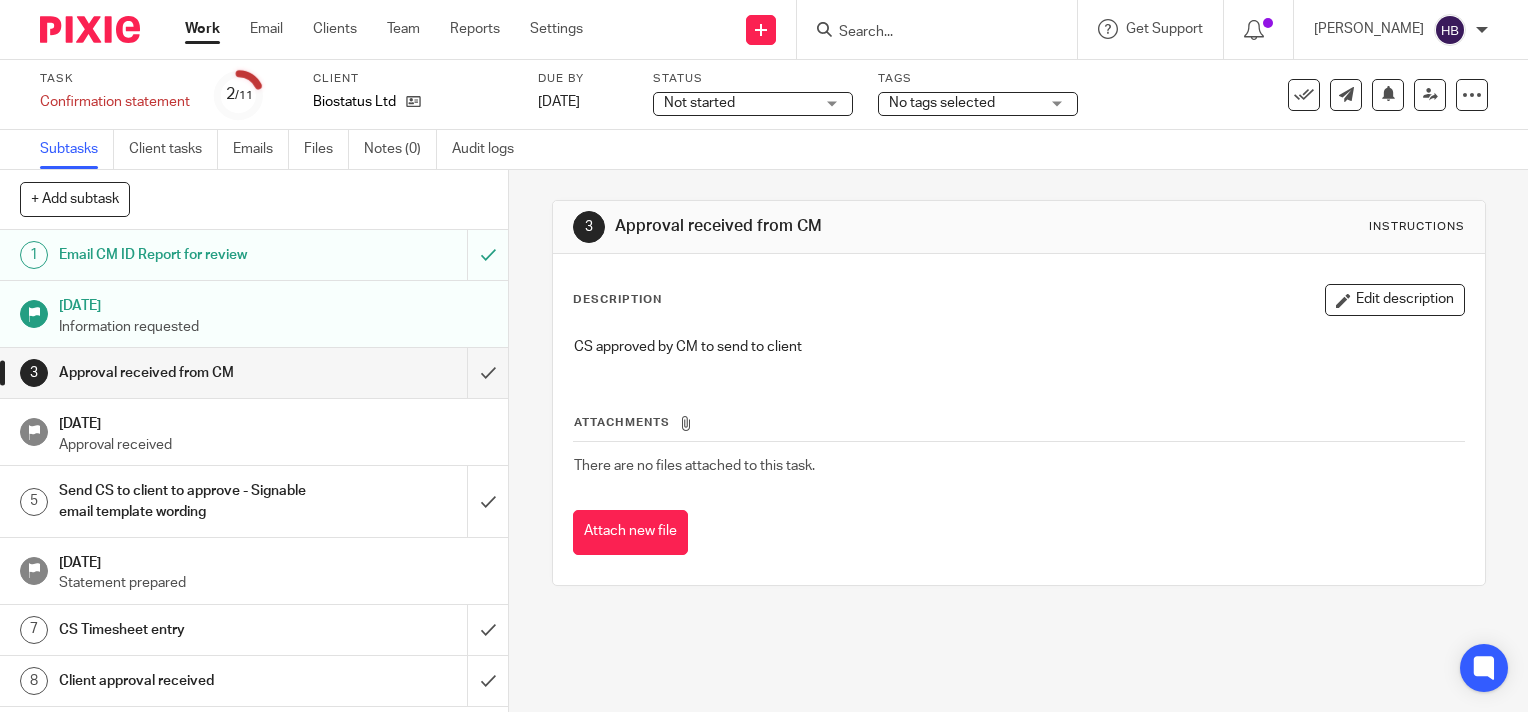 click at bounding box center (927, 33) 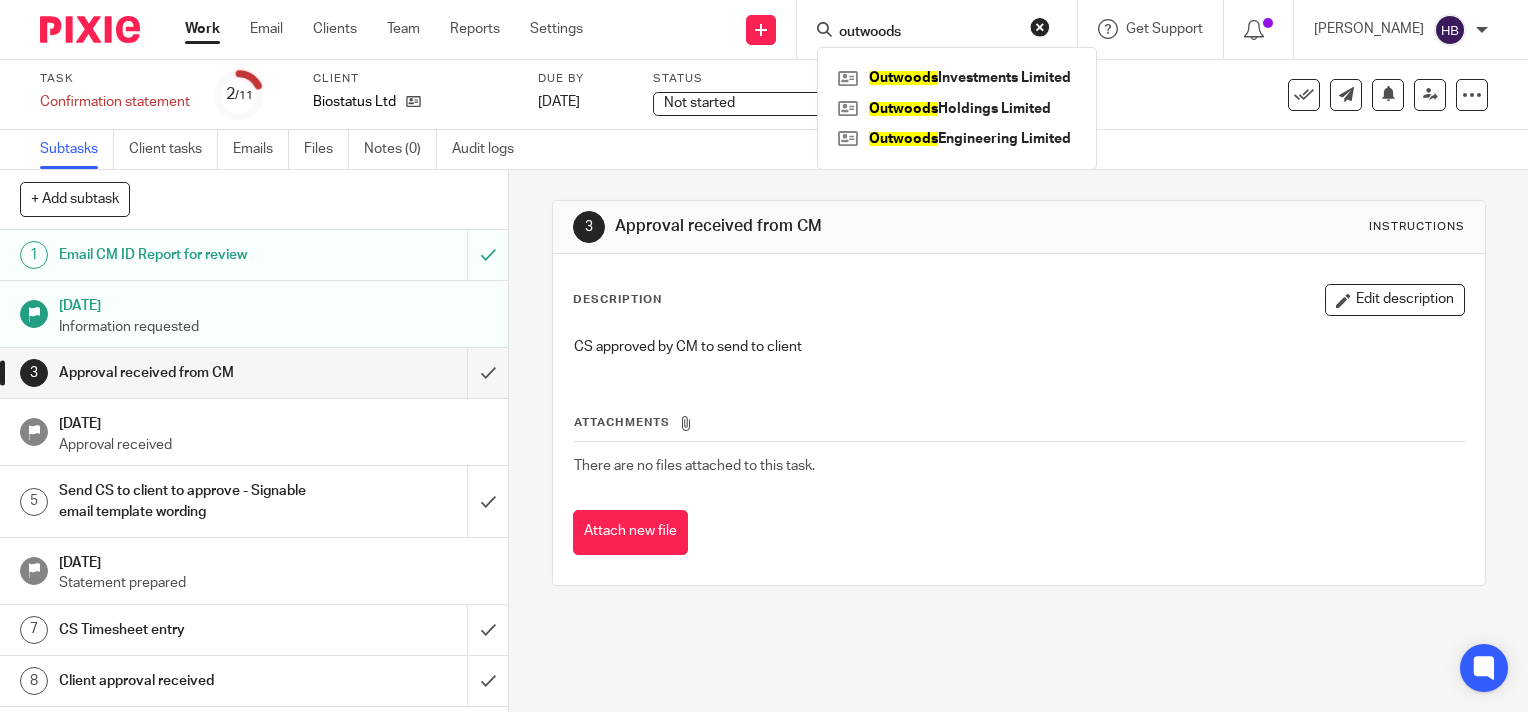 type on "outwoods" 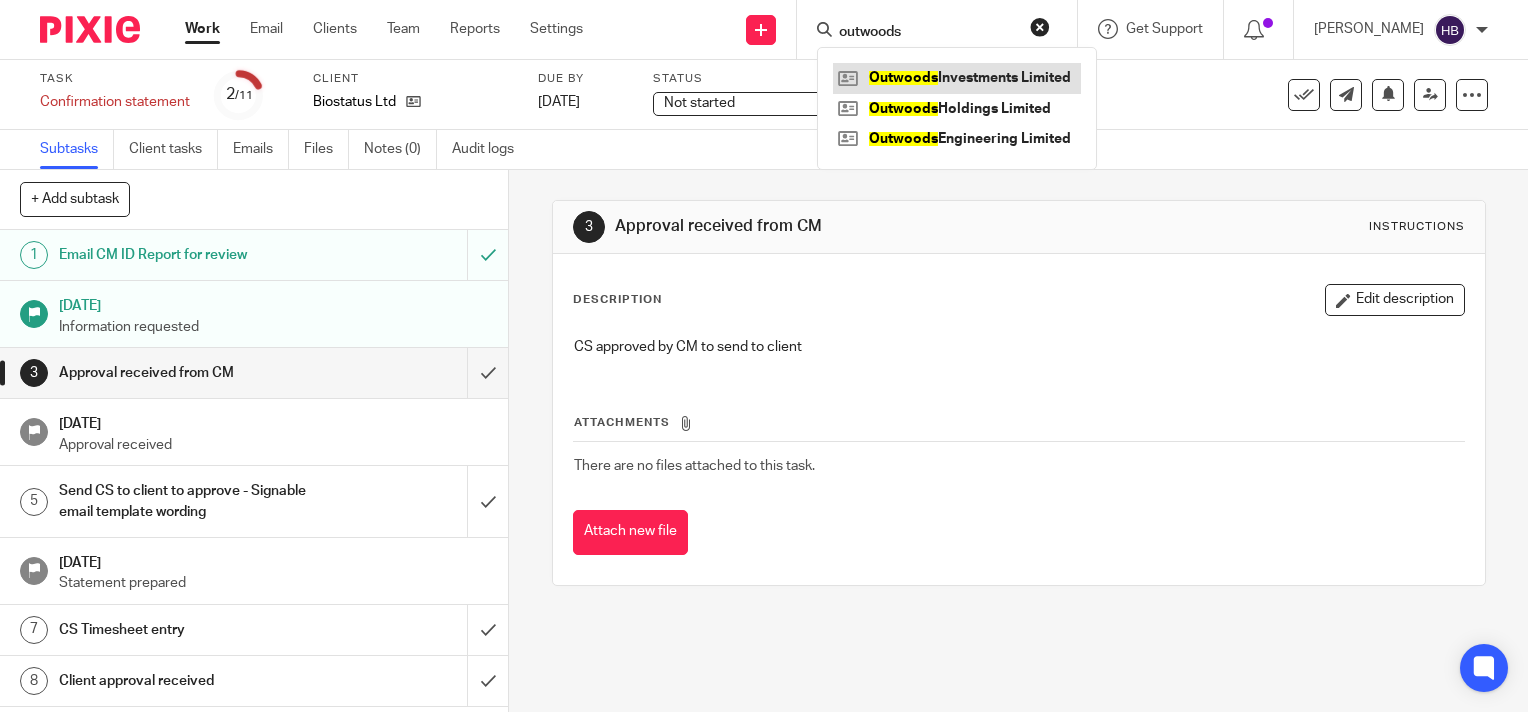 click at bounding box center (957, 78) 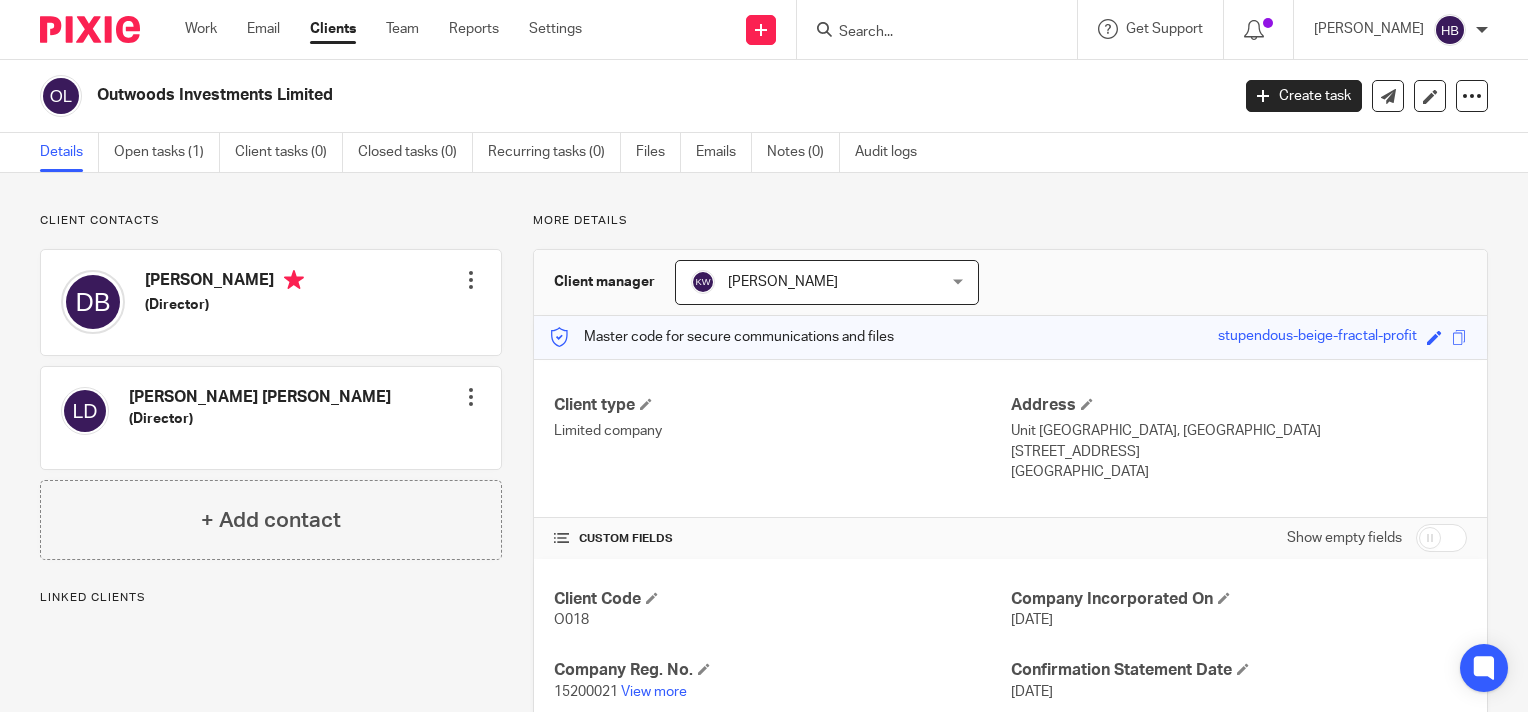 scroll, scrollTop: 0, scrollLeft: 0, axis: both 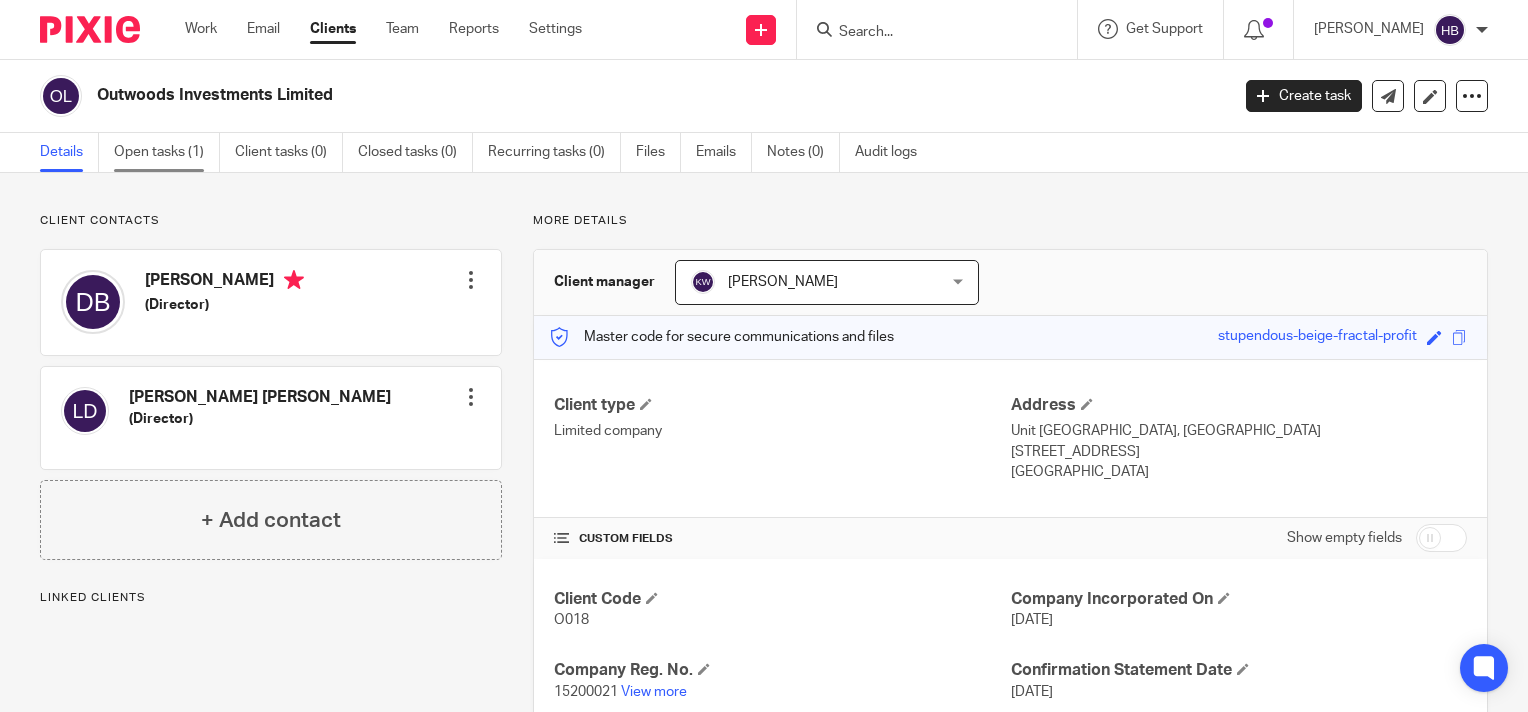 click on "Open tasks (1)" at bounding box center (167, 152) 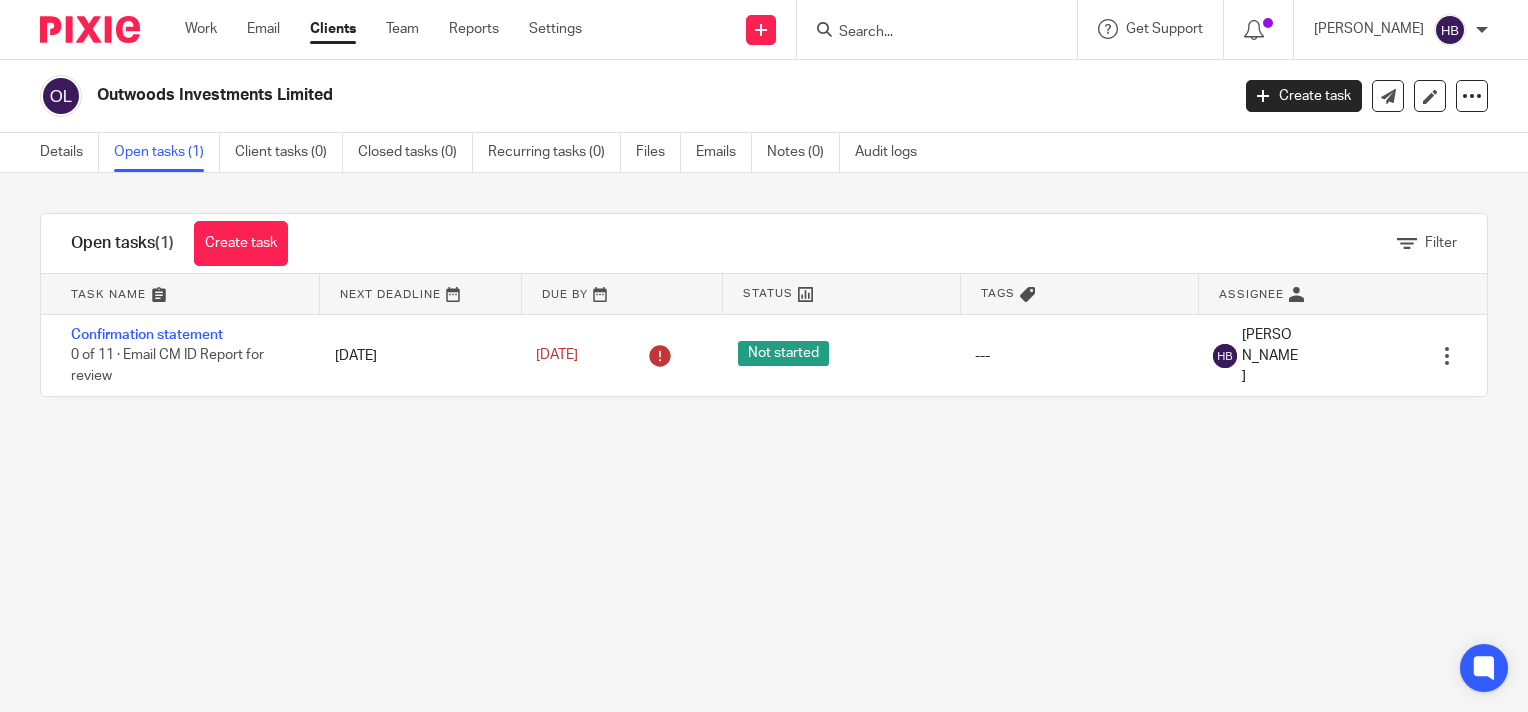 scroll, scrollTop: 0, scrollLeft: 0, axis: both 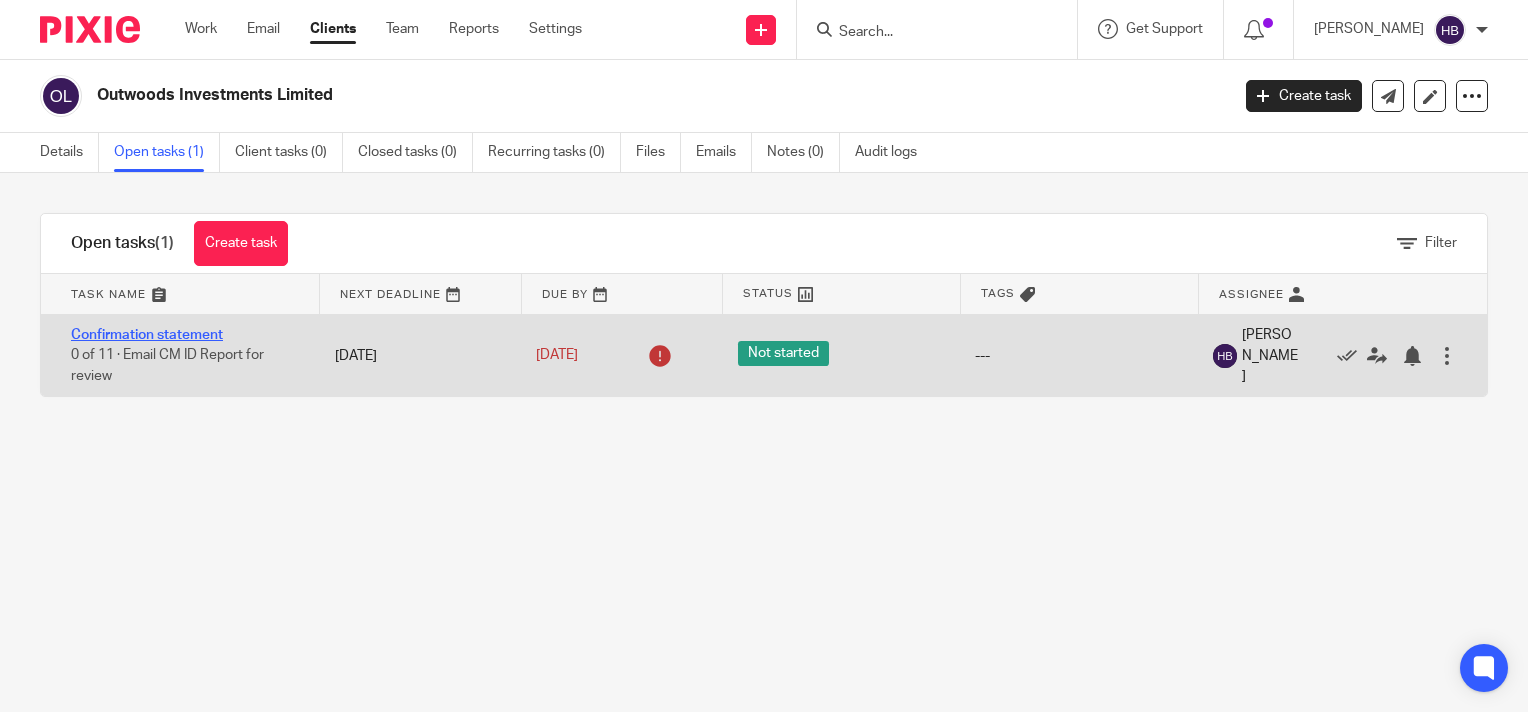 click on "Confirmation statement" at bounding box center [147, 335] 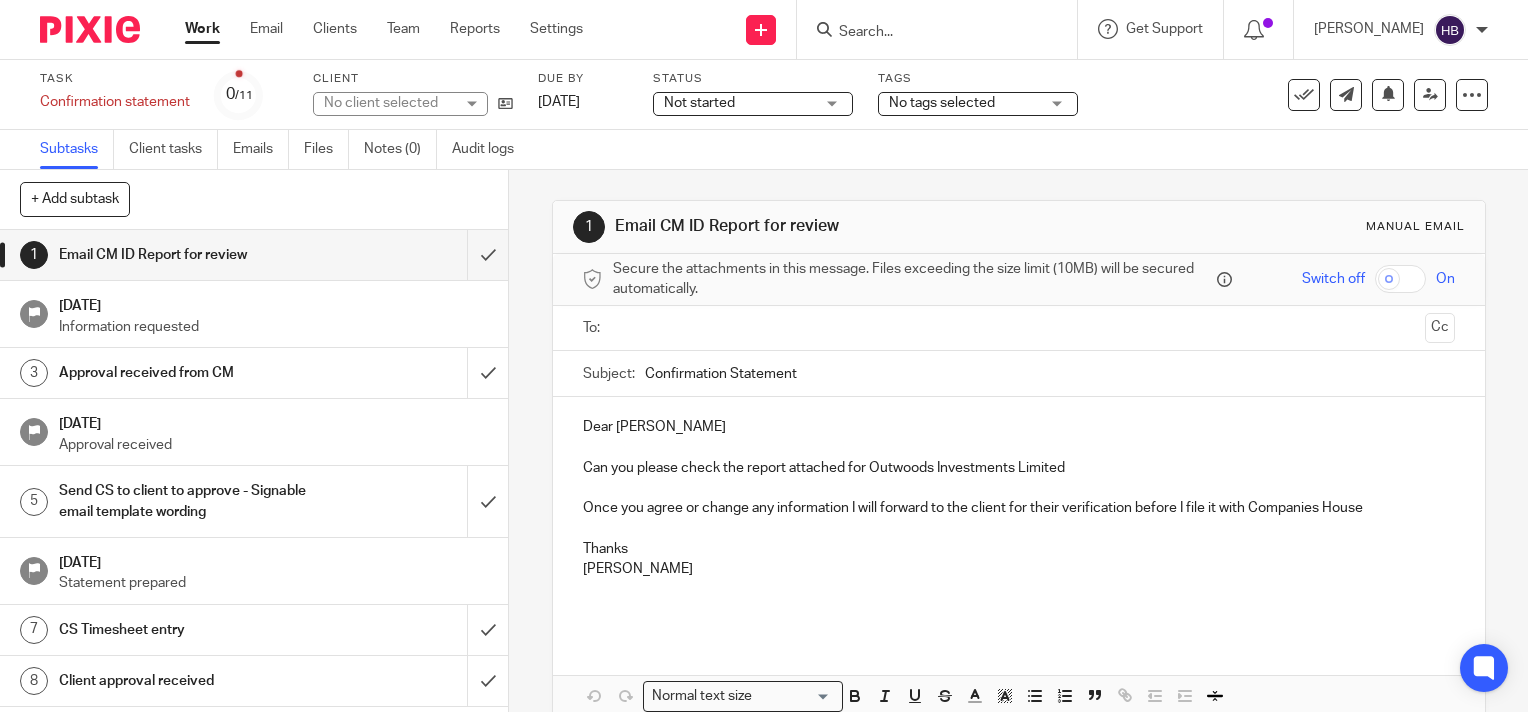 scroll, scrollTop: 0, scrollLeft: 0, axis: both 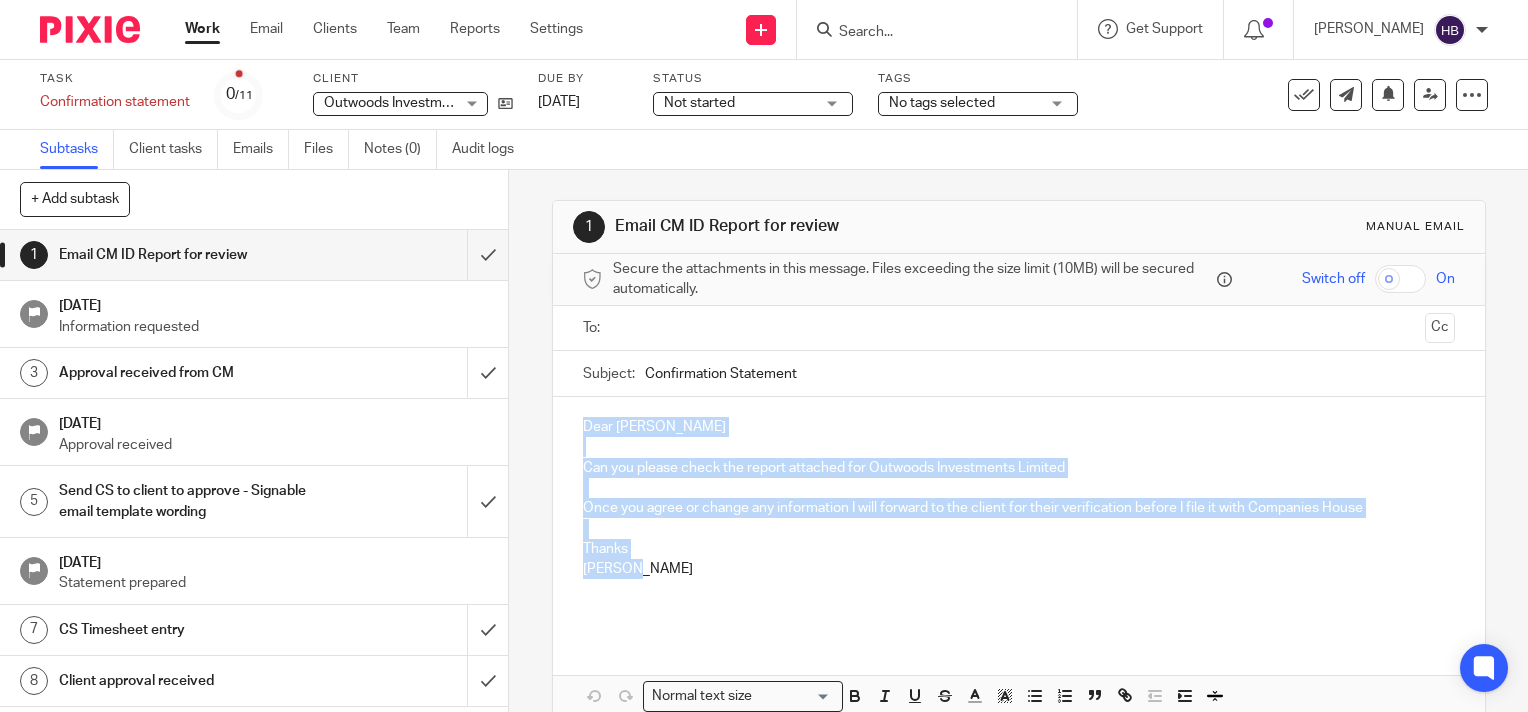 drag, startPoint x: 641, startPoint y: 567, endPoint x: 576, endPoint y: 426, distance: 155.26108 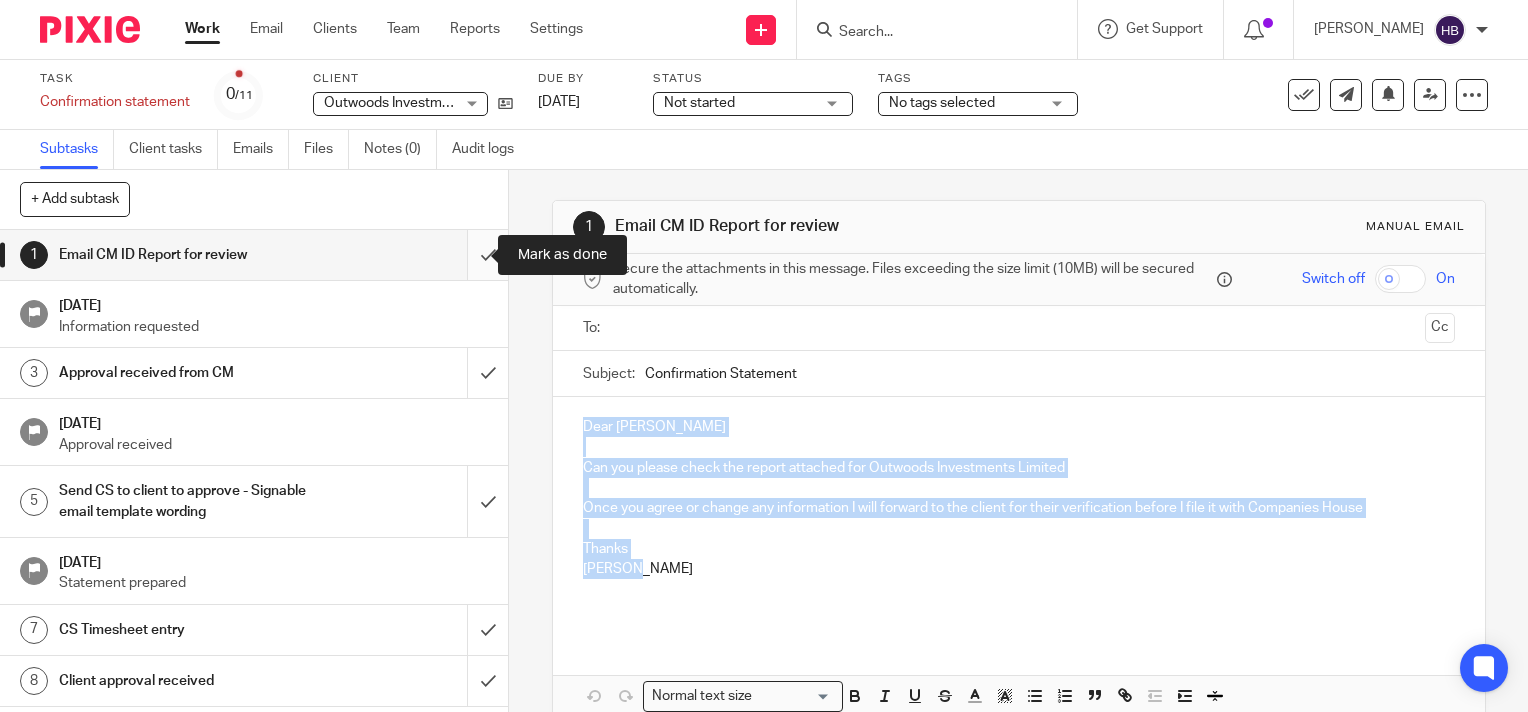 click at bounding box center [254, 255] 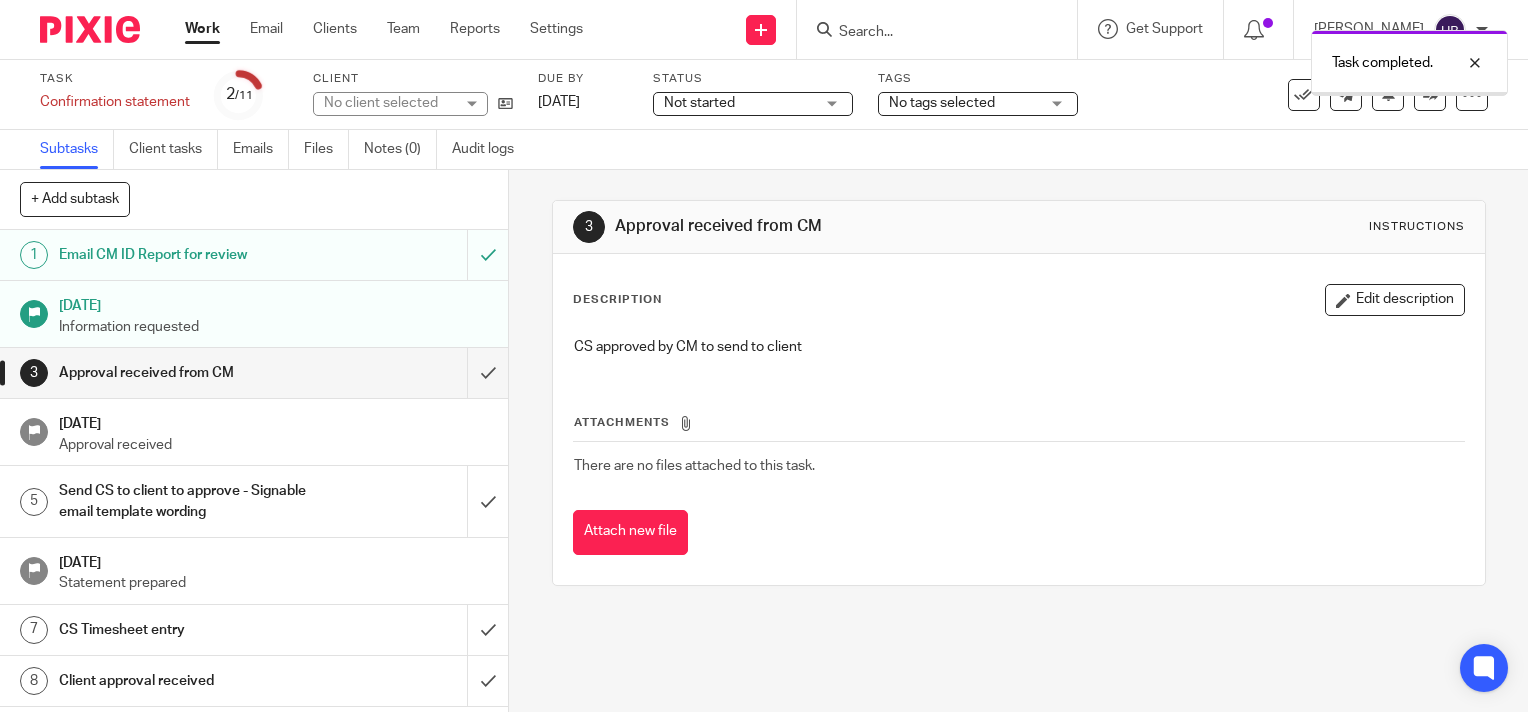 scroll, scrollTop: 0, scrollLeft: 0, axis: both 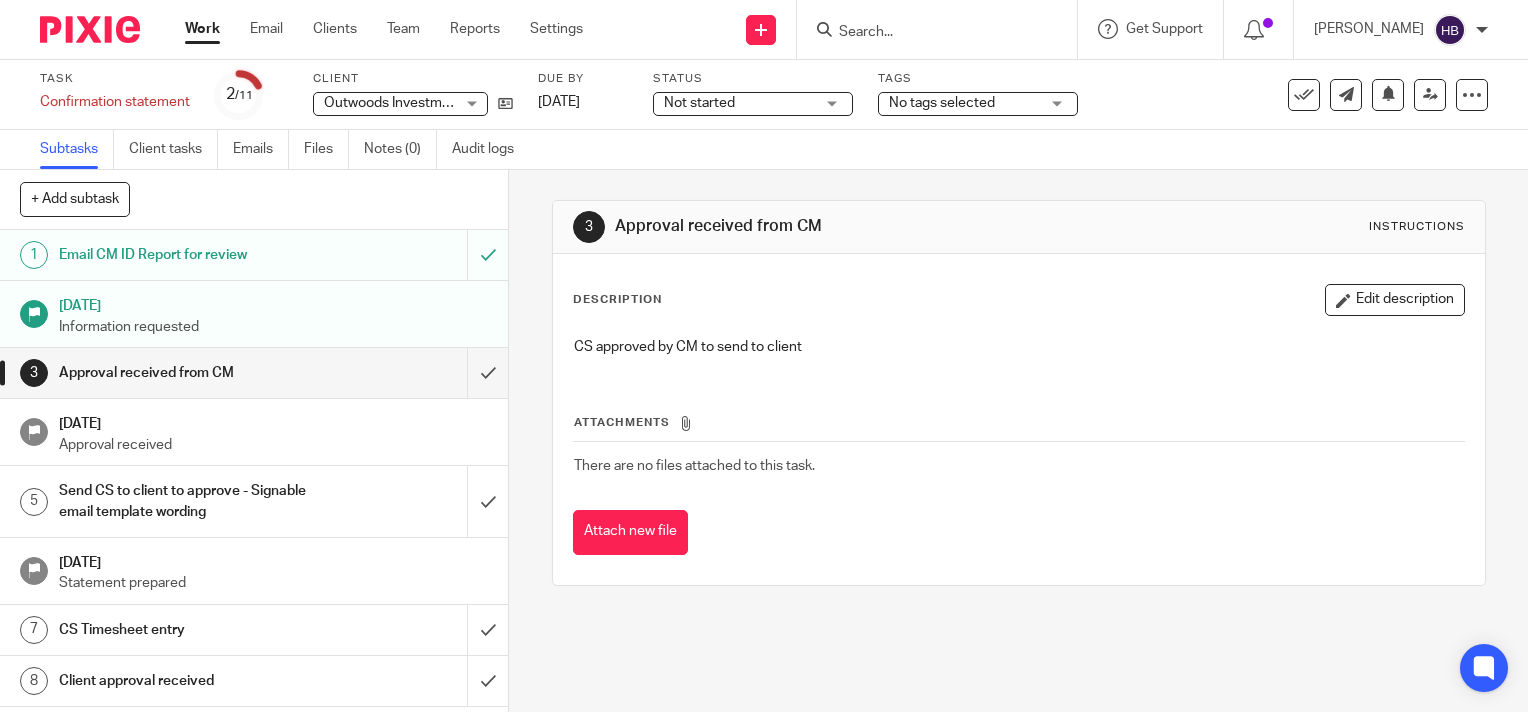 click at bounding box center (927, 33) 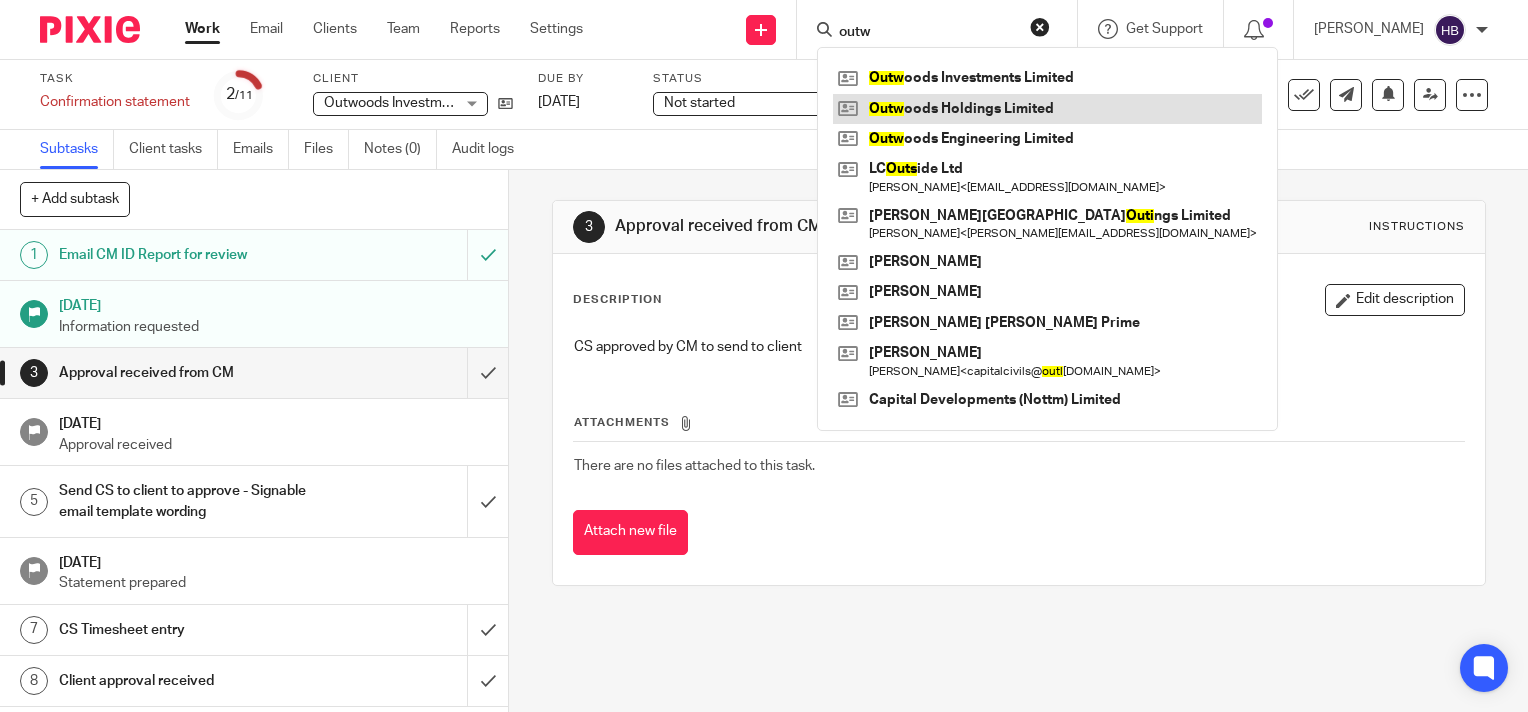 type on "outw" 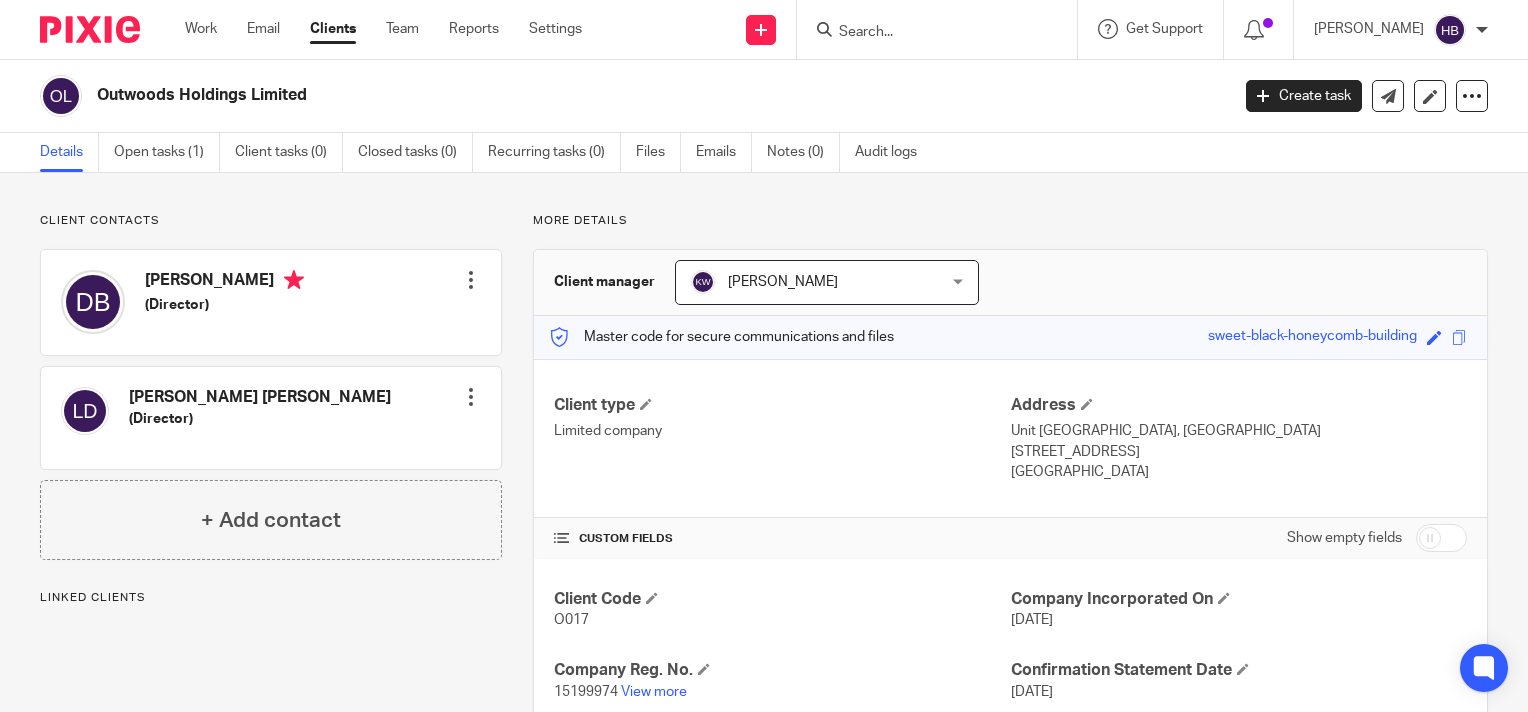 scroll, scrollTop: 0, scrollLeft: 0, axis: both 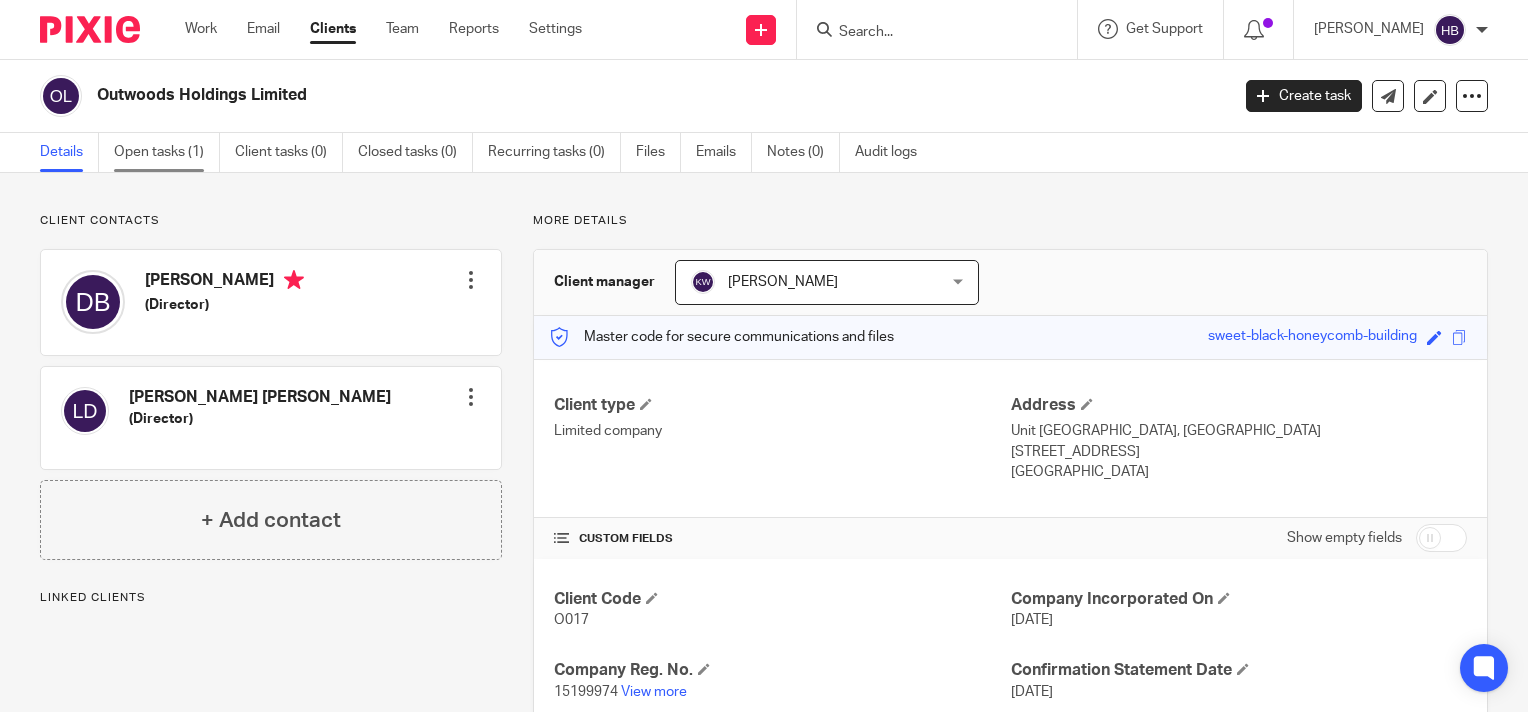 click on "Open tasks (1)" at bounding box center [167, 152] 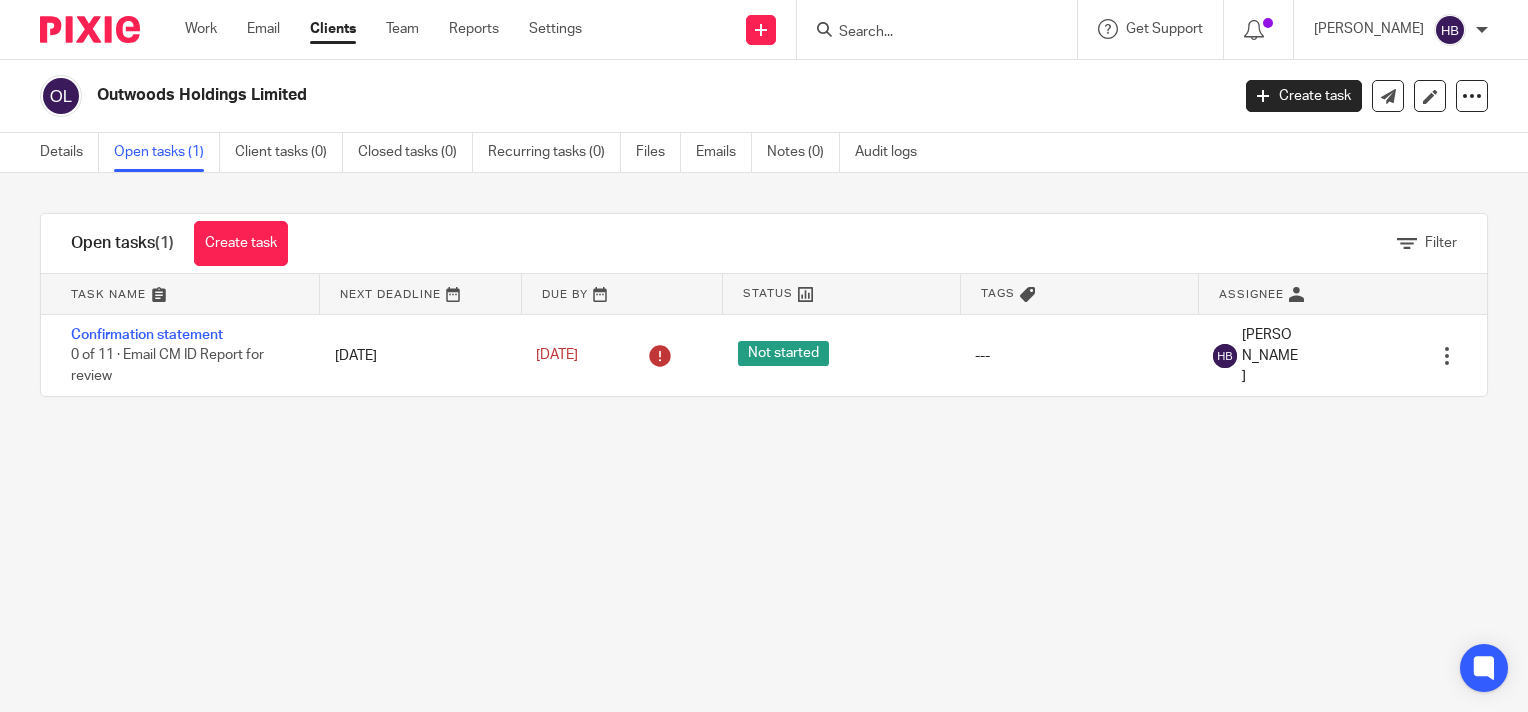 scroll, scrollTop: 0, scrollLeft: 0, axis: both 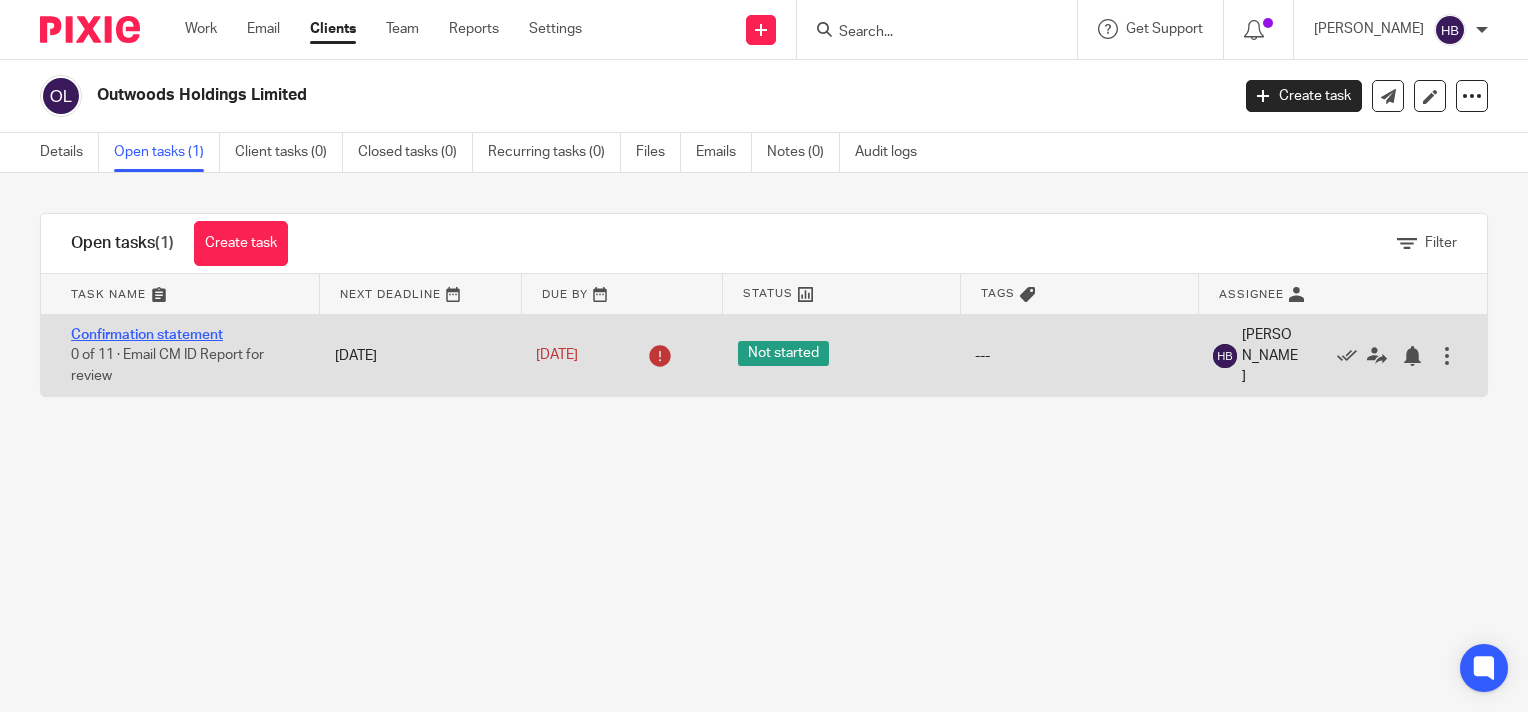 click on "Confirmation statement" at bounding box center (147, 335) 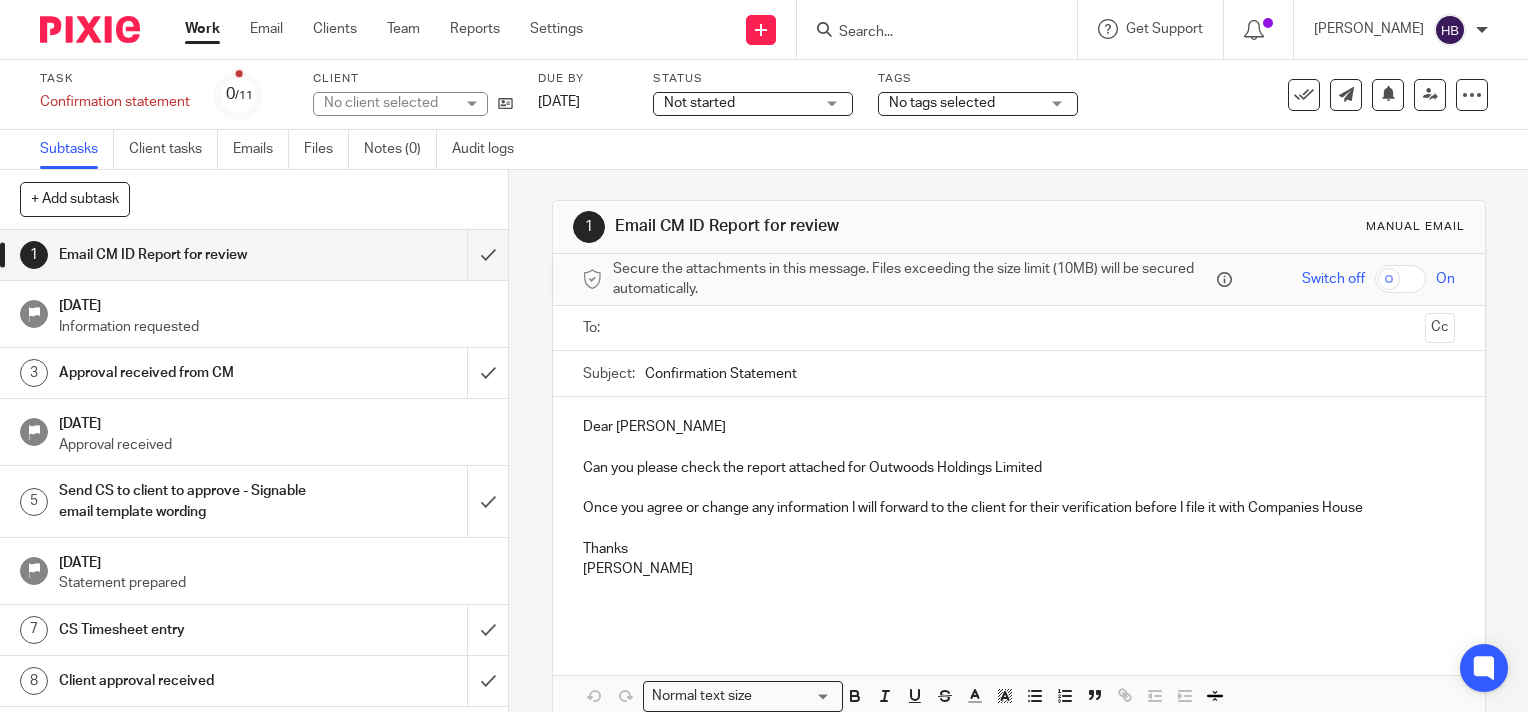 scroll, scrollTop: 0, scrollLeft: 0, axis: both 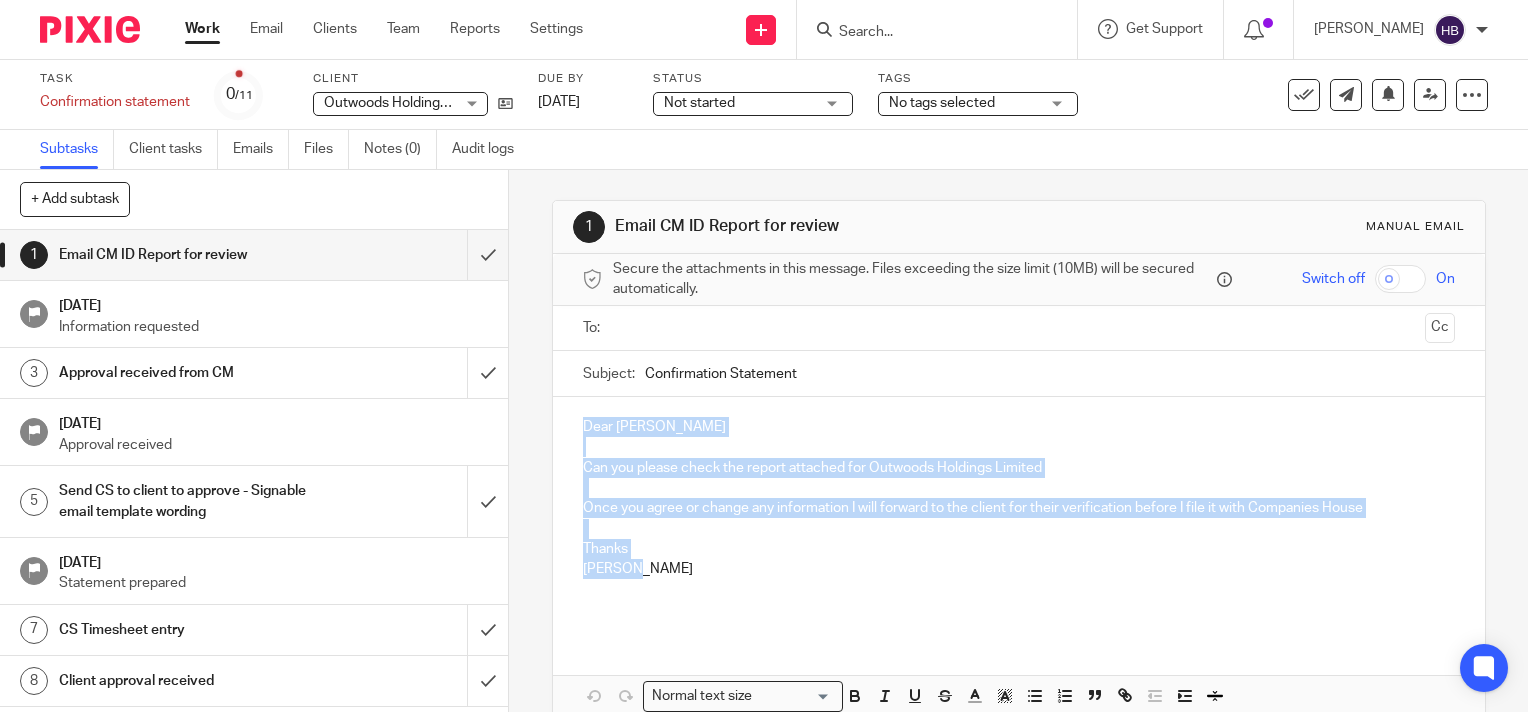 drag, startPoint x: 643, startPoint y: 569, endPoint x: 578, endPoint y: 424, distance: 158.90248 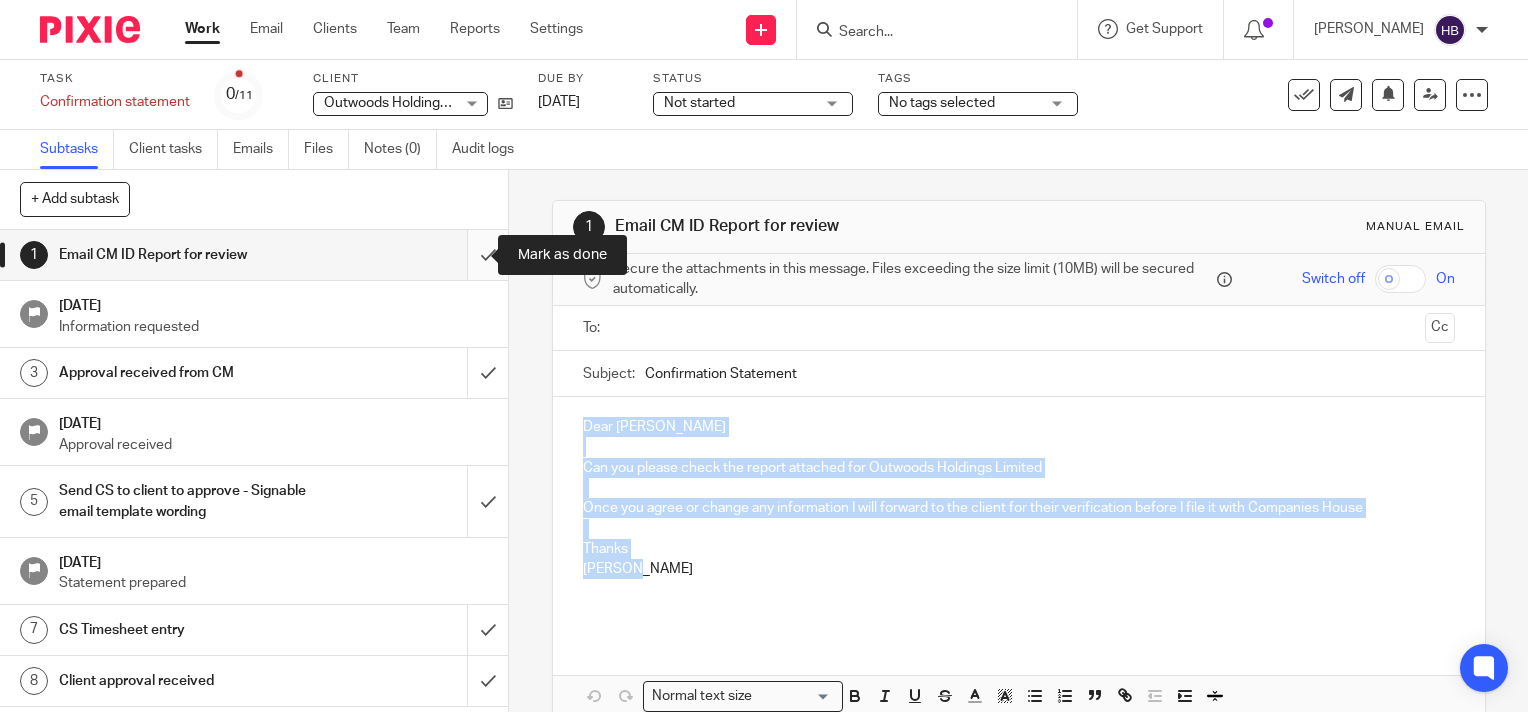click at bounding box center (254, 255) 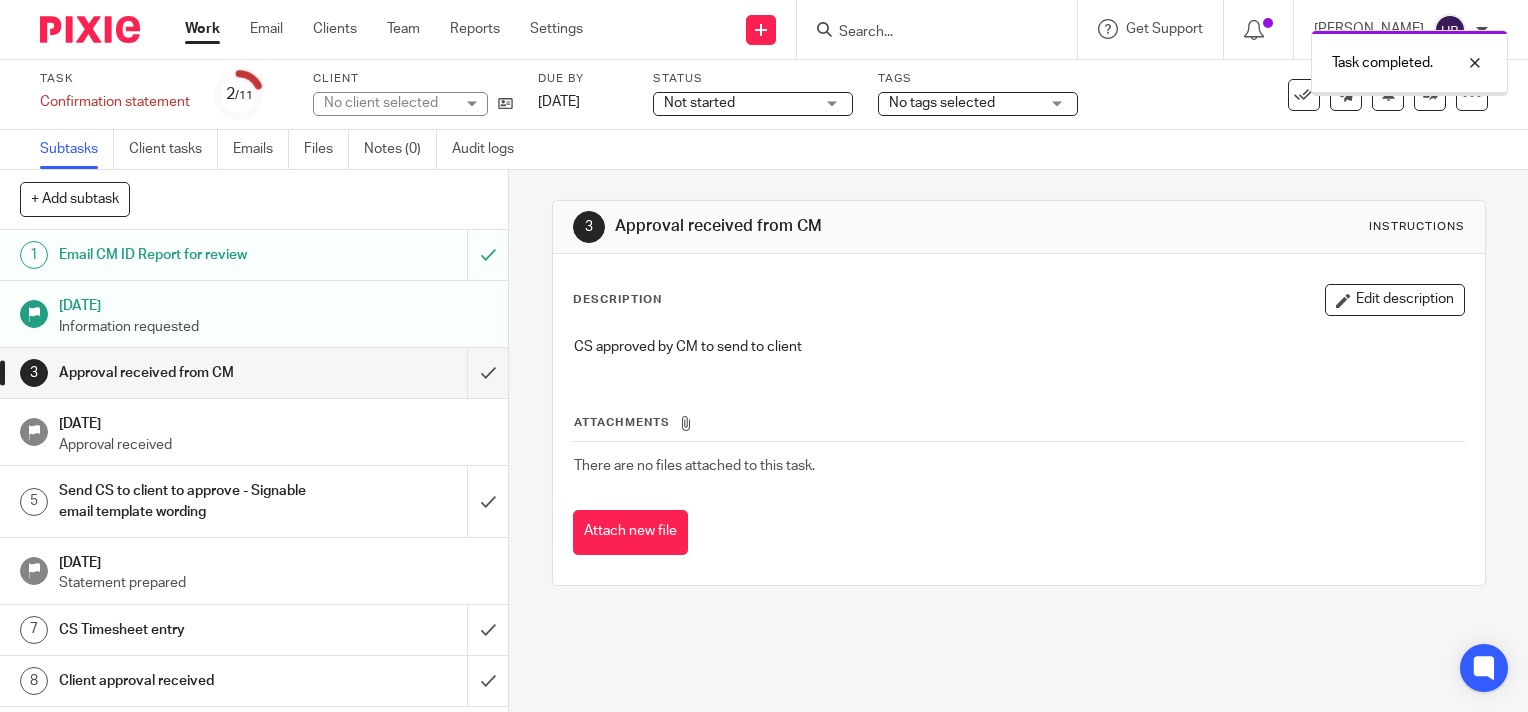 scroll, scrollTop: 0, scrollLeft: 0, axis: both 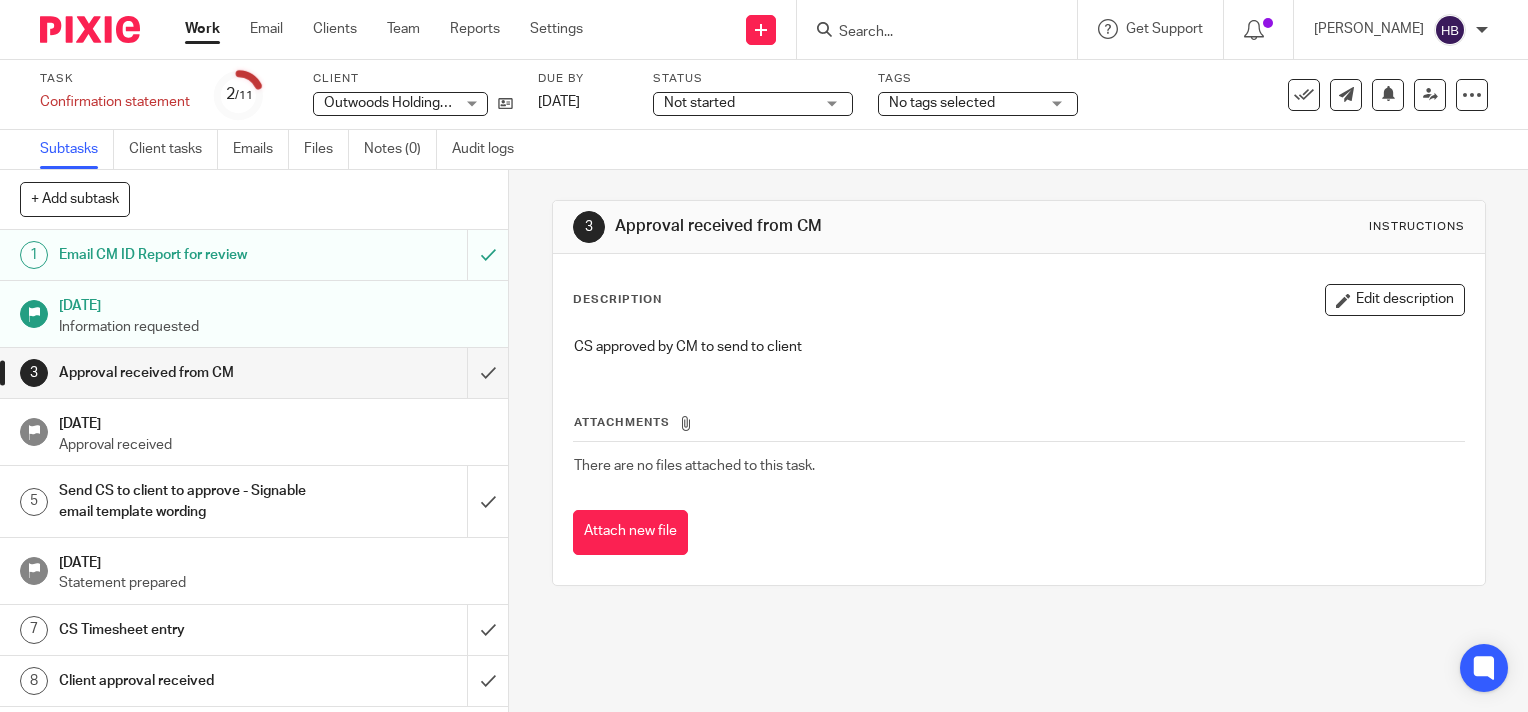 click at bounding box center (927, 33) 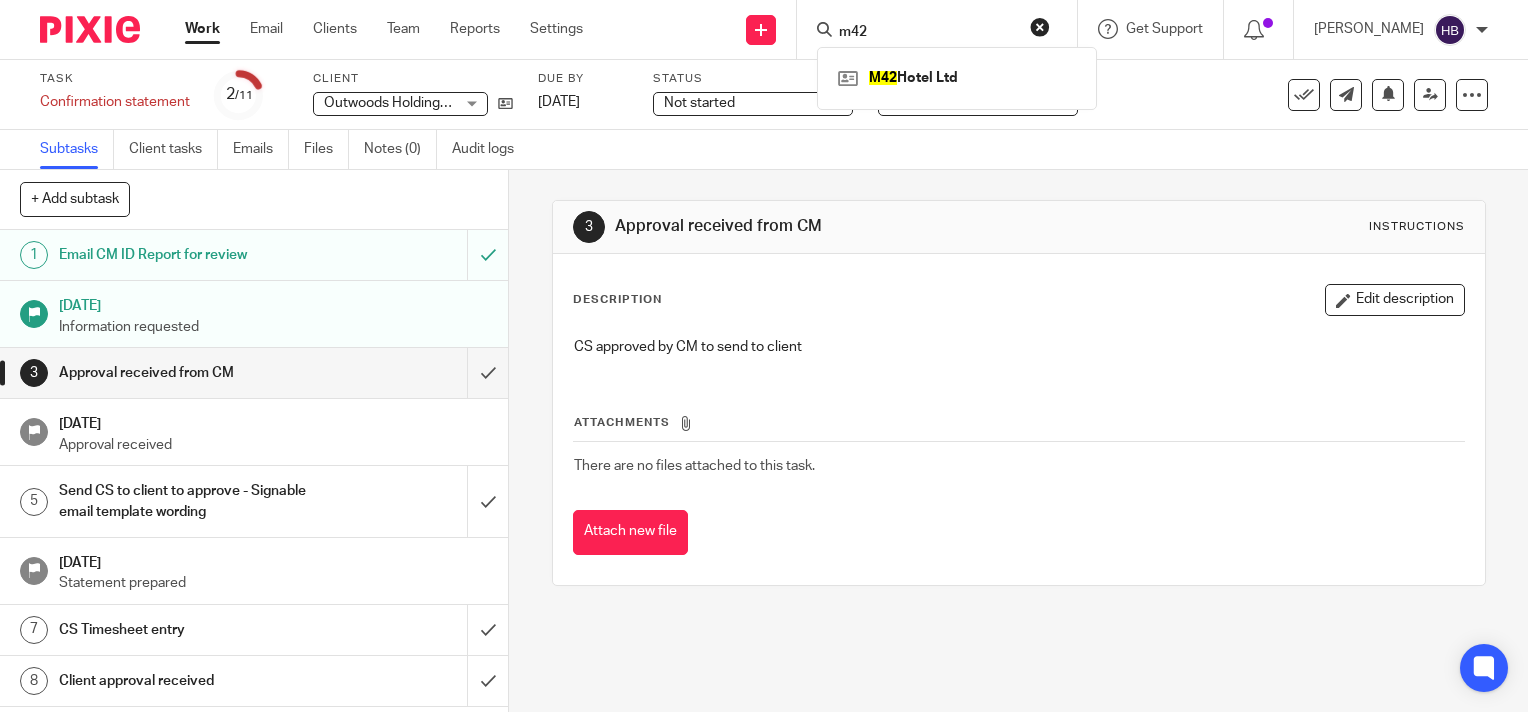 type on "m42" 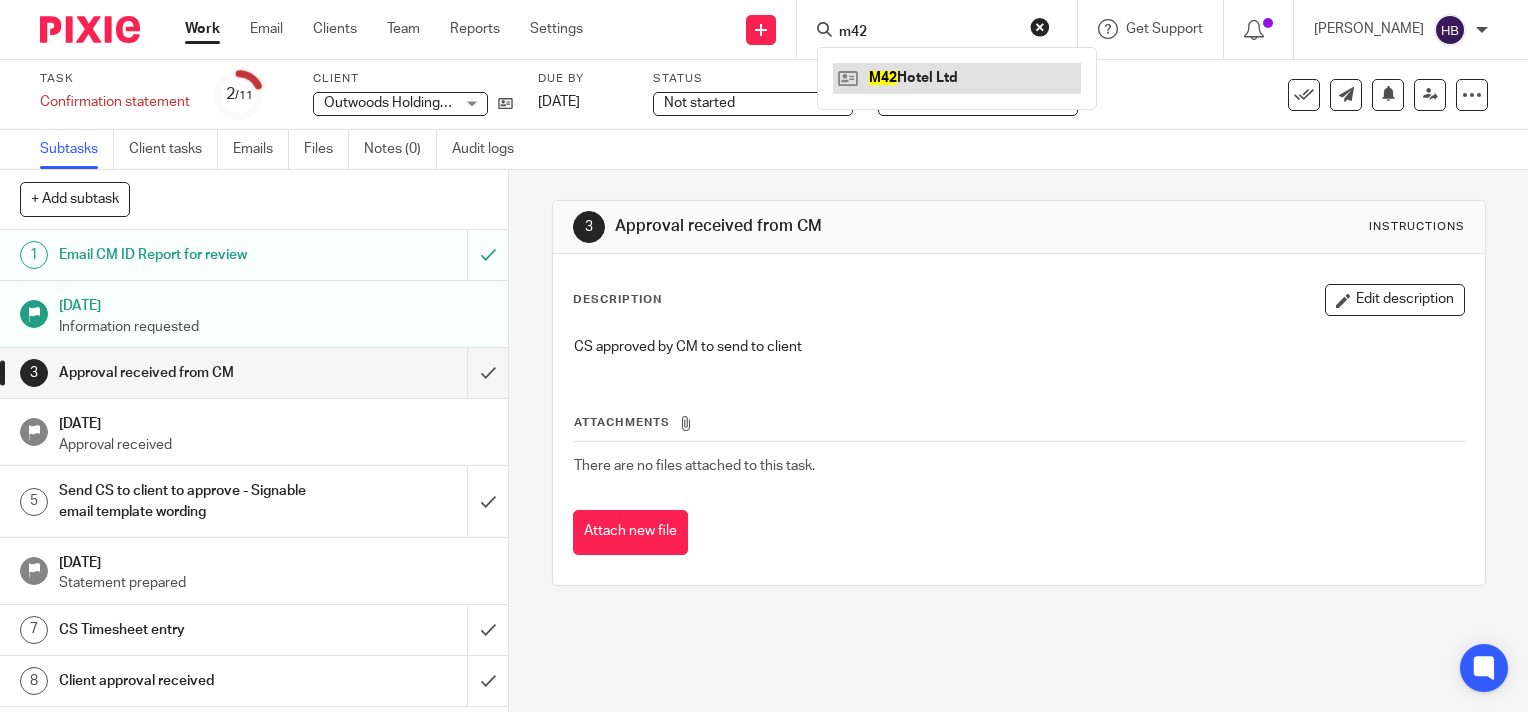 click at bounding box center (957, 78) 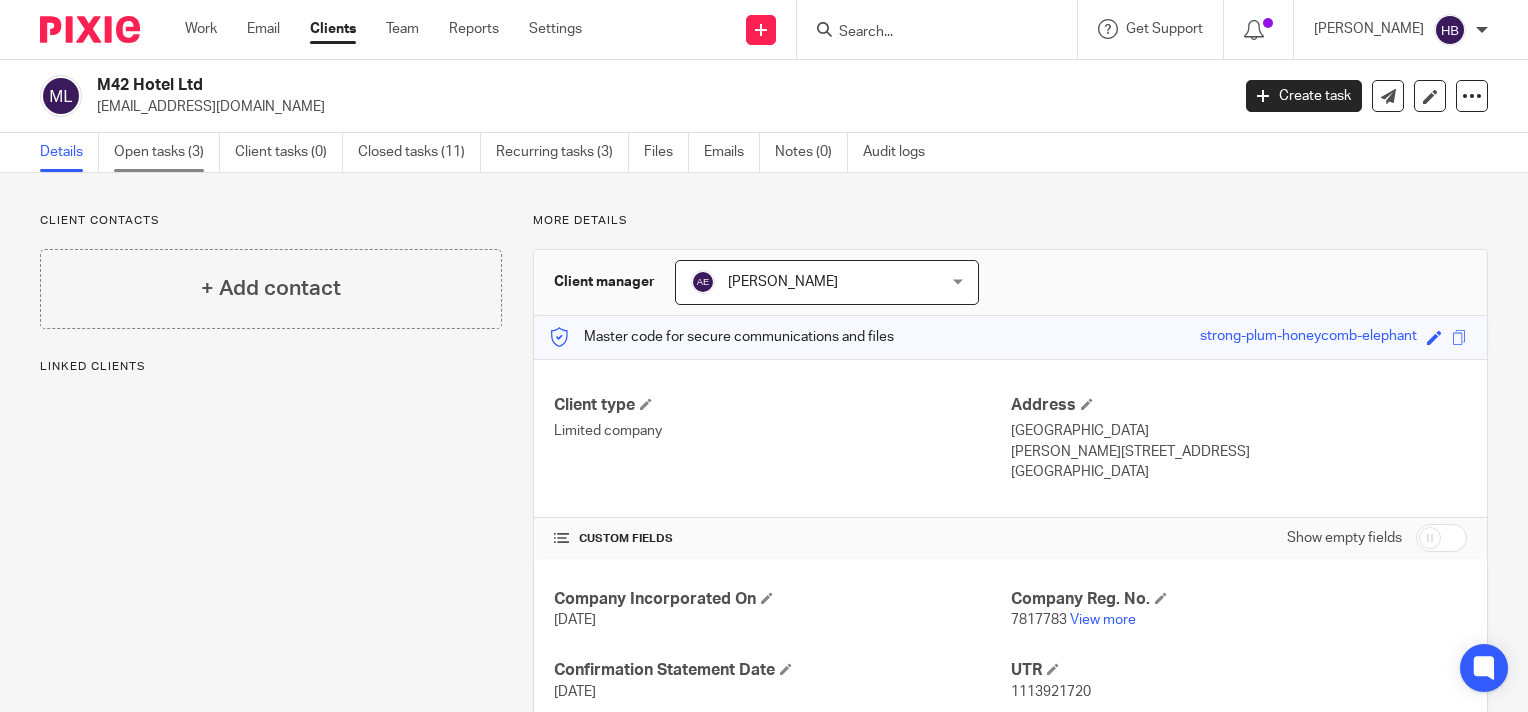 scroll, scrollTop: 0, scrollLeft: 0, axis: both 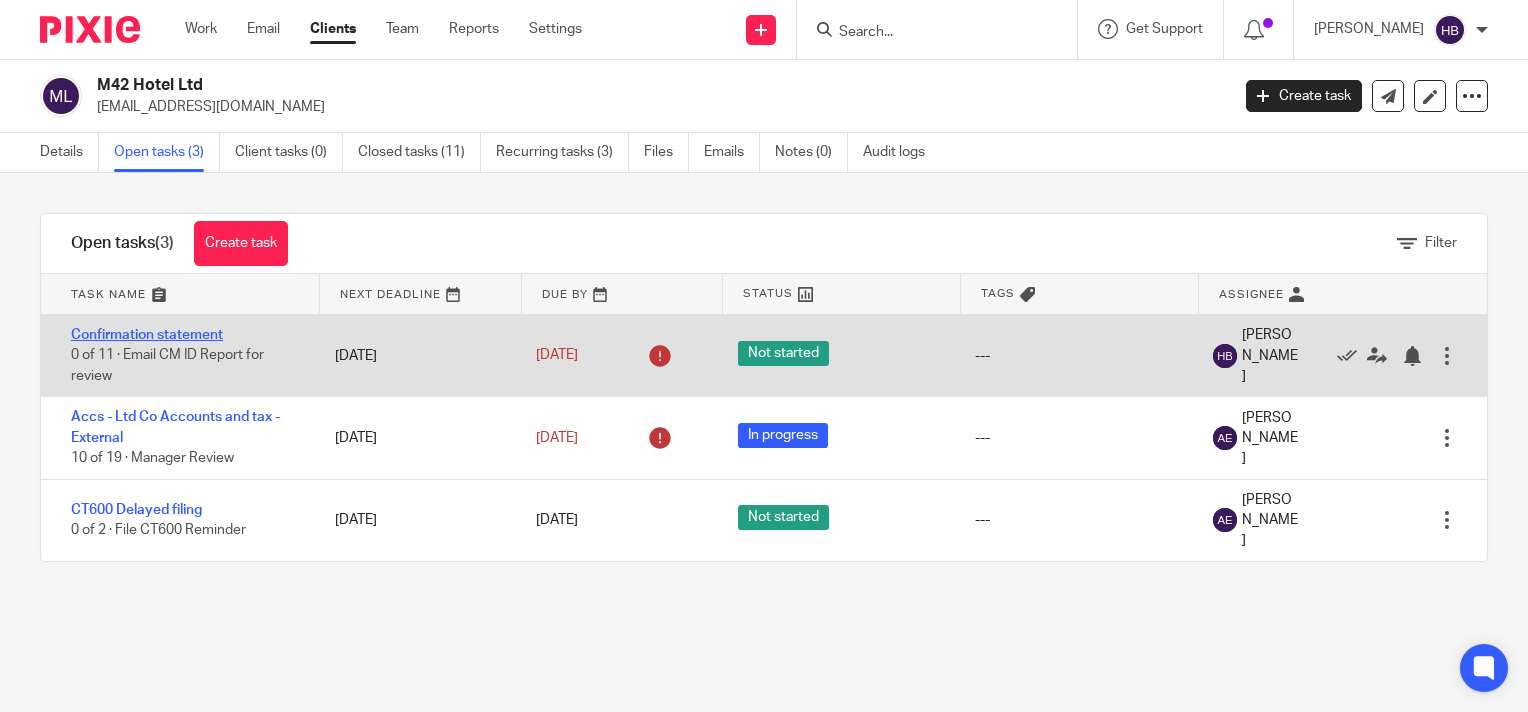 click on "Confirmation statement" at bounding box center (147, 335) 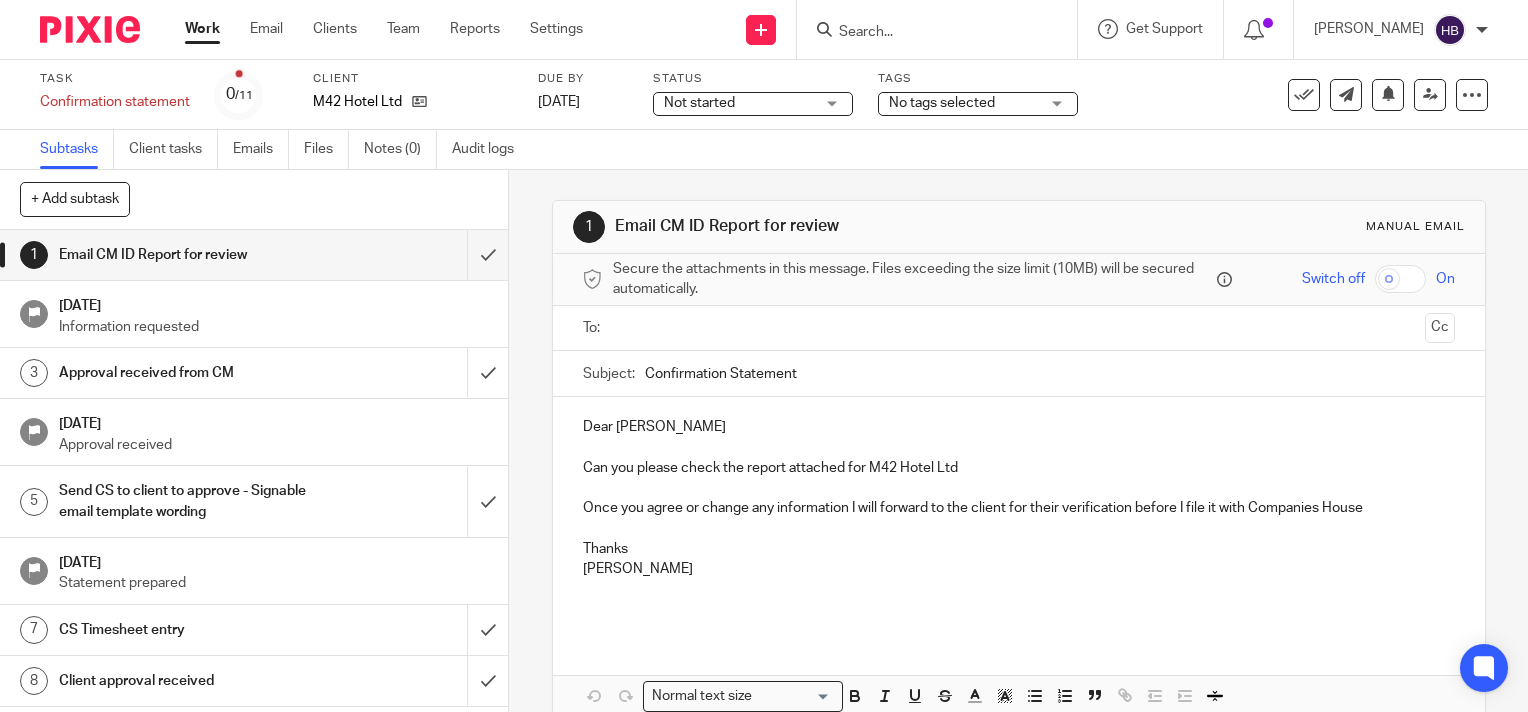 scroll, scrollTop: 0, scrollLeft: 0, axis: both 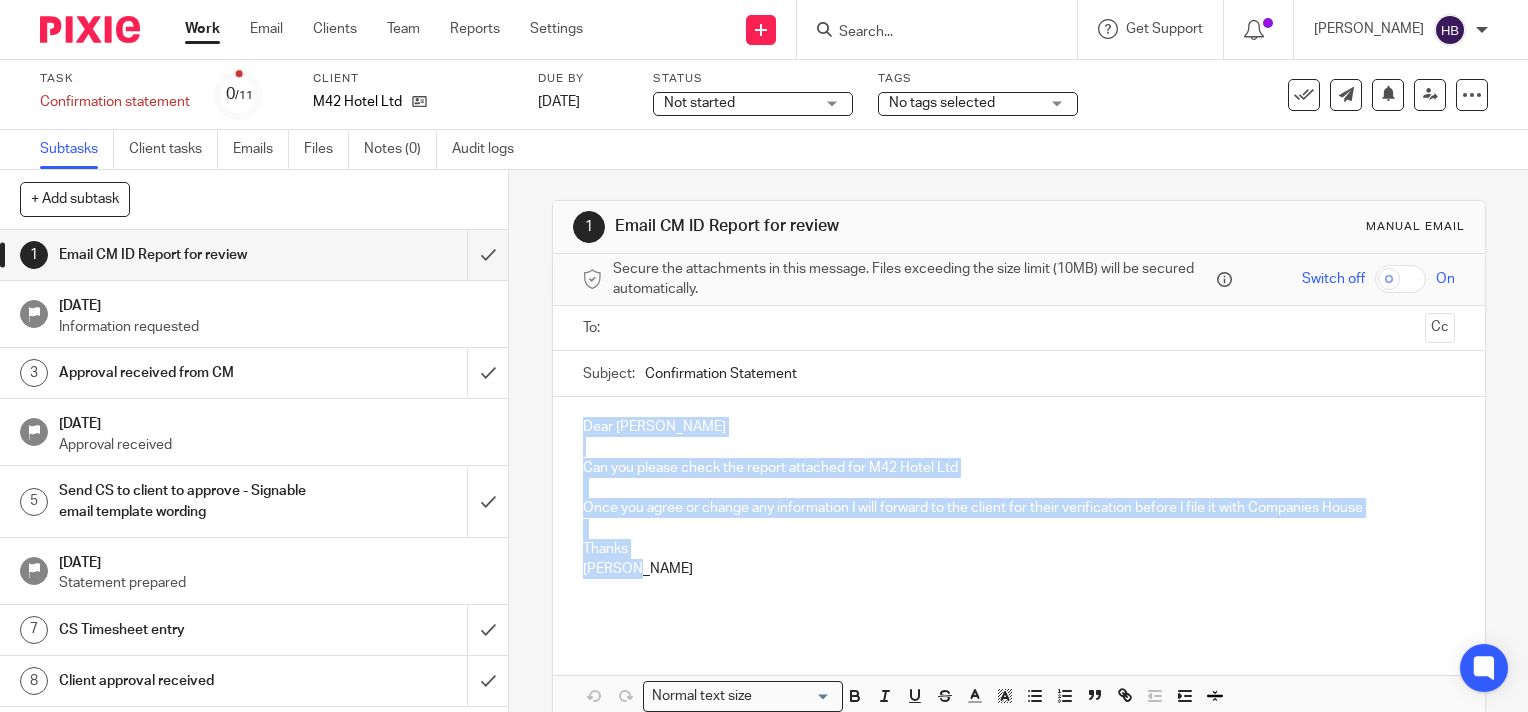 drag, startPoint x: 643, startPoint y: 568, endPoint x: 559, endPoint y: 433, distance: 159 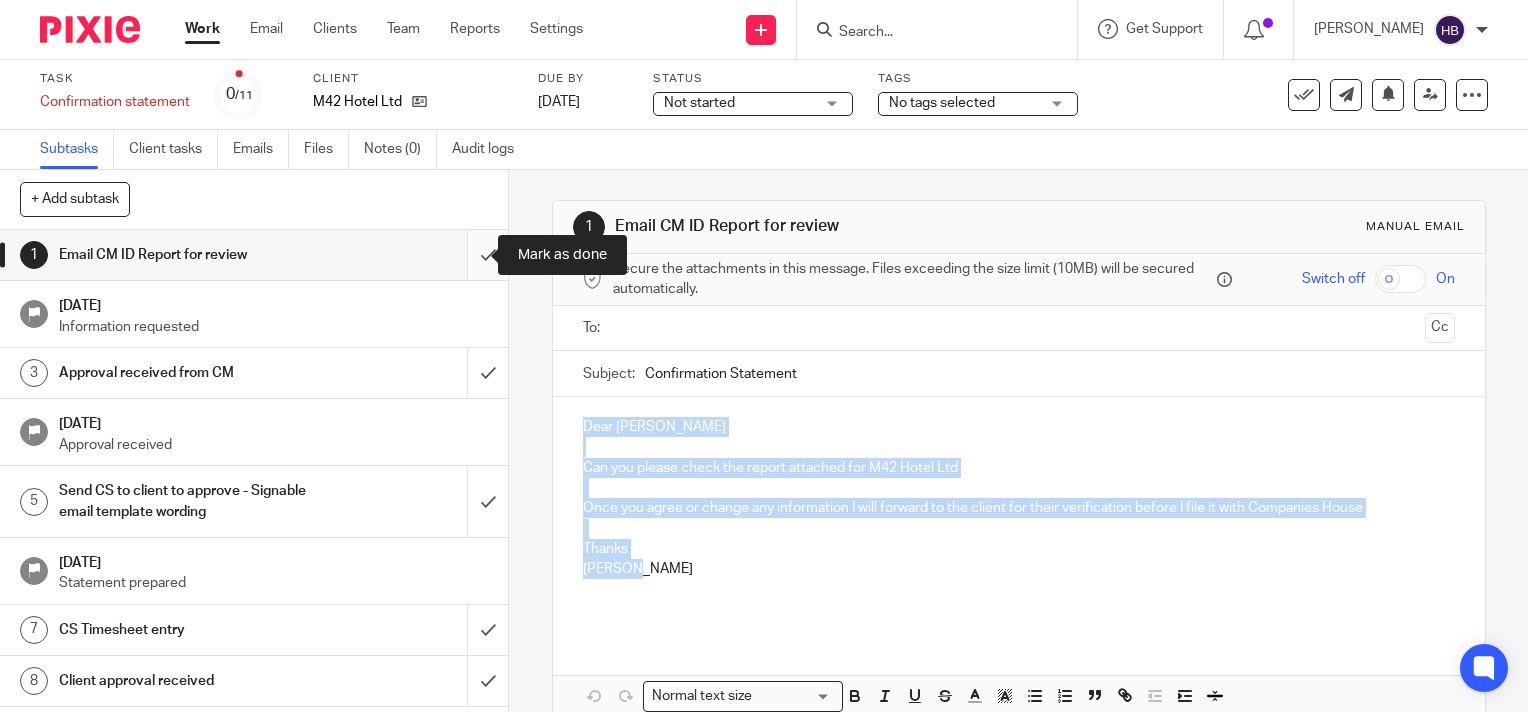 click at bounding box center [254, 255] 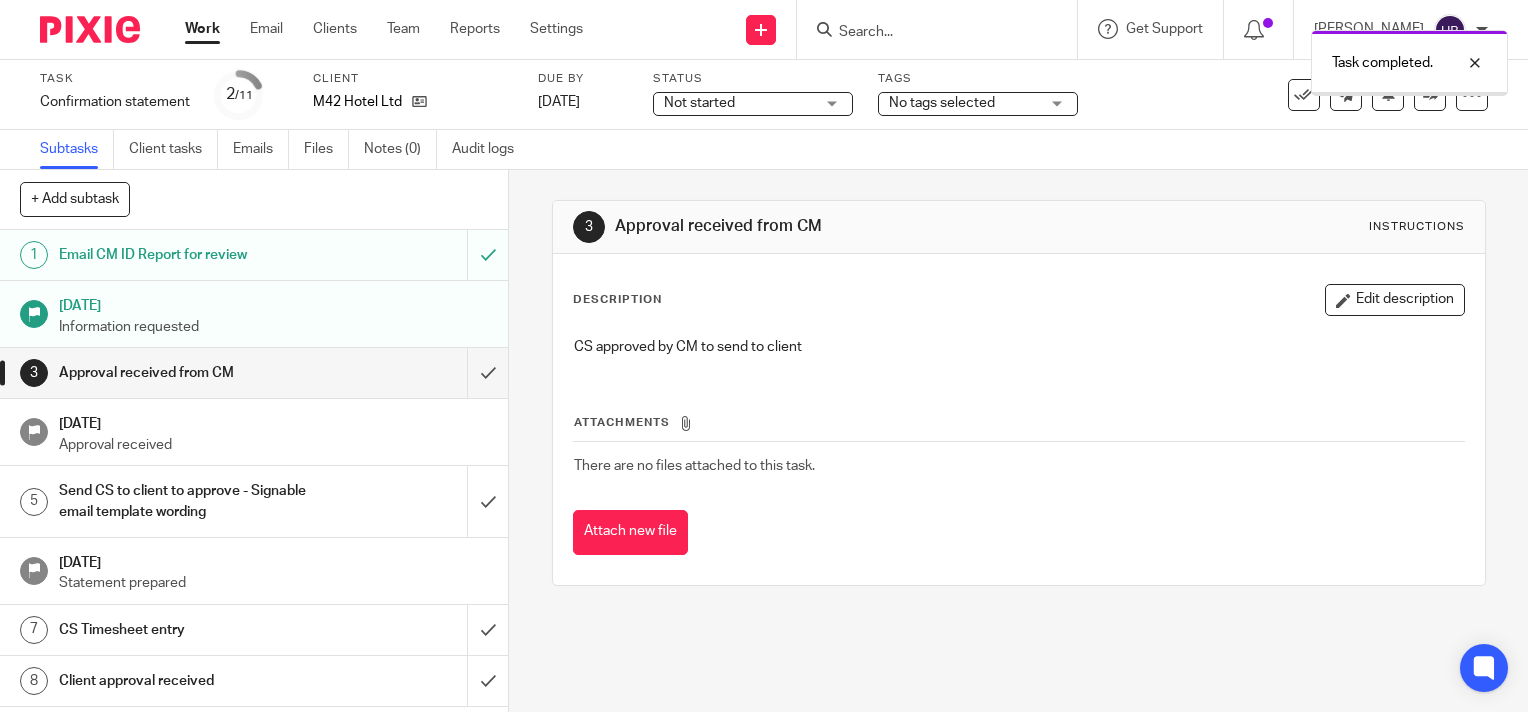 scroll, scrollTop: 0, scrollLeft: 0, axis: both 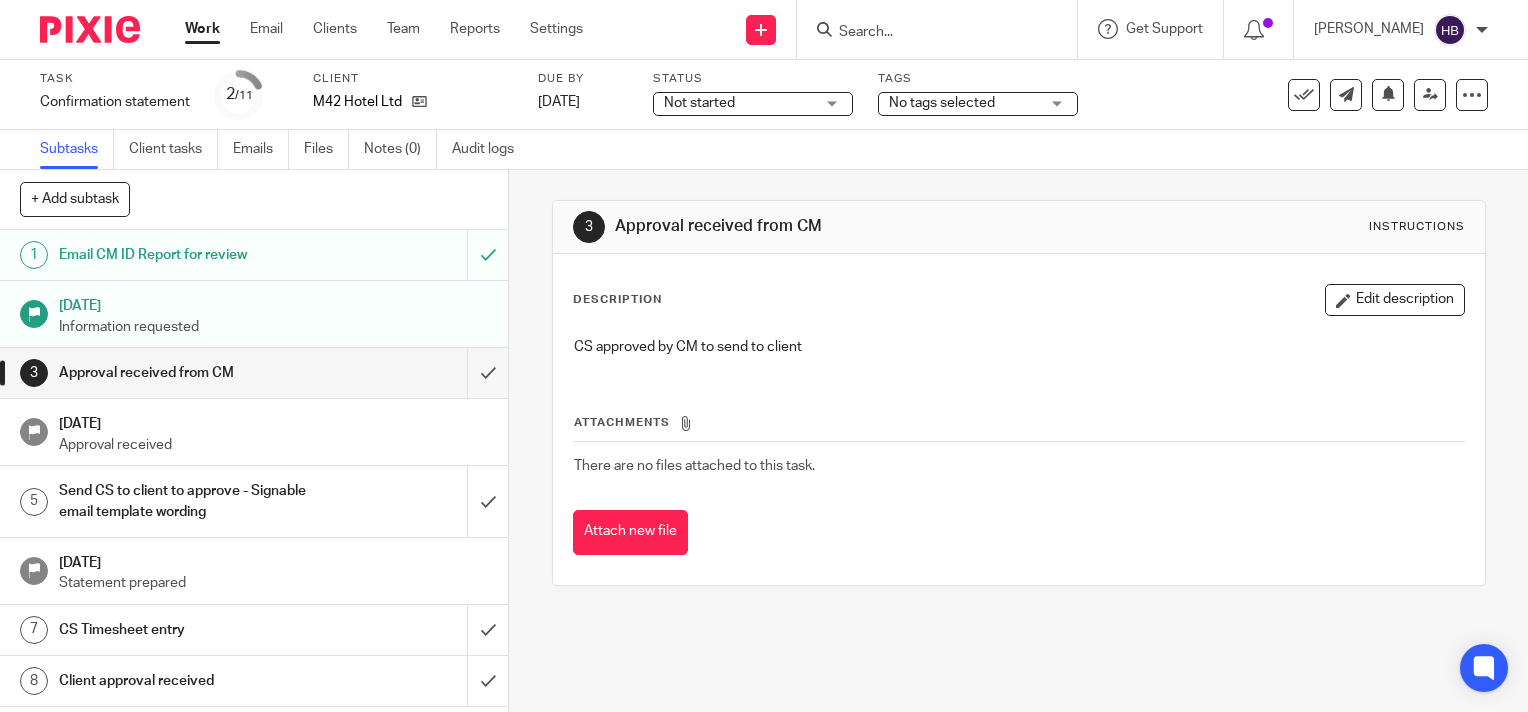 click at bounding box center (927, 33) 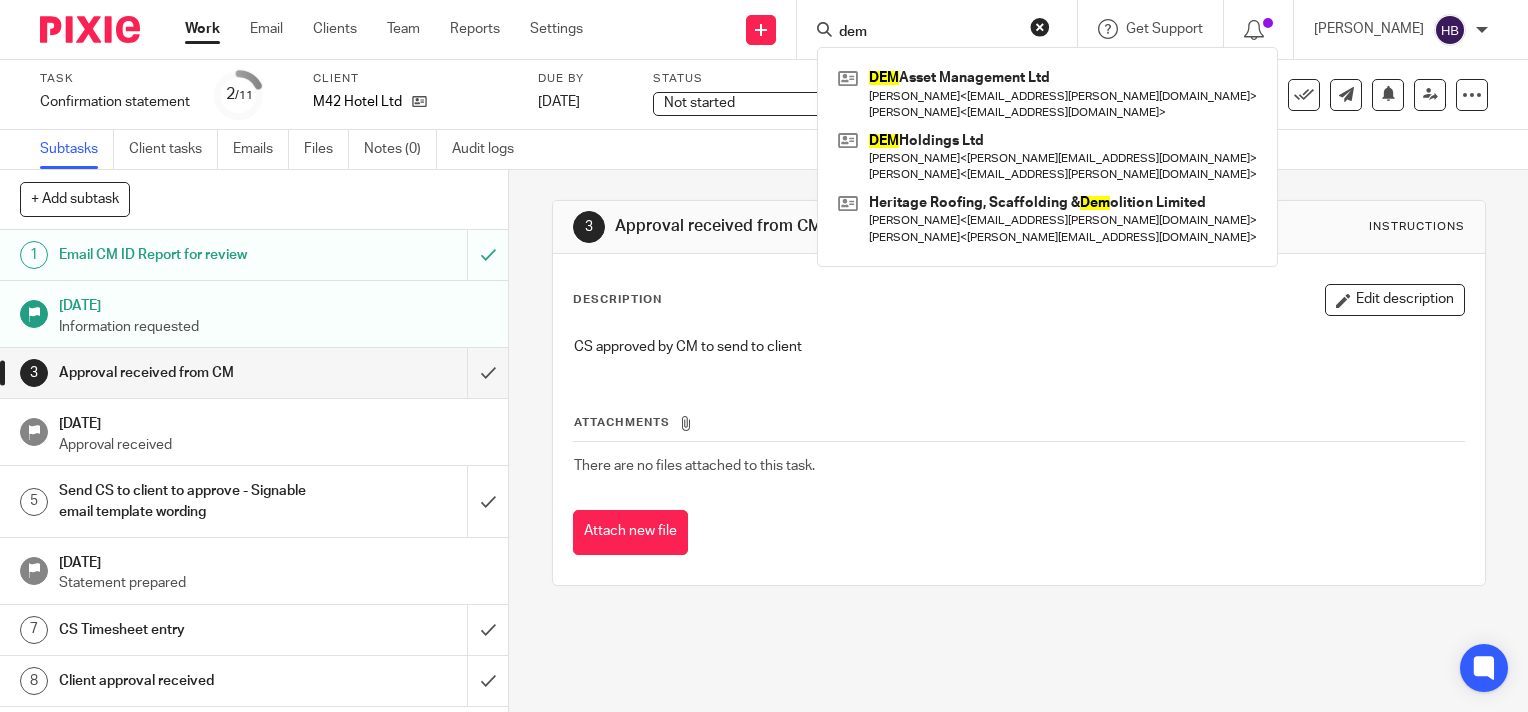 type on "dem" 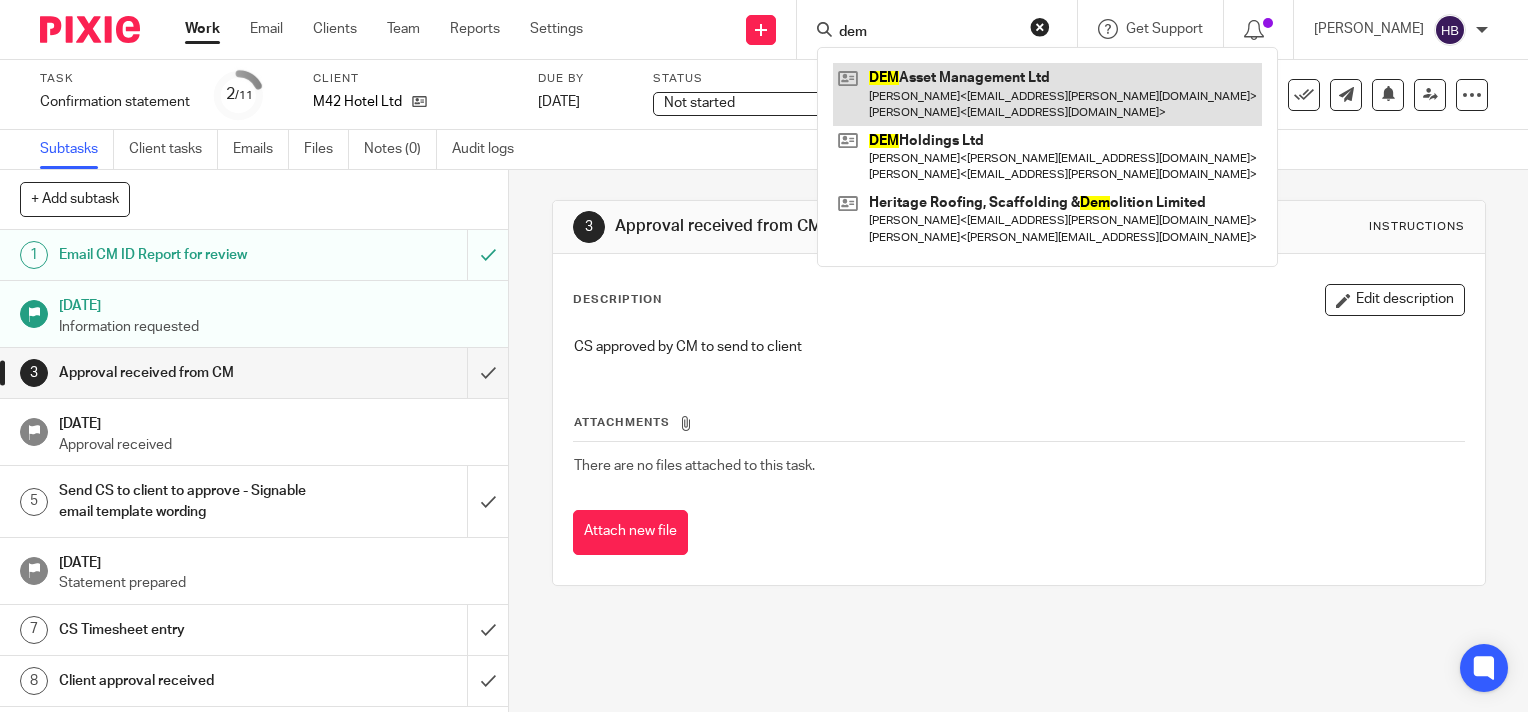 click at bounding box center [1047, 94] 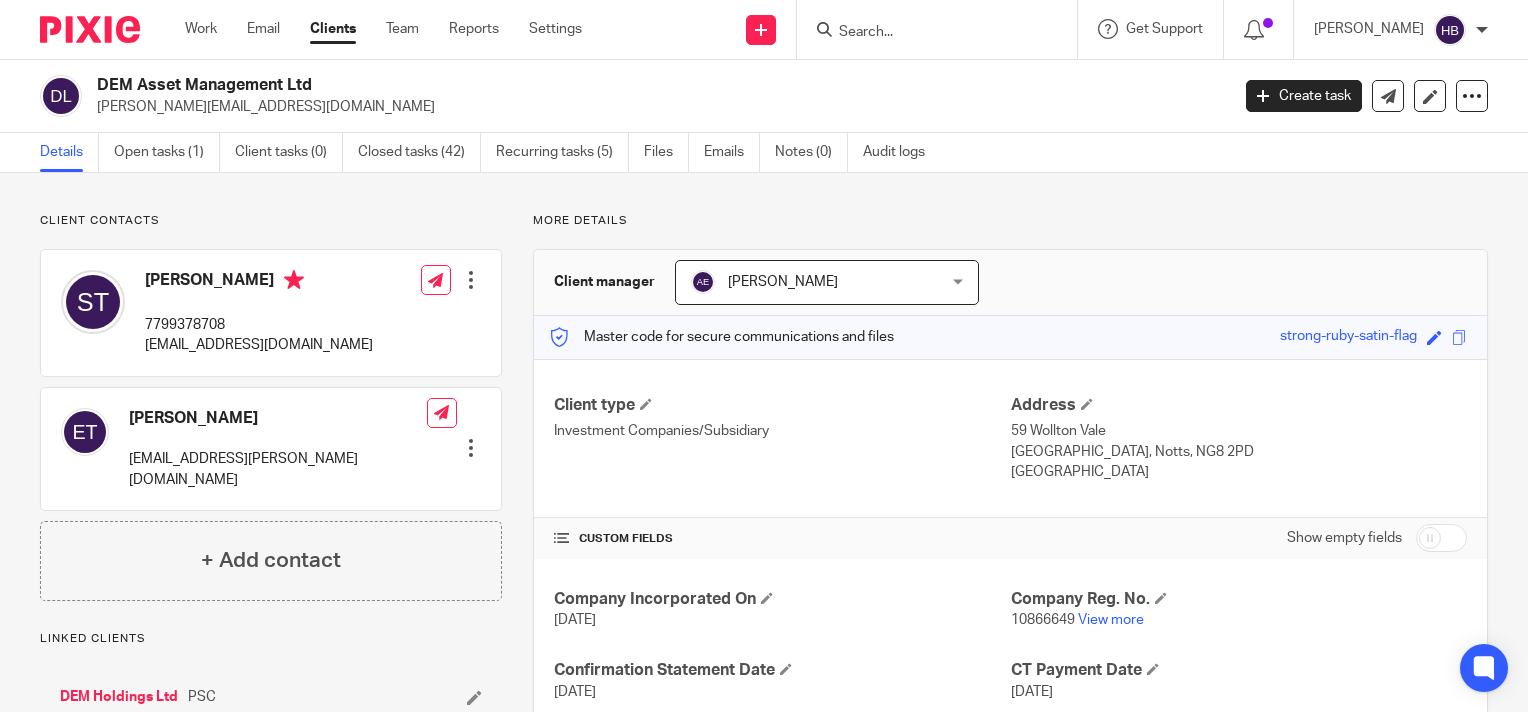 scroll, scrollTop: 0, scrollLeft: 0, axis: both 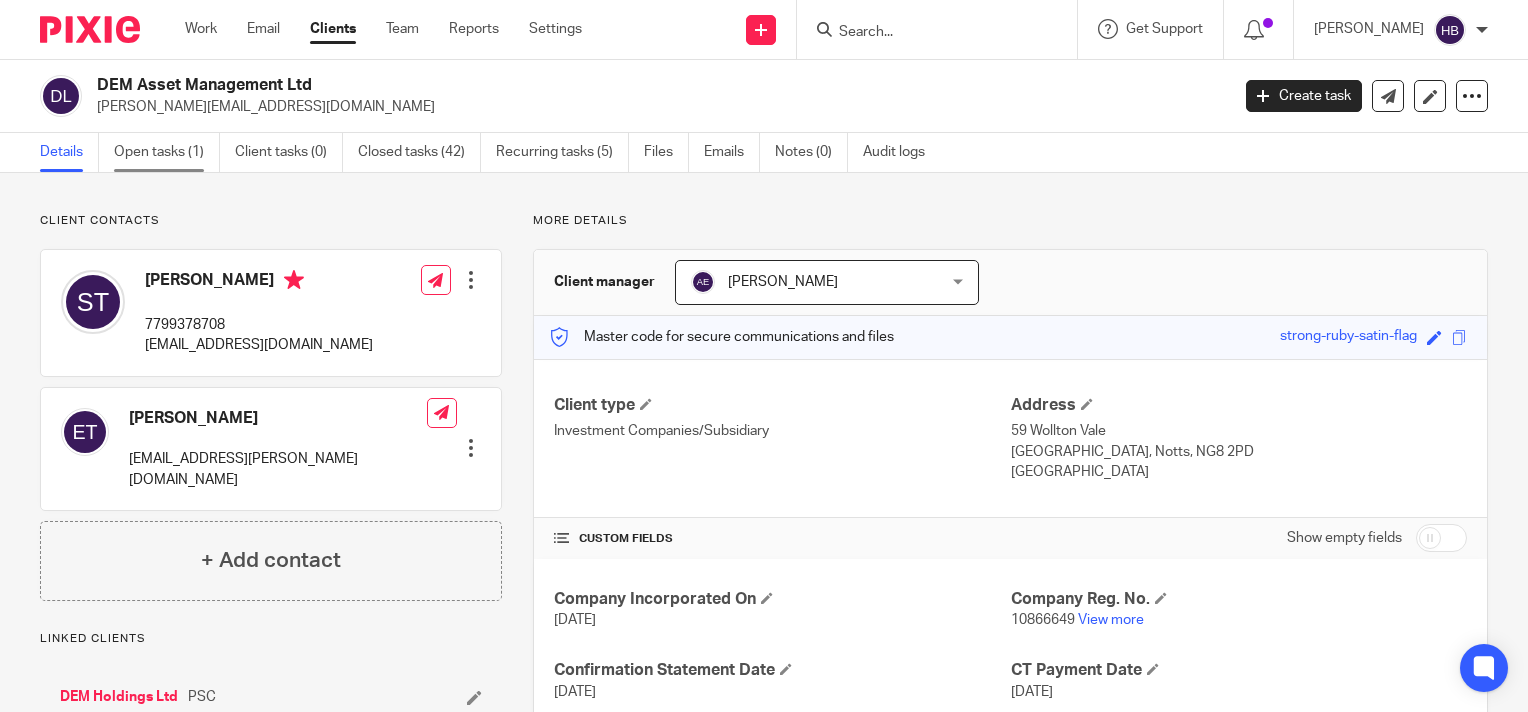 click on "Open tasks (1)" at bounding box center (167, 152) 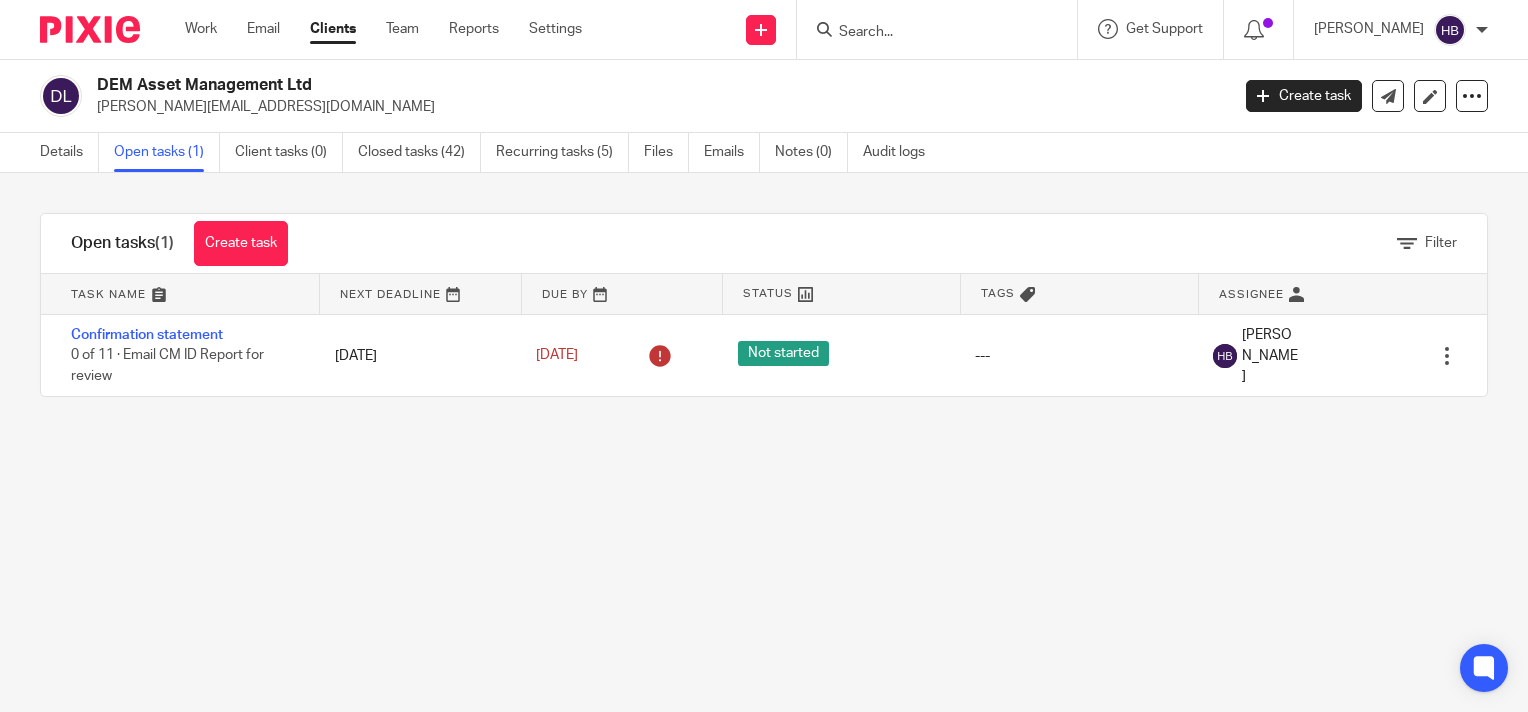 scroll, scrollTop: 0, scrollLeft: 0, axis: both 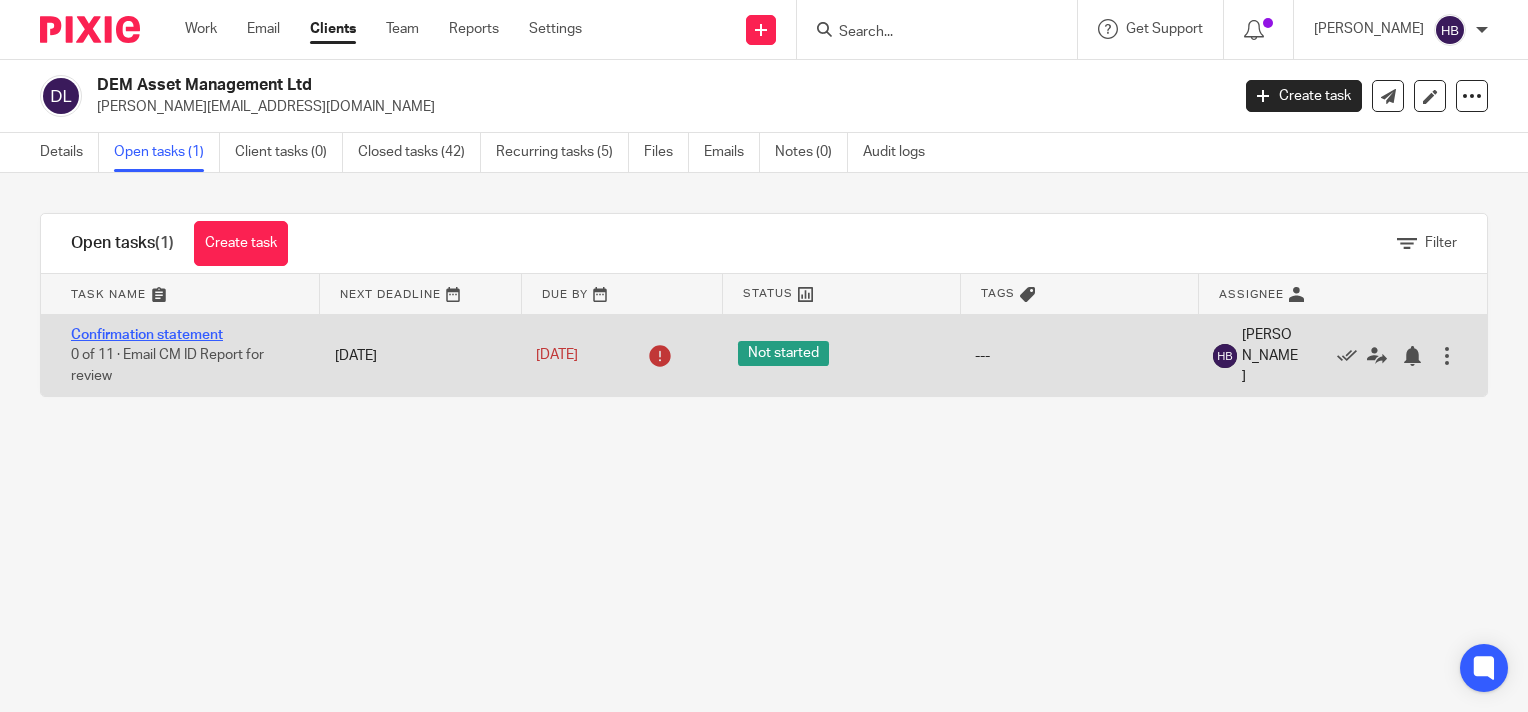 click on "Confirmation statement" at bounding box center [147, 335] 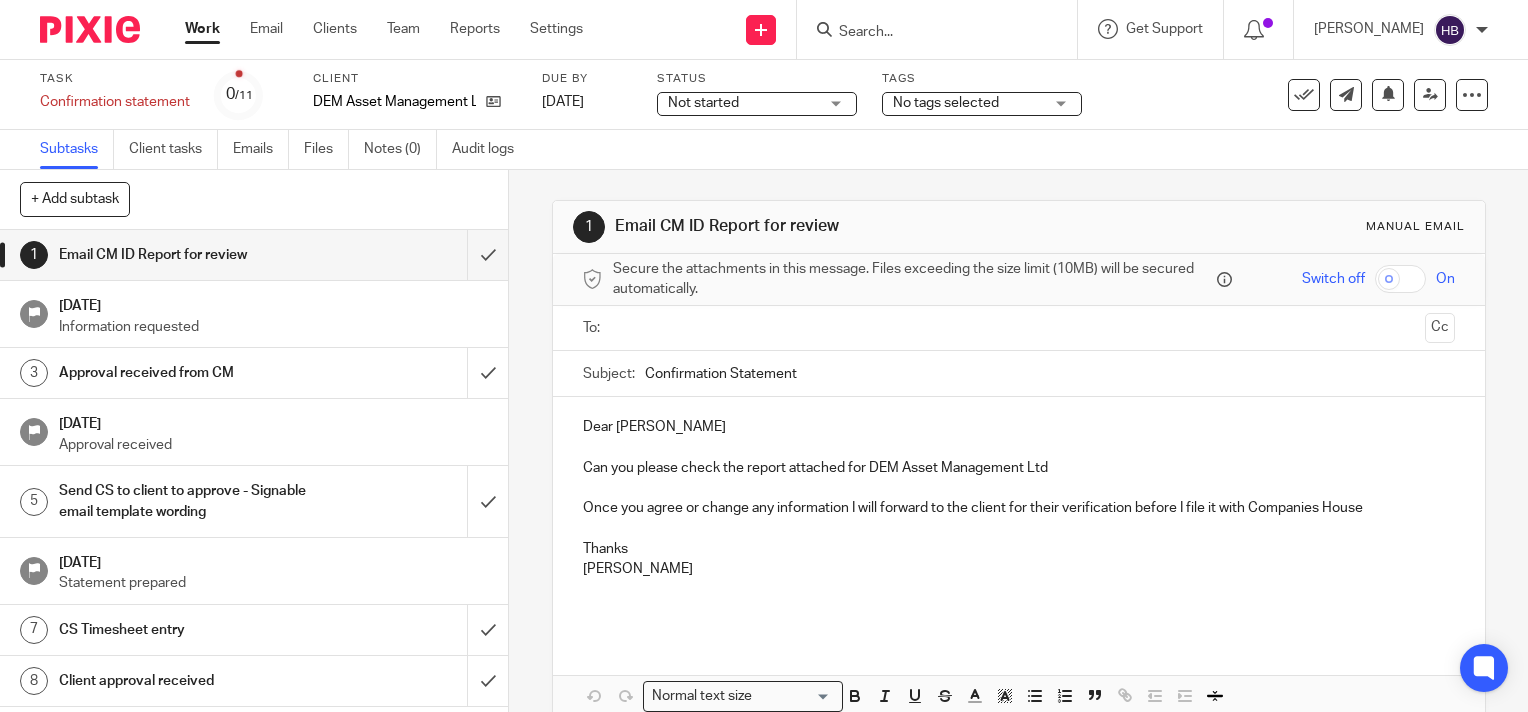 scroll, scrollTop: 0, scrollLeft: 0, axis: both 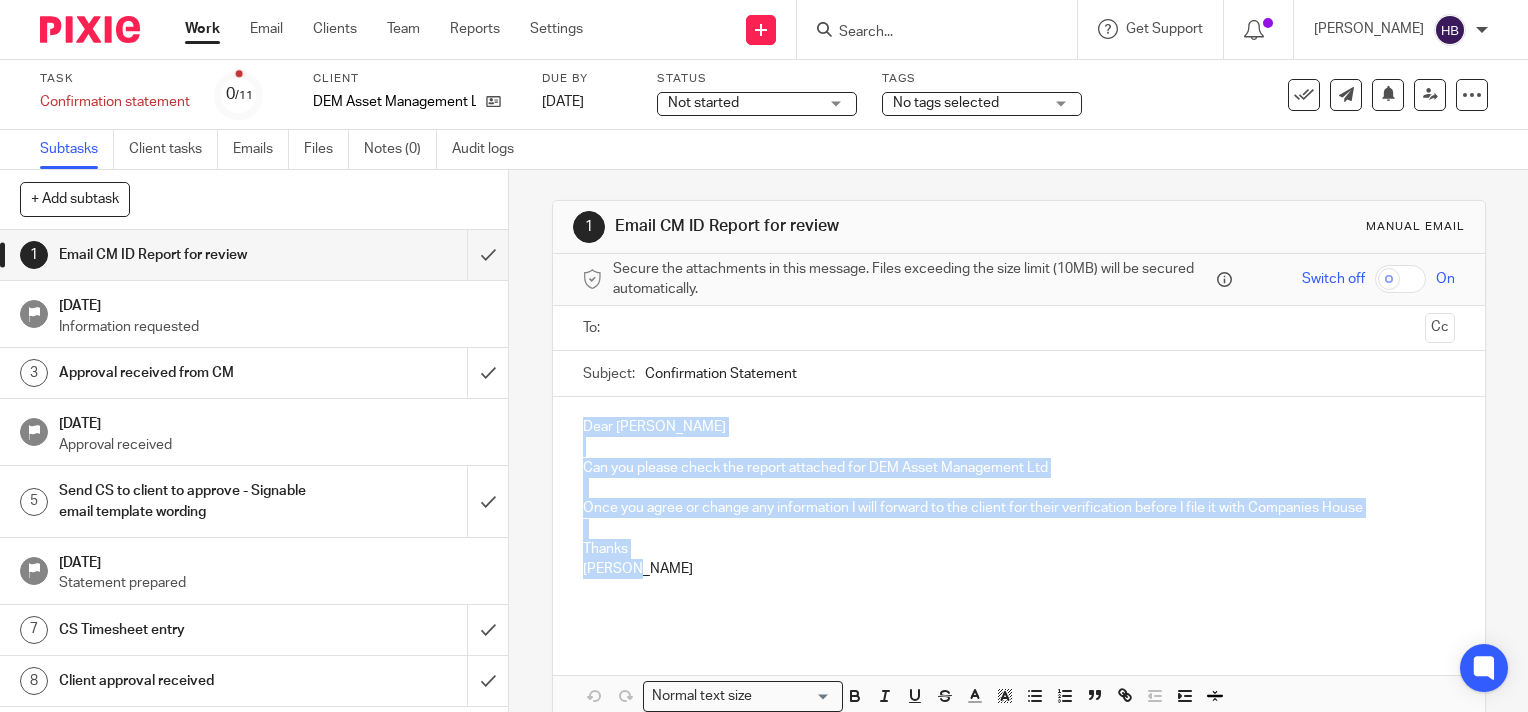 drag, startPoint x: 634, startPoint y: 571, endPoint x: 548, endPoint y: 433, distance: 162.6038 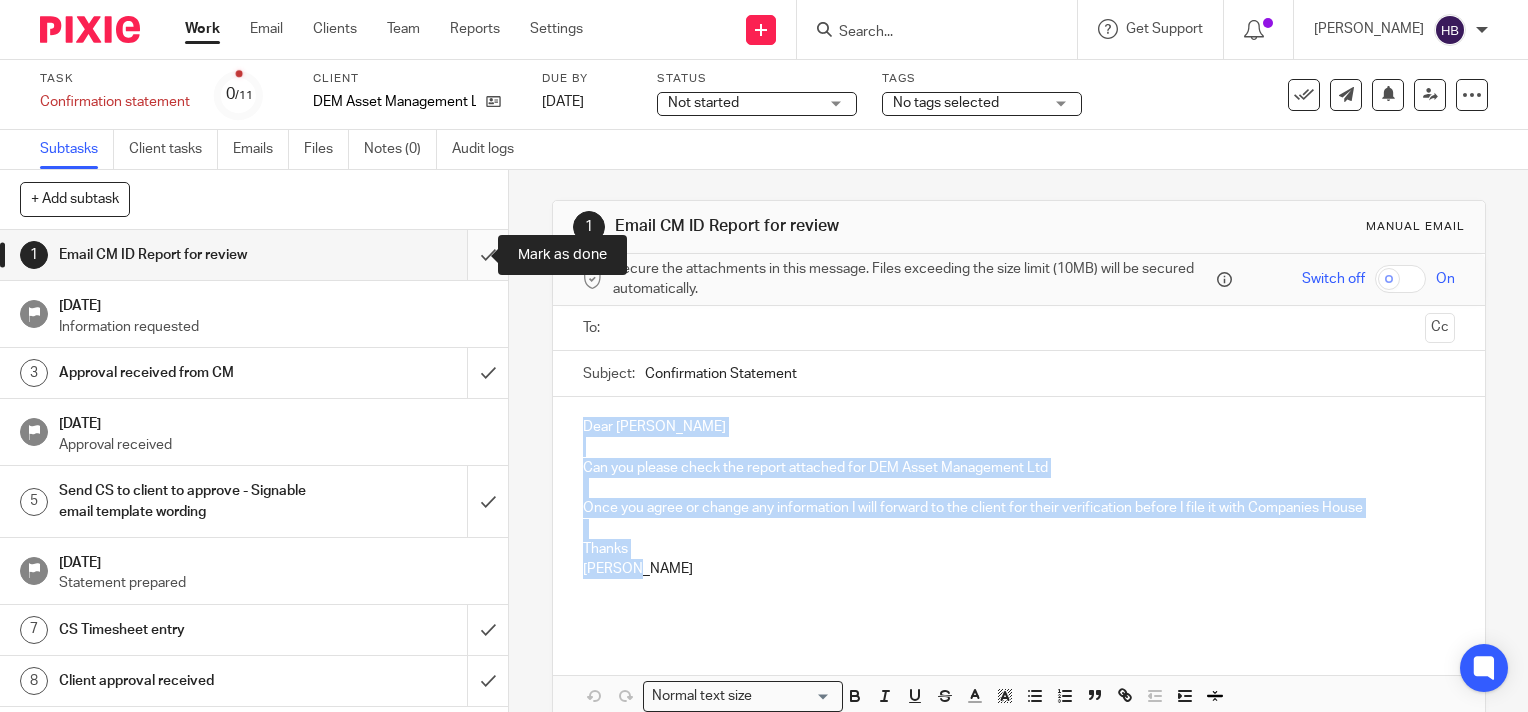 click at bounding box center (254, 255) 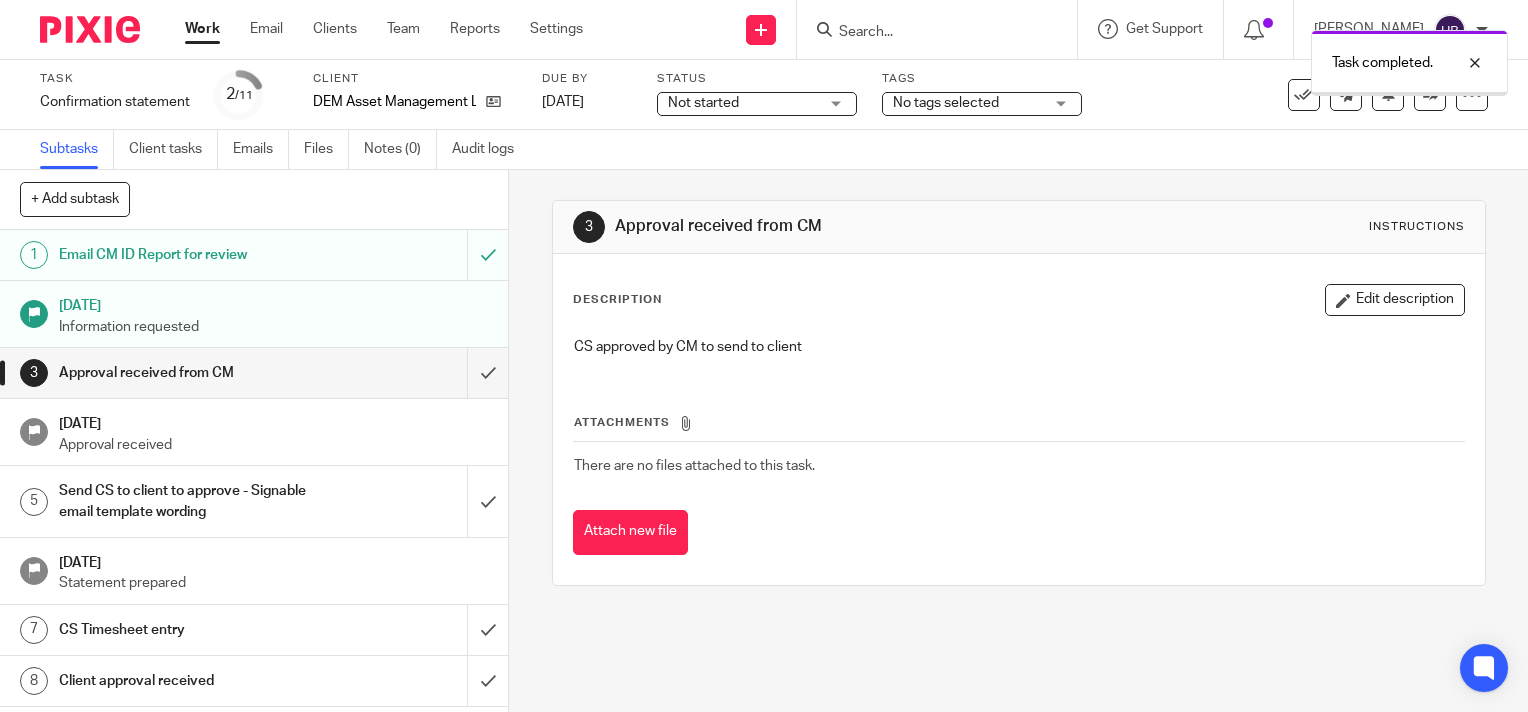 scroll, scrollTop: 0, scrollLeft: 0, axis: both 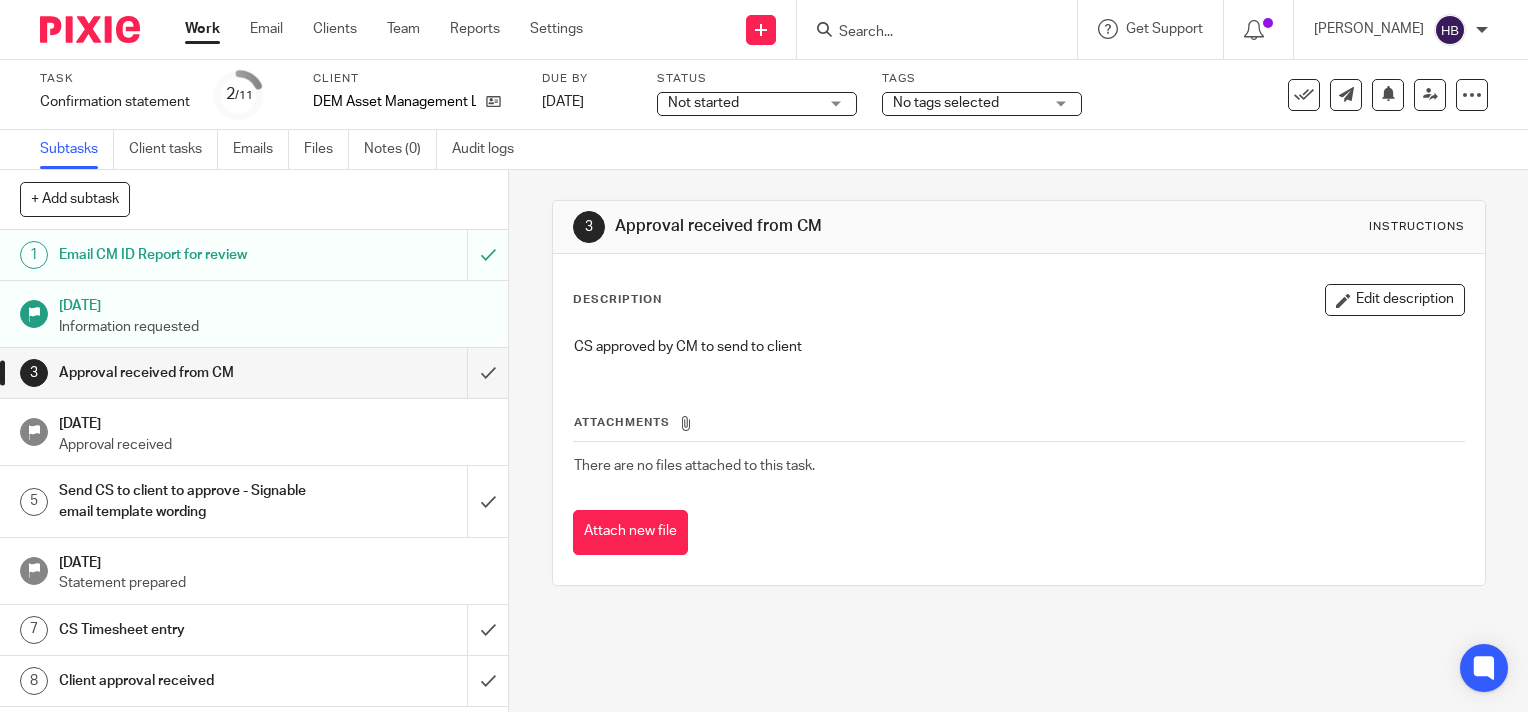 click at bounding box center [927, 33] 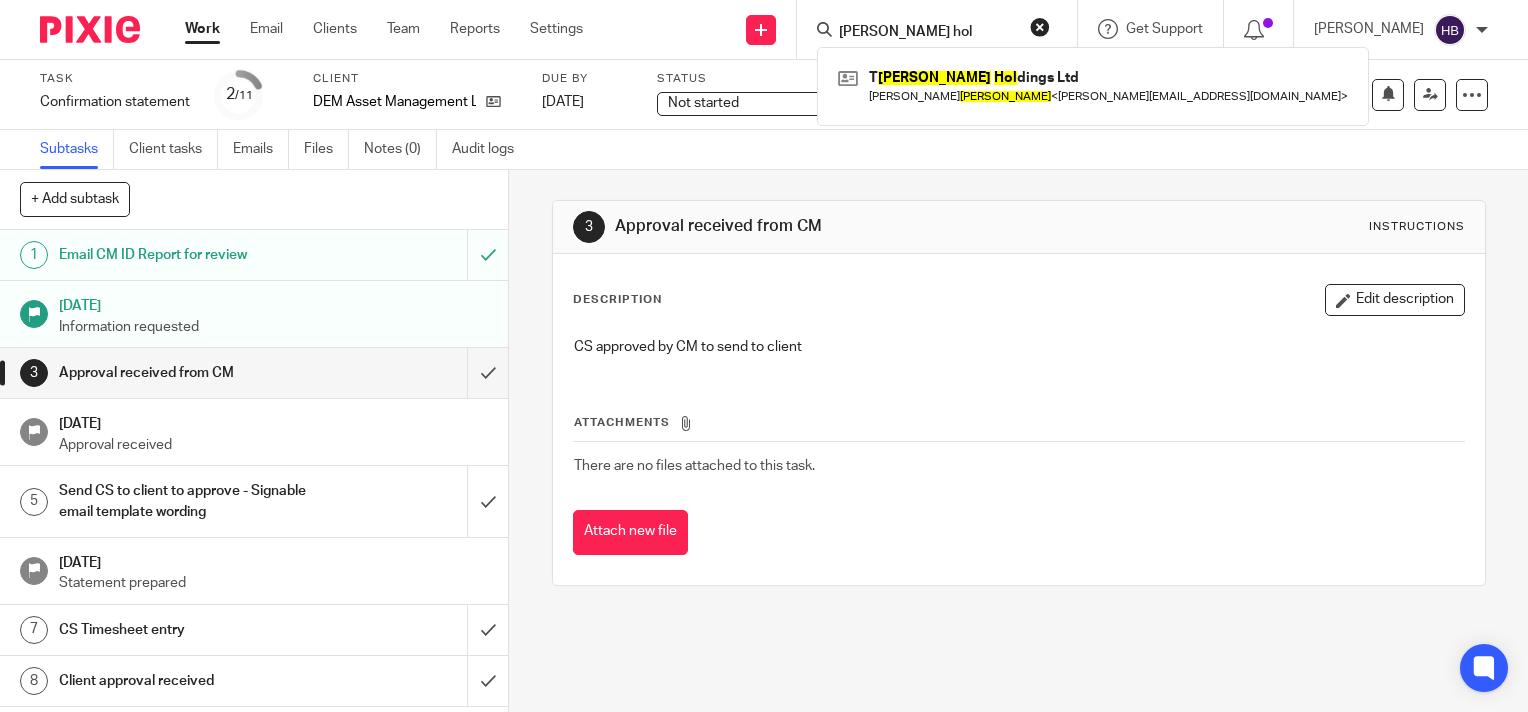 type on "T Moore hol" 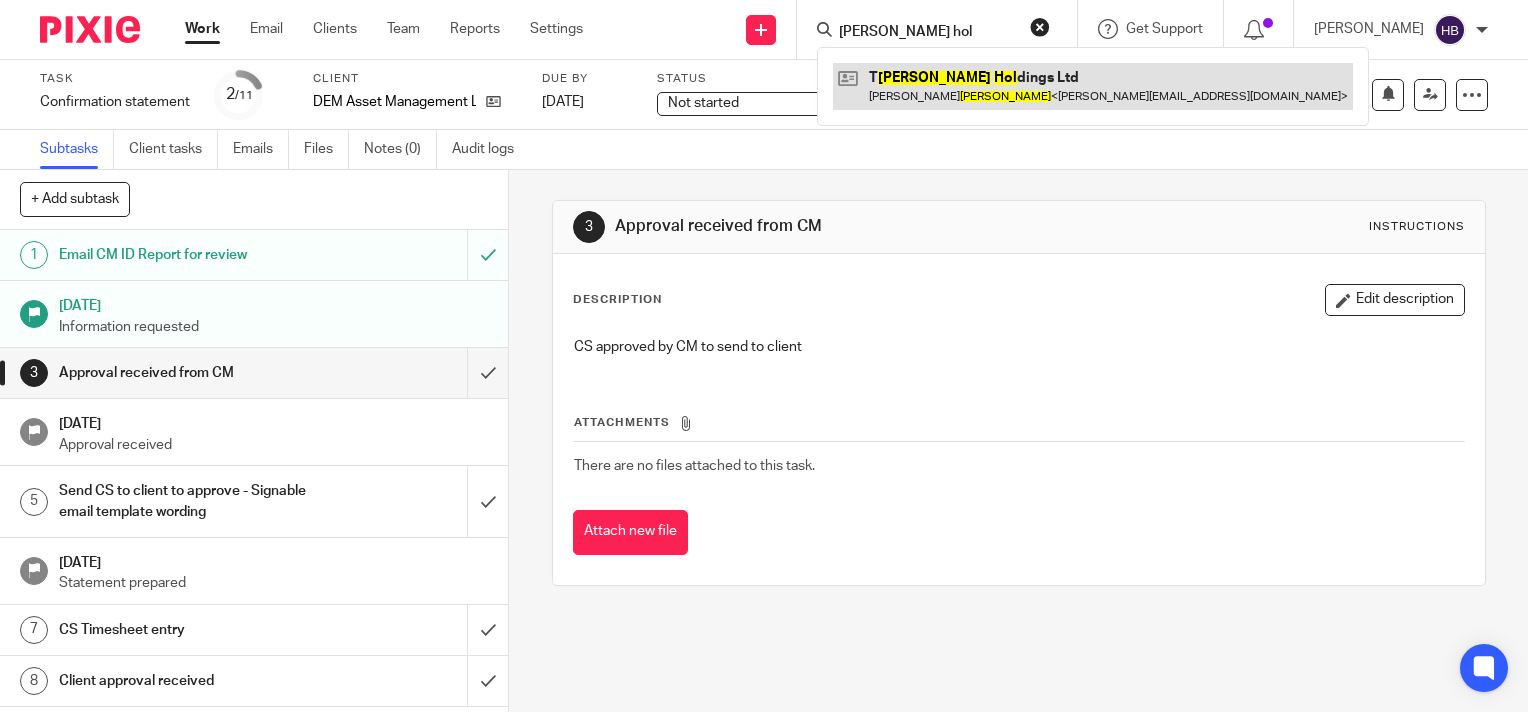 click at bounding box center (1093, 86) 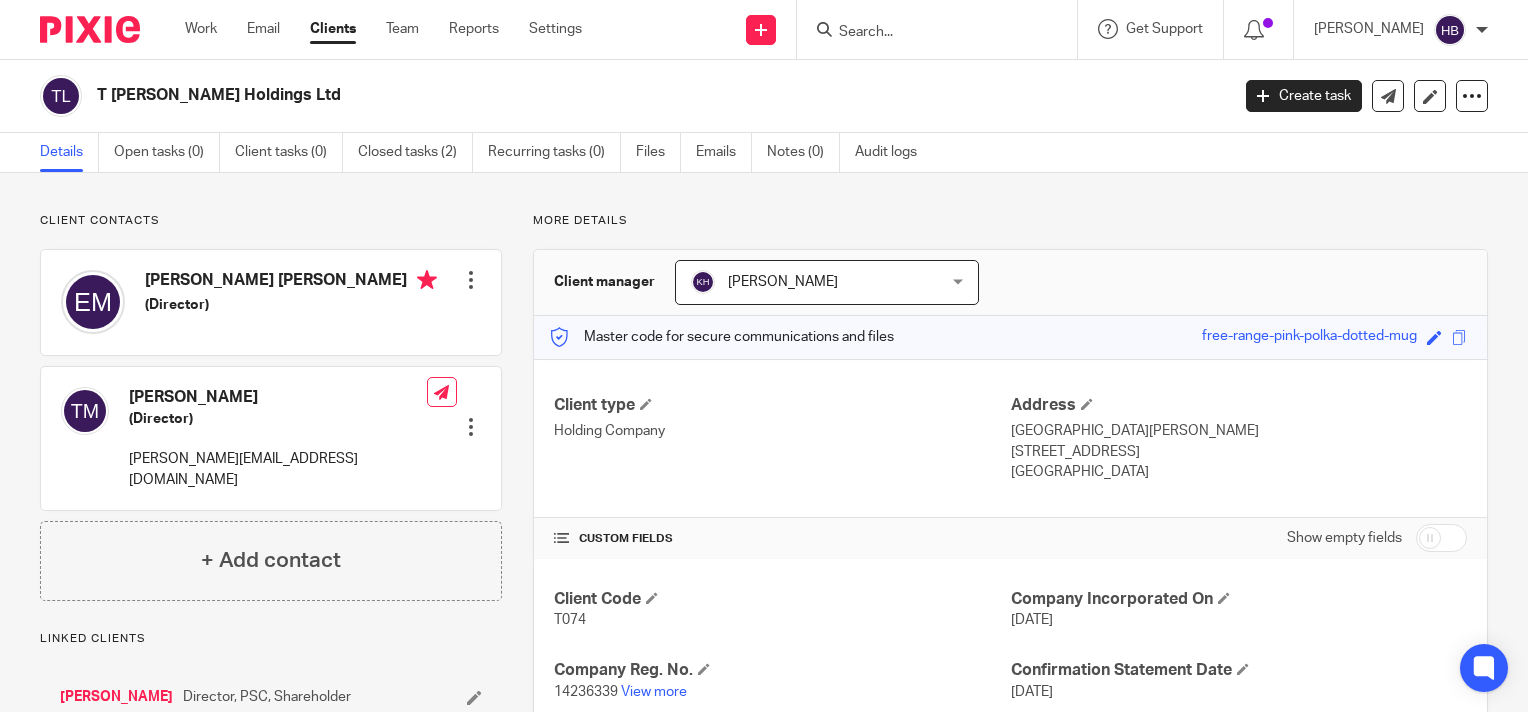 scroll, scrollTop: 0, scrollLeft: 0, axis: both 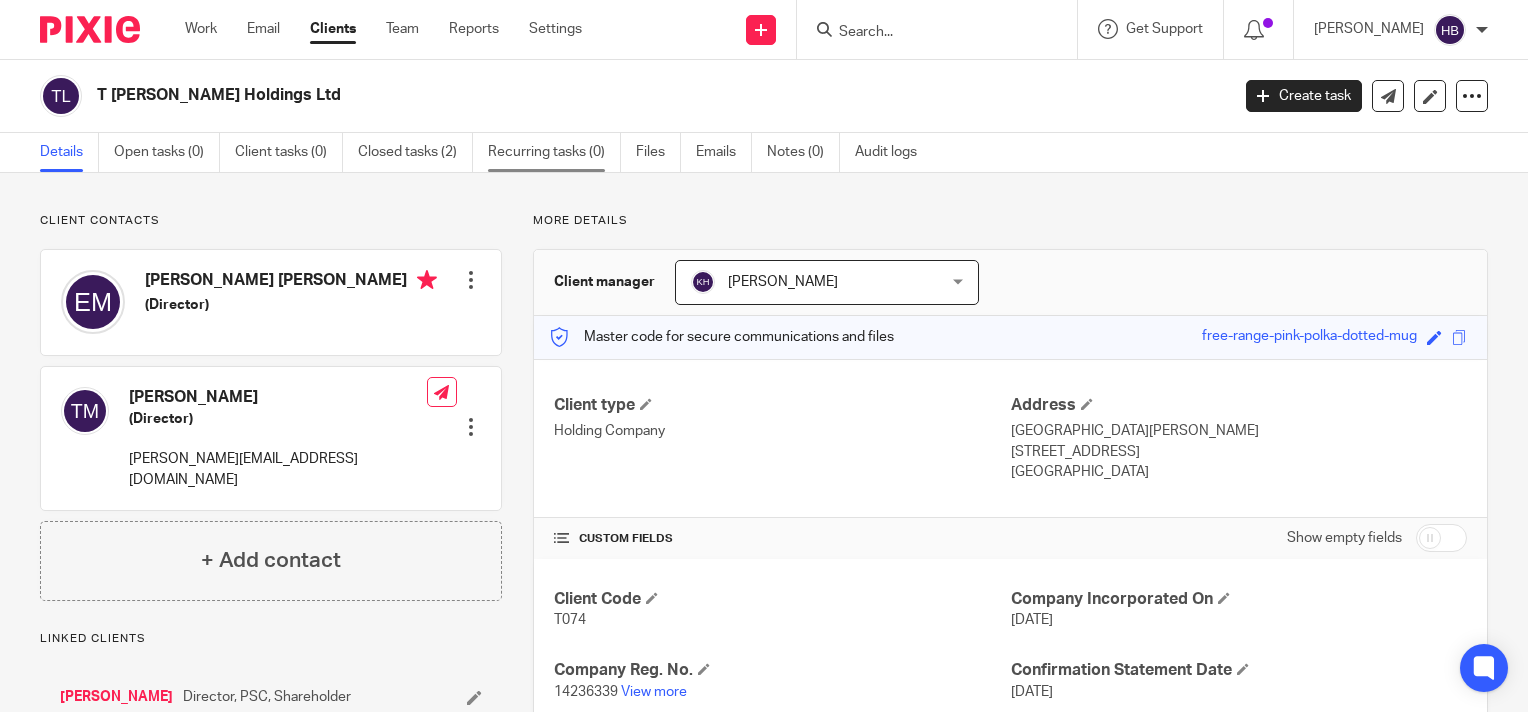 click on "Recurring tasks (0)" at bounding box center [554, 152] 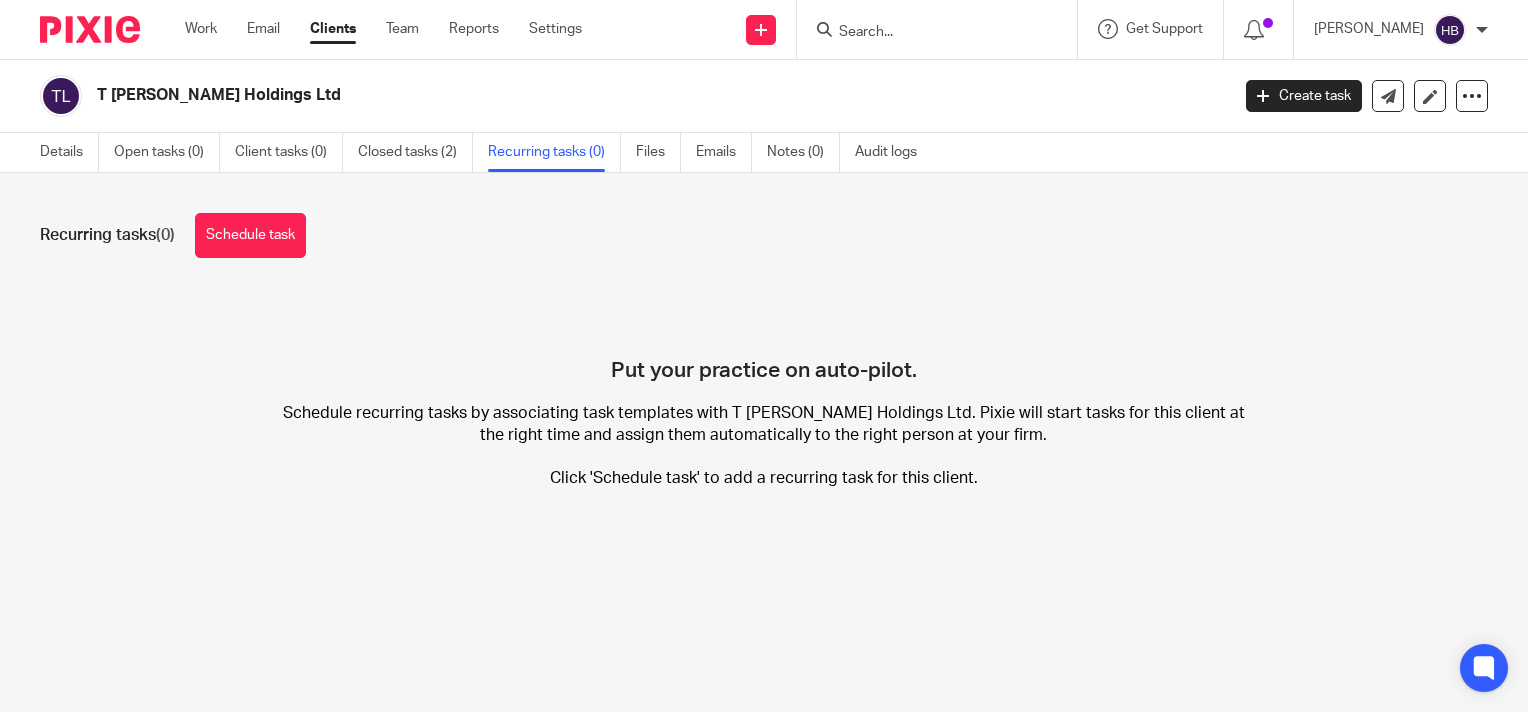 scroll, scrollTop: 0, scrollLeft: 0, axis: both 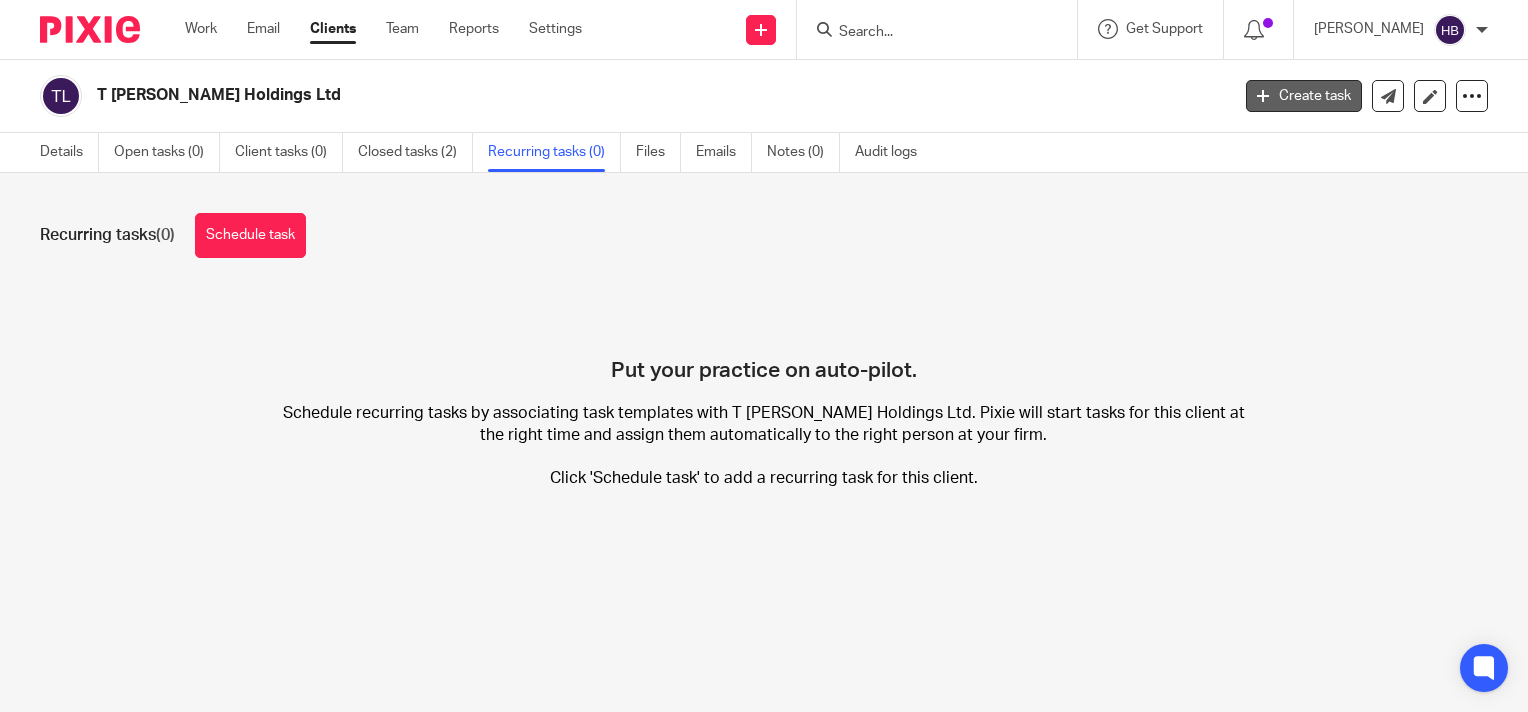 click on "Create task" at bounding box center [1304, 96] 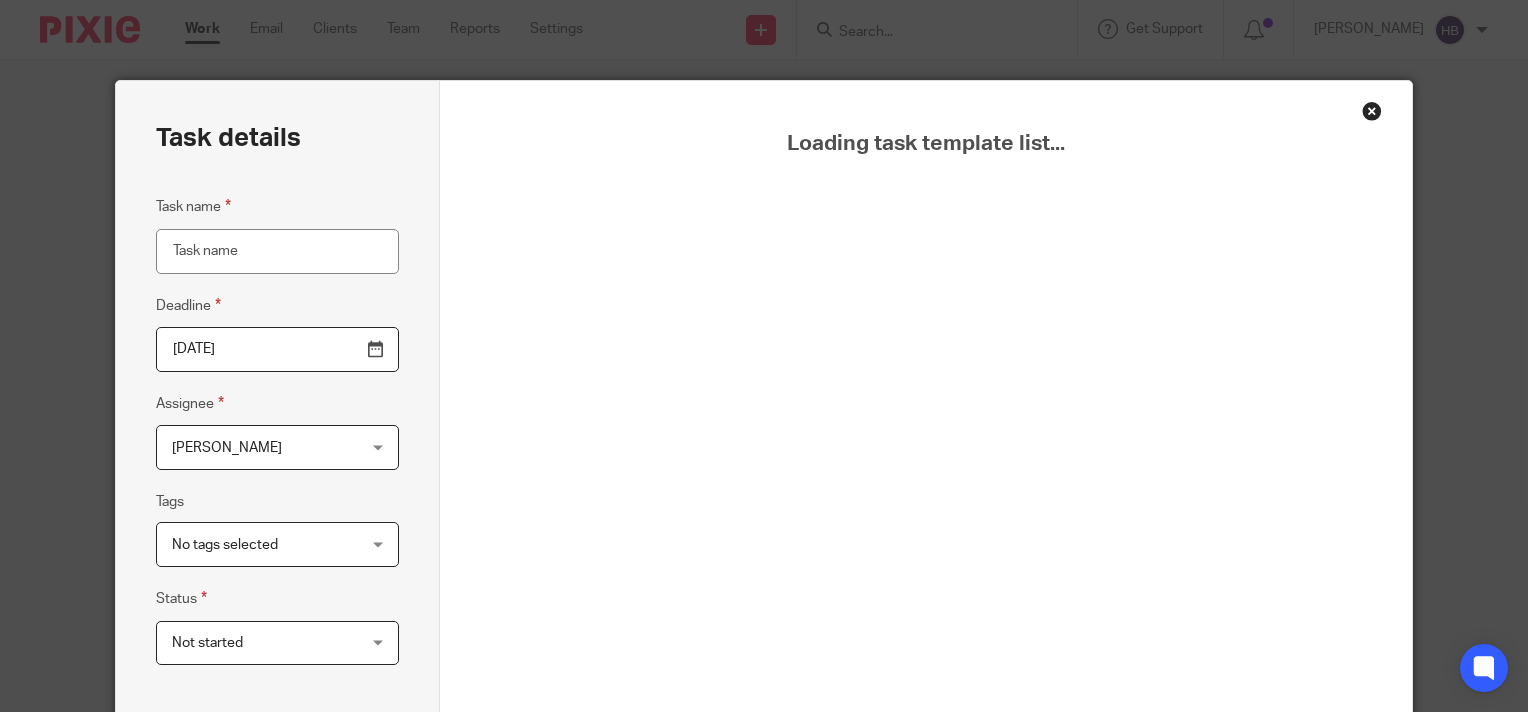 scroll, scrollTop: 0, scrollLeft: 0, axis: both 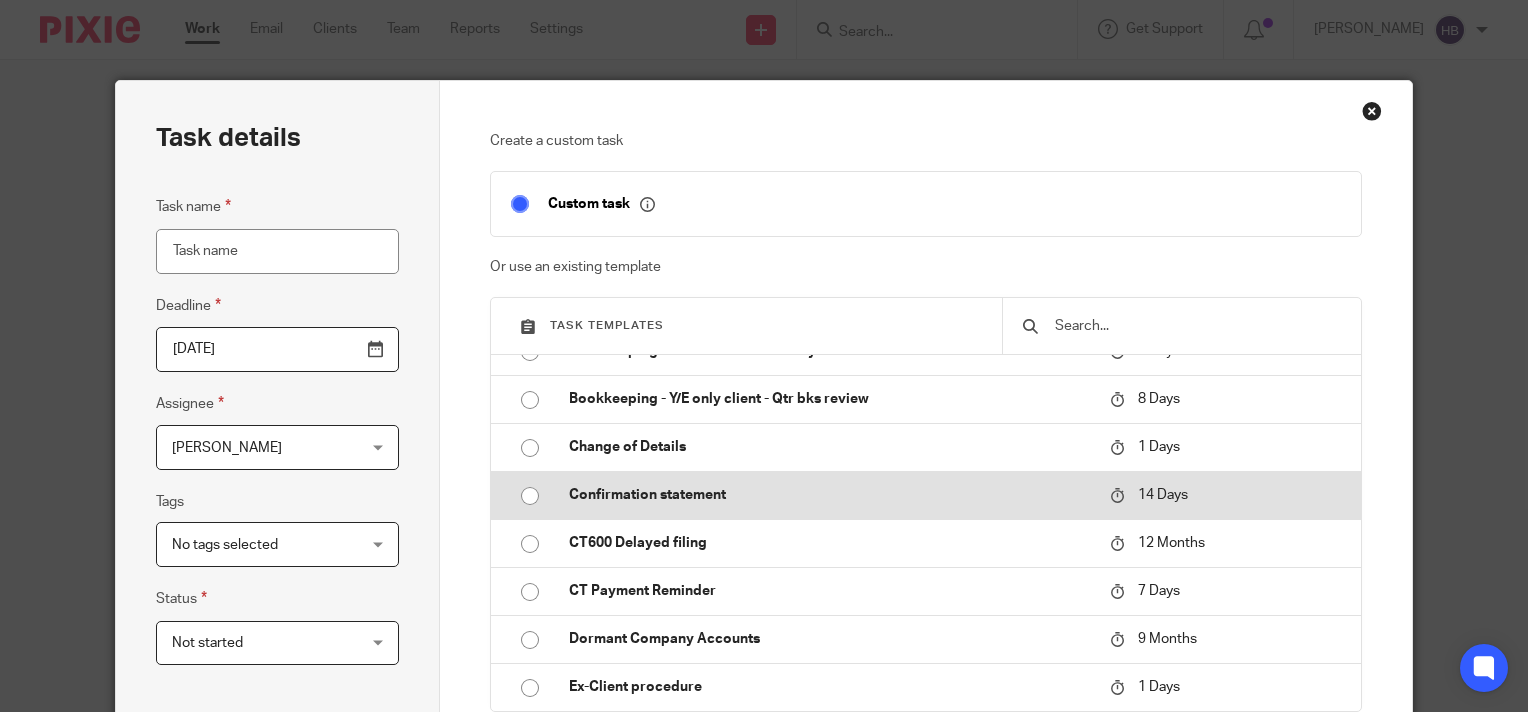 click at bounding box center [530, 496] 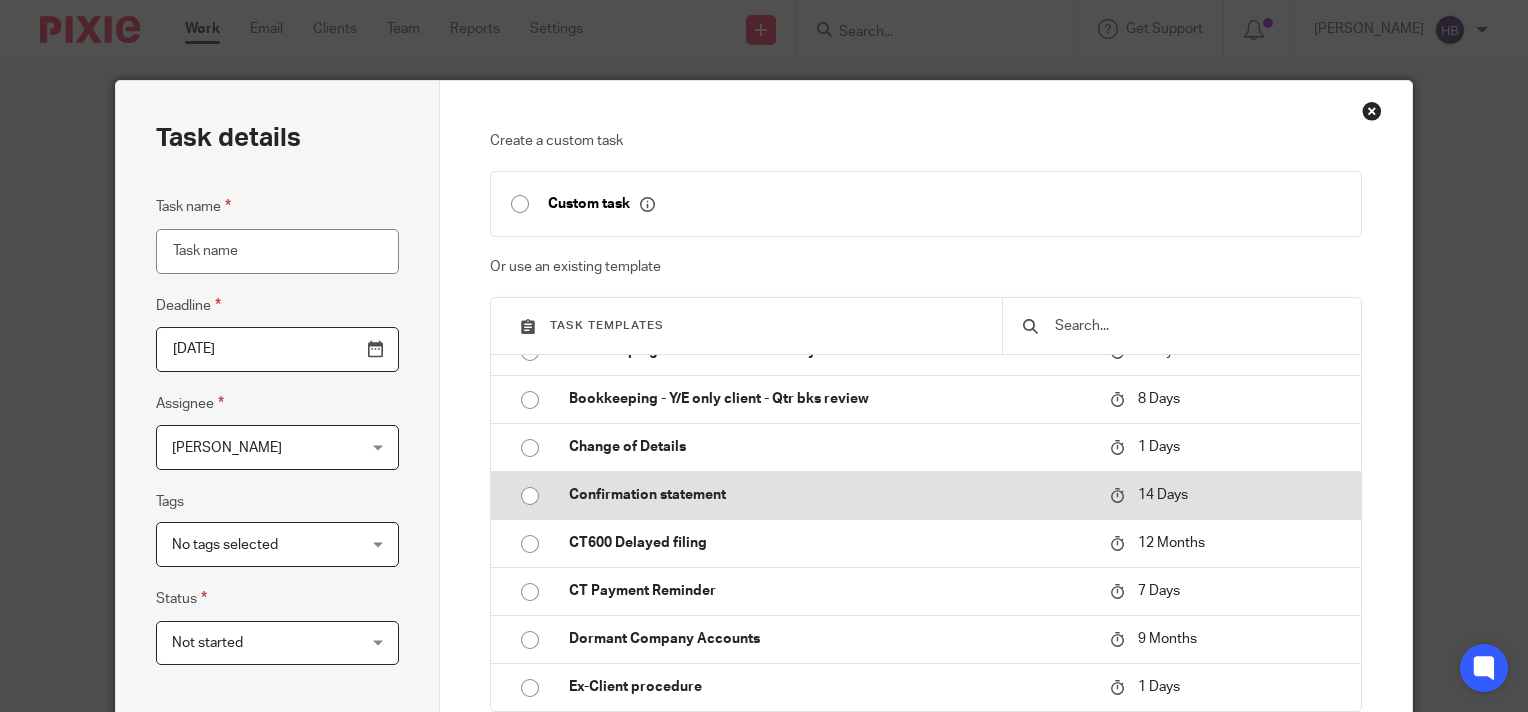 type on "2025-07-29" 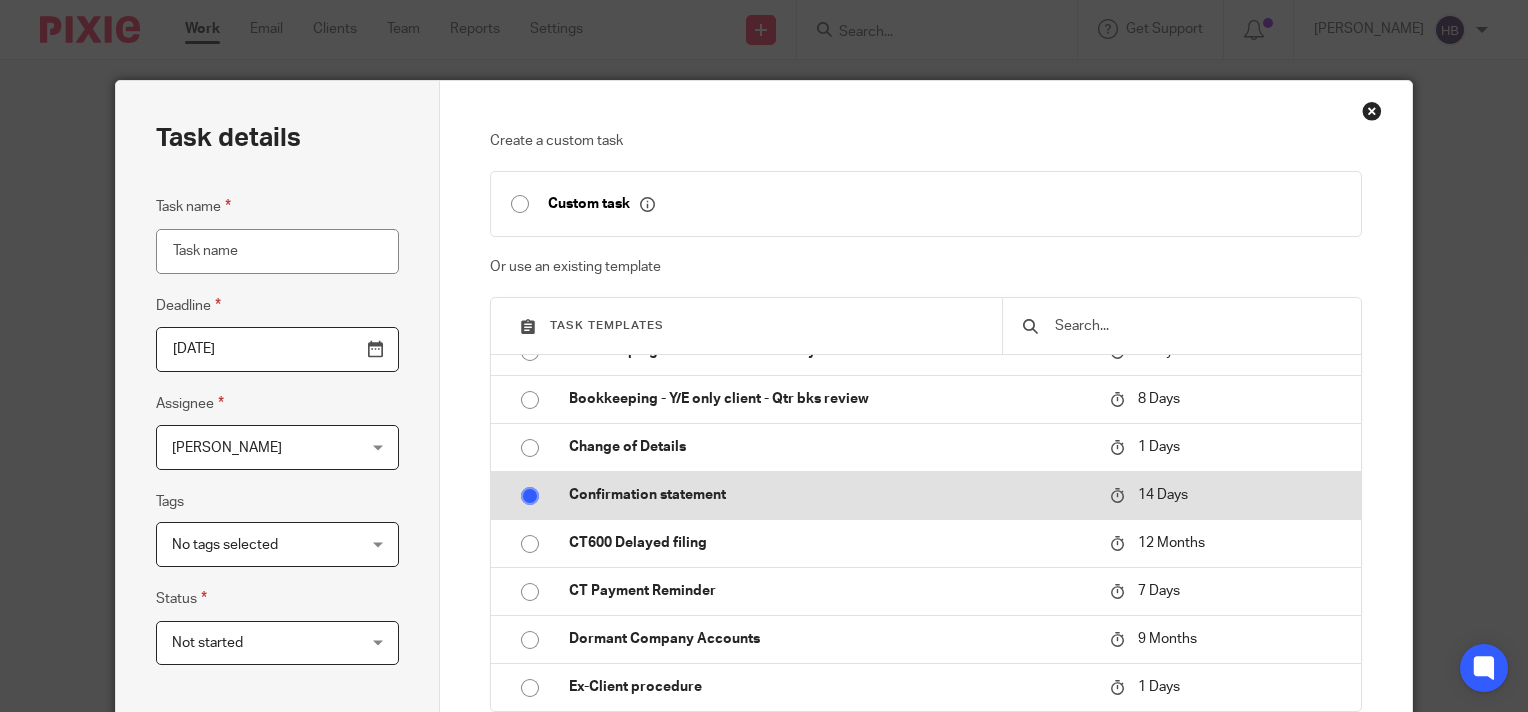 type on "Confirmation statement" 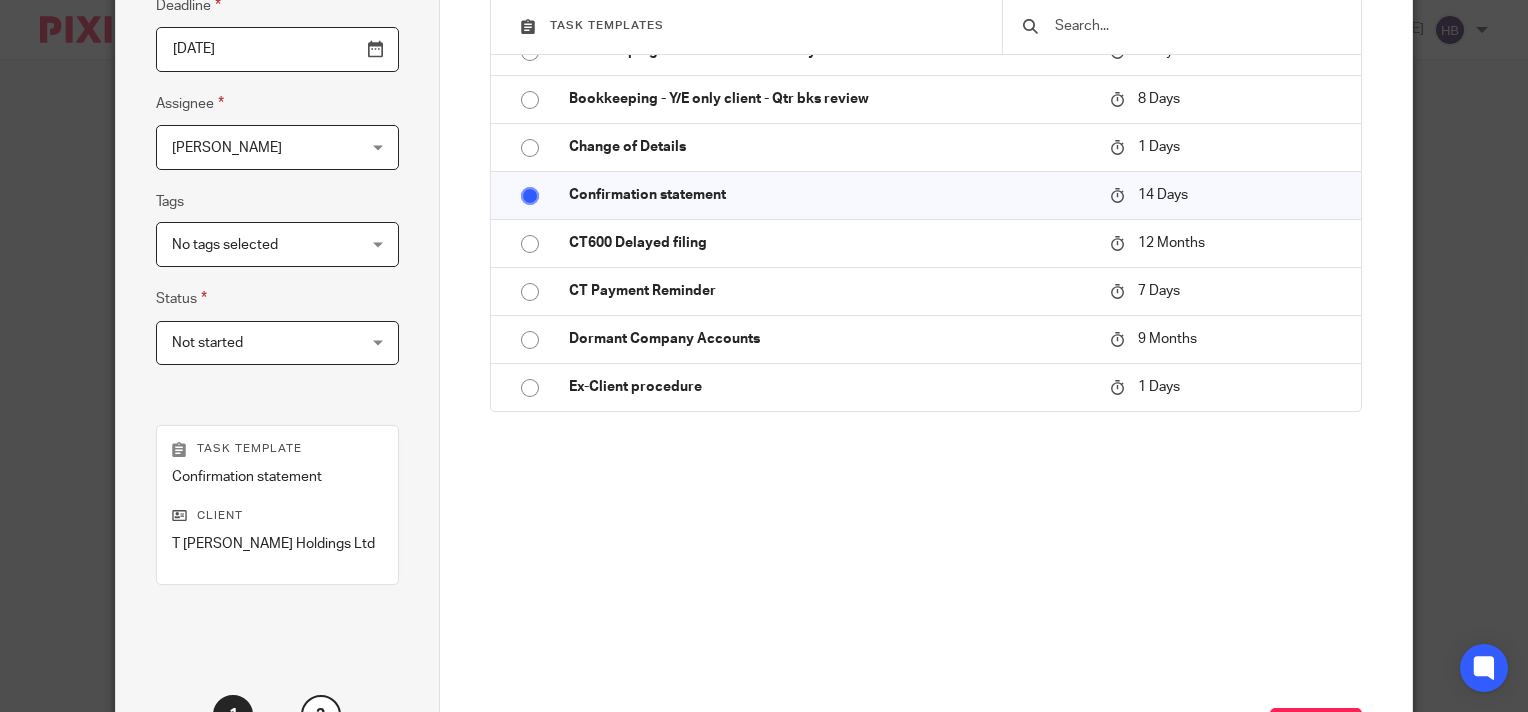 scroll, scrollTop: 468, scrollLeft: 0, axis: vertical 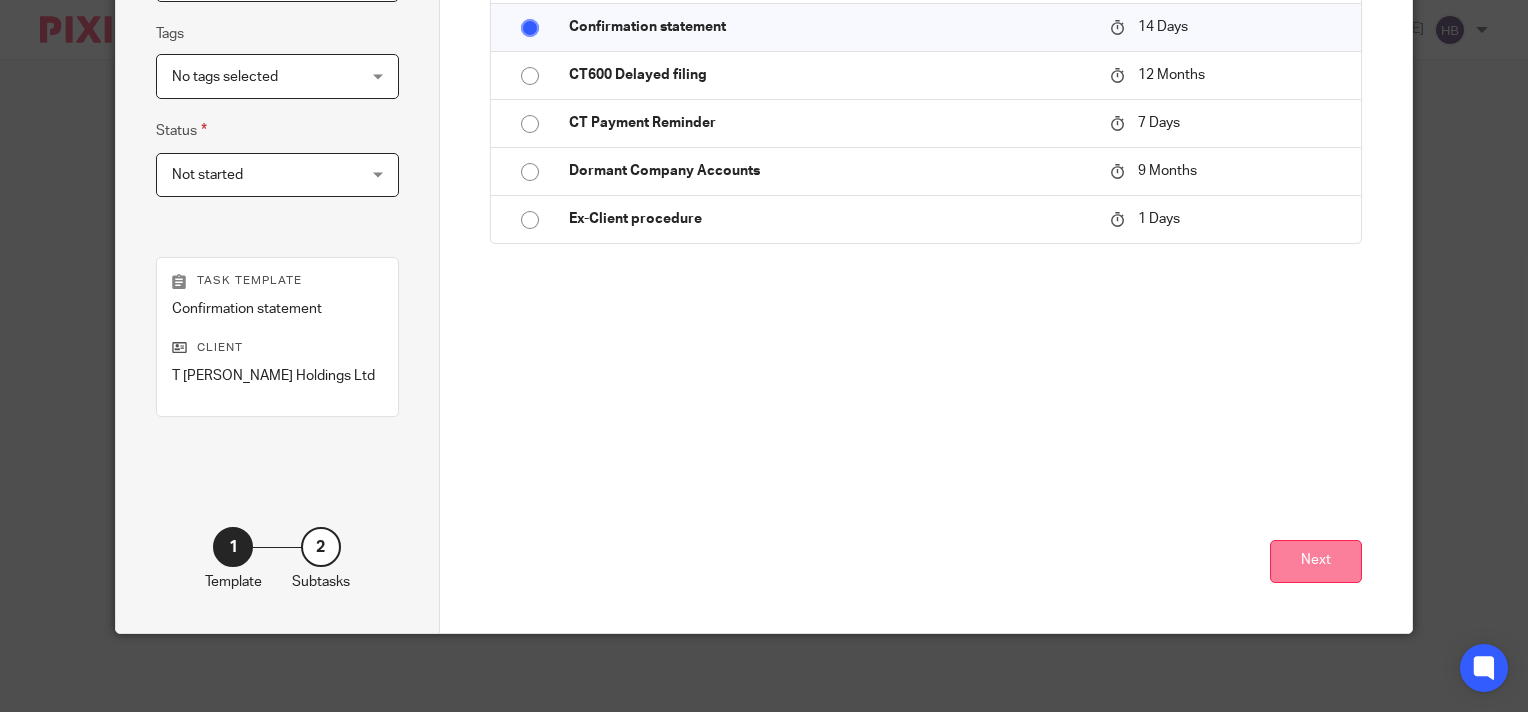 click on "Next" at bounding box center [1316, 561] 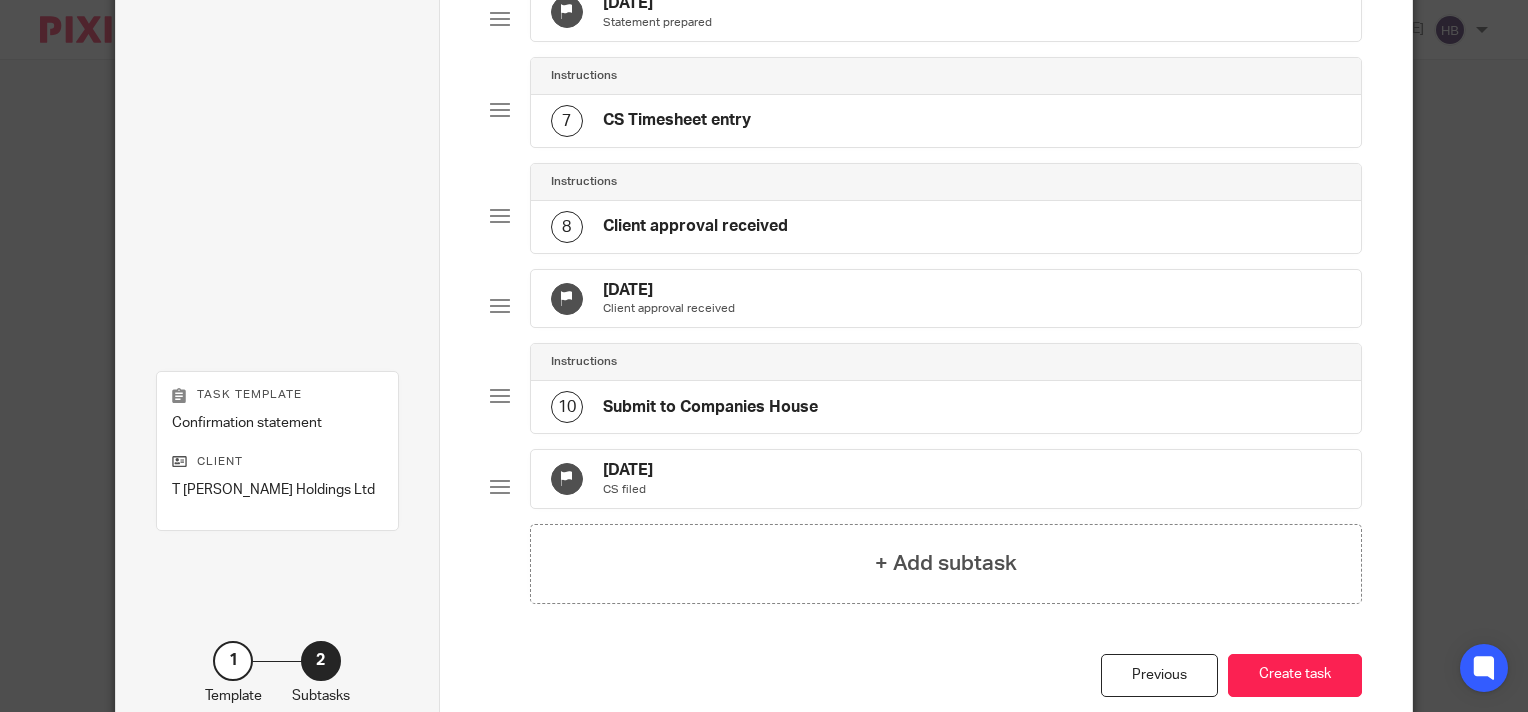 scroll, scrollTop: 858, scrollLeft: 0, axis: vertical 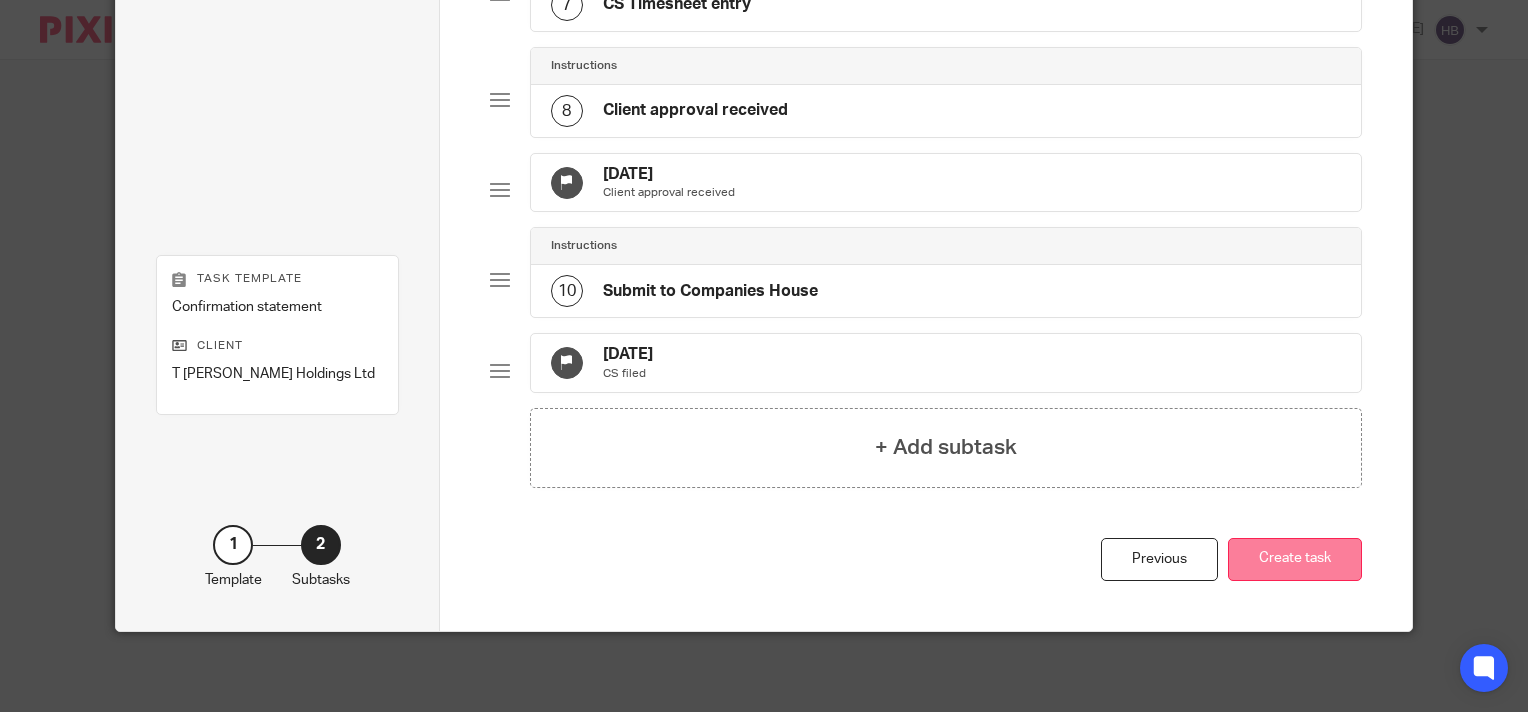 click on "Create task" at bounding box center [1295, 559] 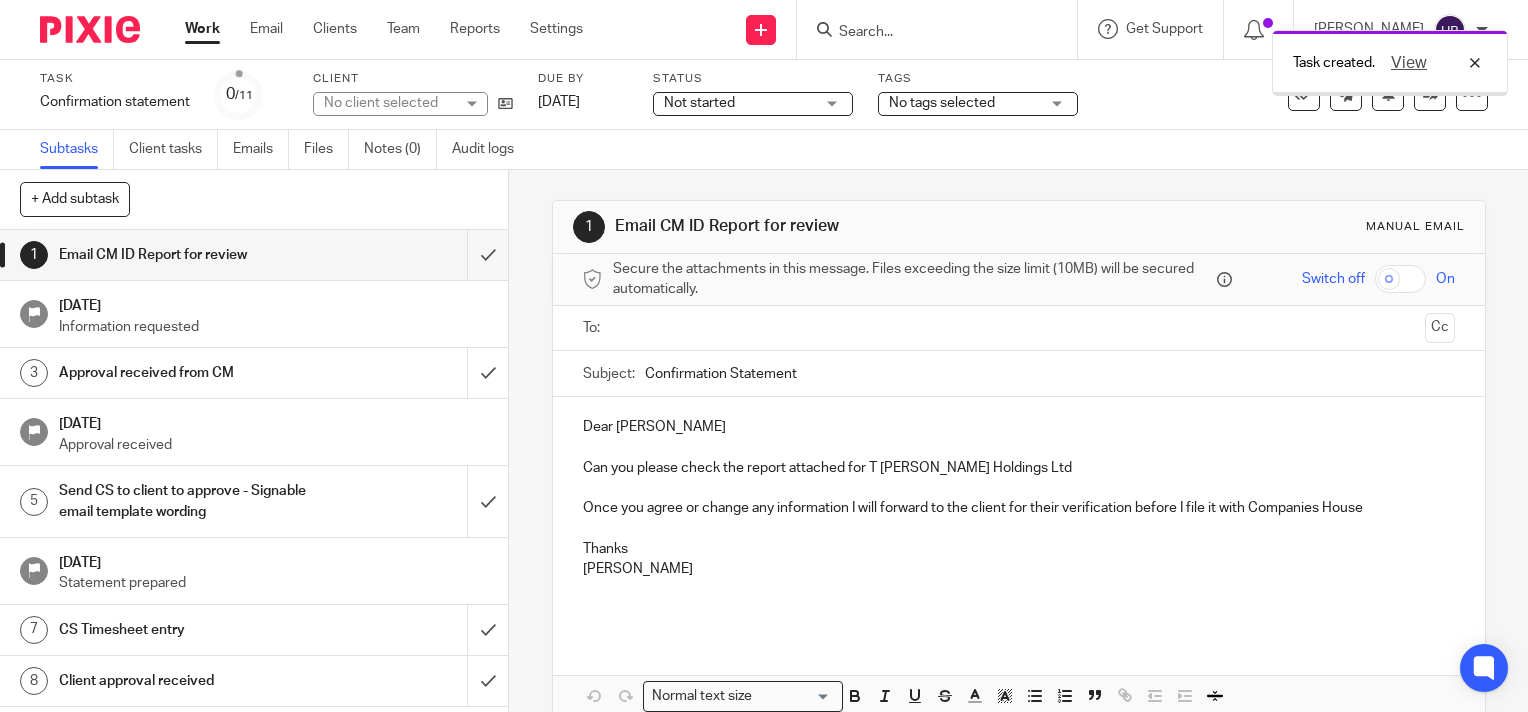 scroll, scrollTop: 0, scrollLeft: 0, axis: both 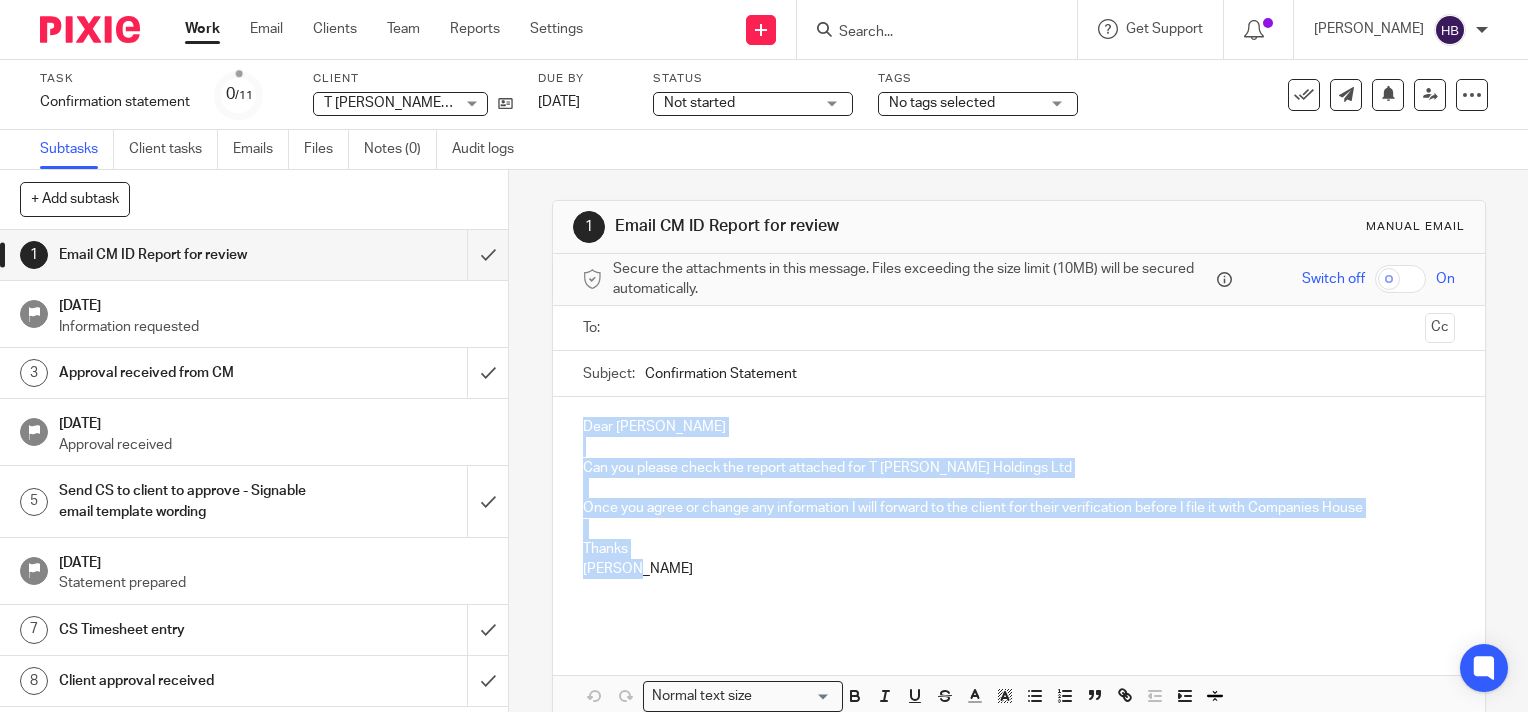 drag, startPoint x: 634, startPoint y: 564, endPoint x: 570, endPoint y: 416, distance: 161.24515 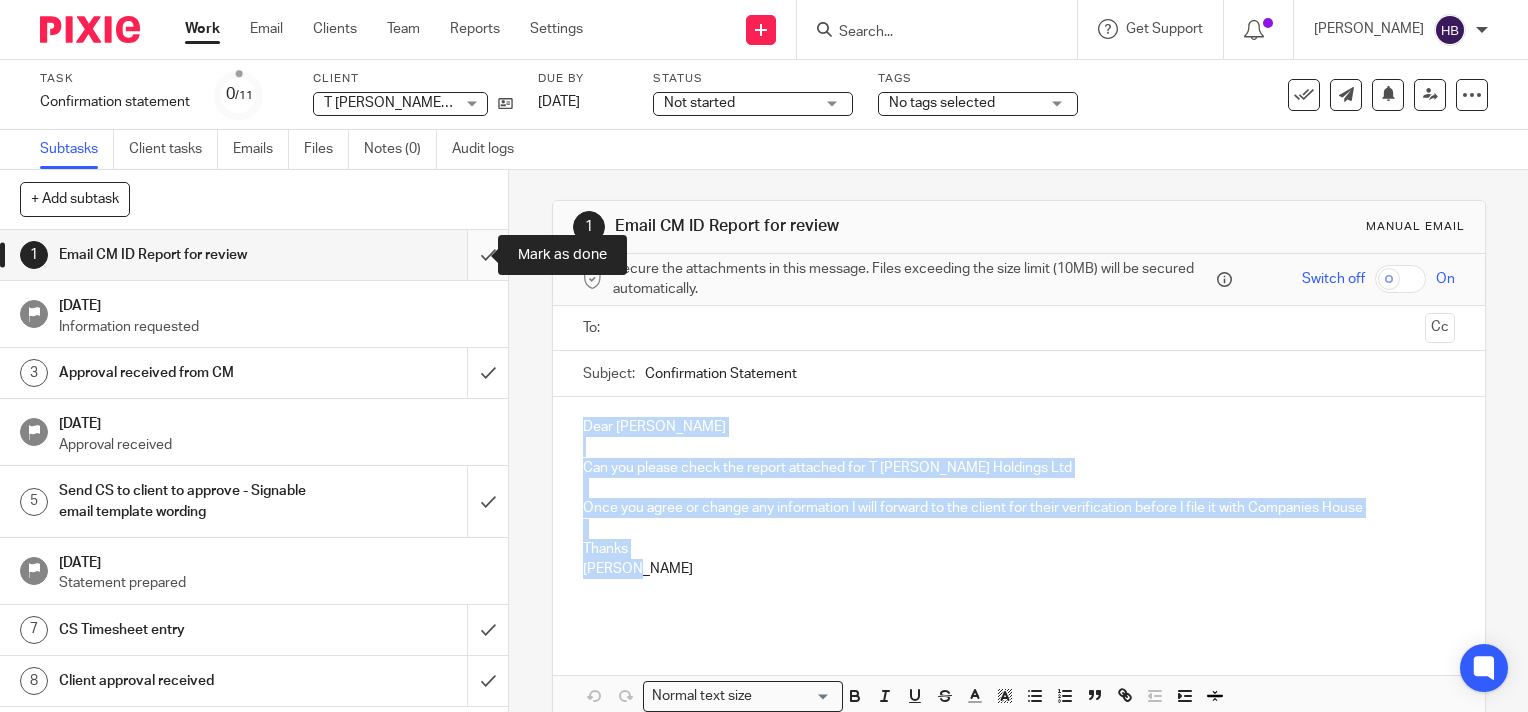 click at bounding box center [254, 255] 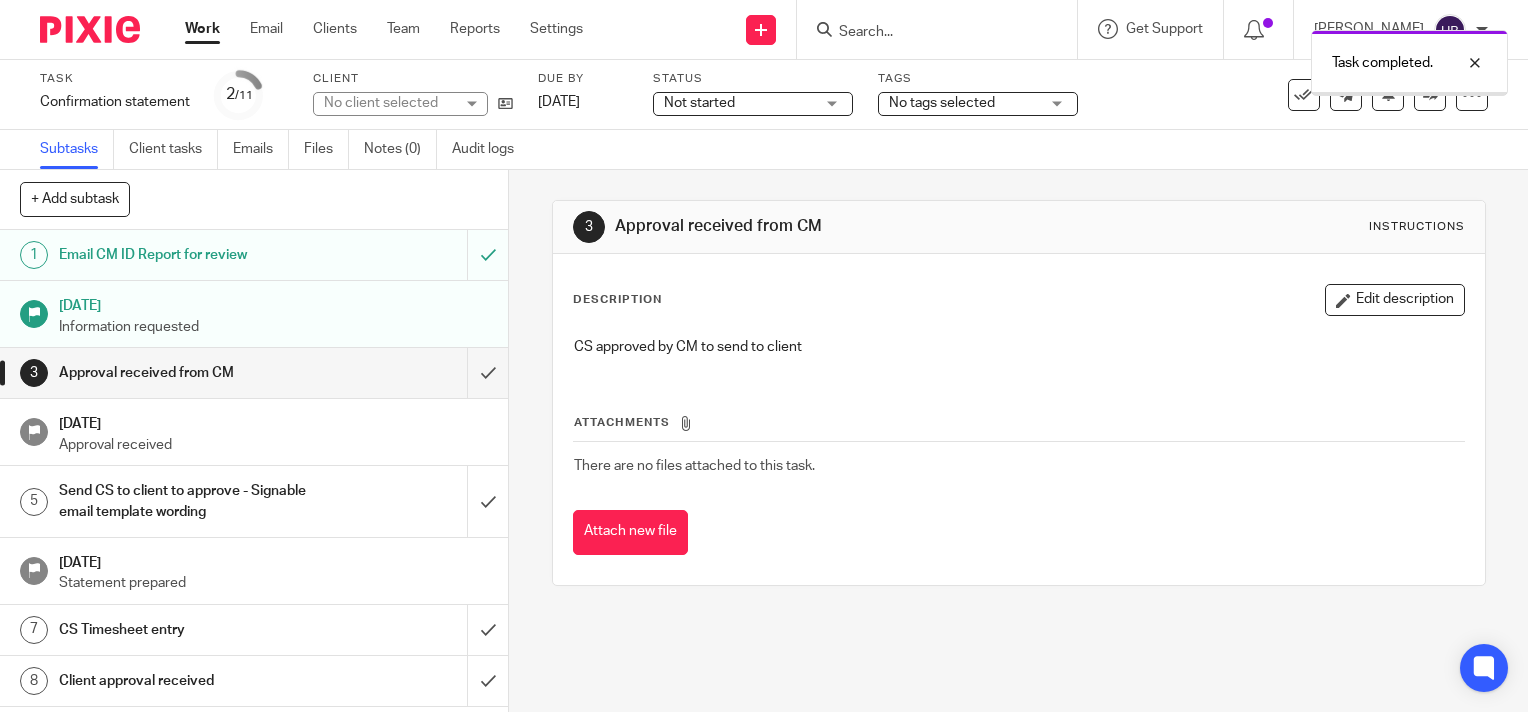 scroll, scrollTop: 0, scrollLeft: 0, axis: both 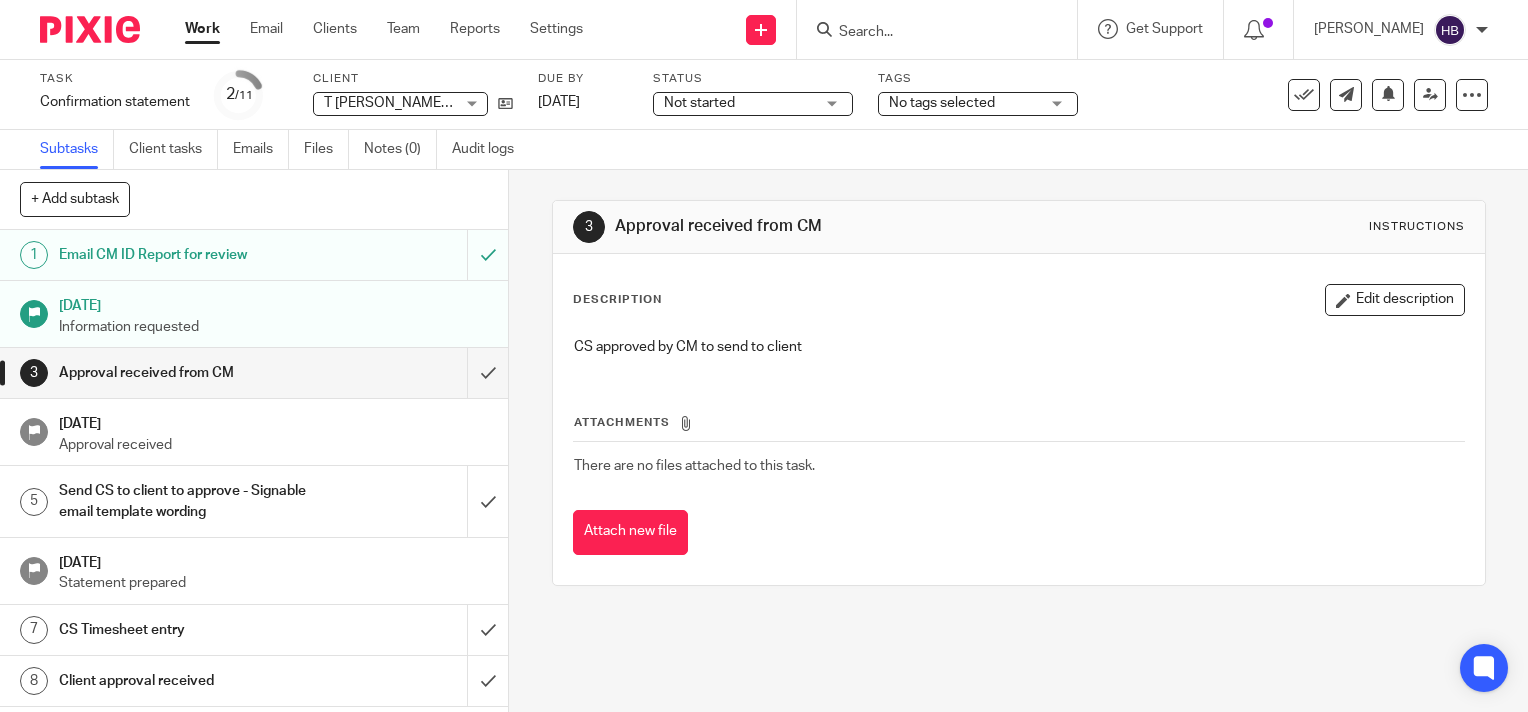 drag, startPoint x: 883, startPoint y: 26, endPoint x: 892, endPoint y: 34, distance: 12.0415945 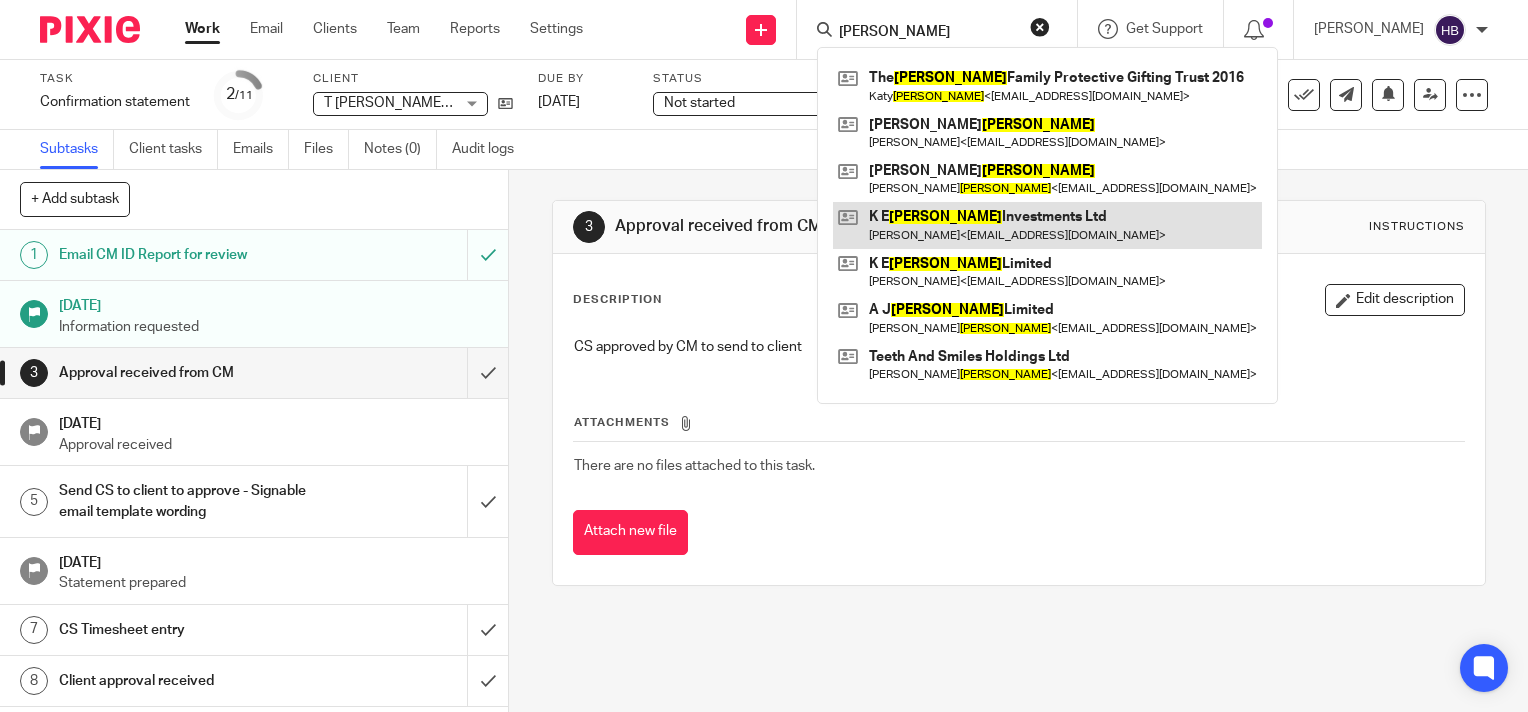 type on "sharpe" 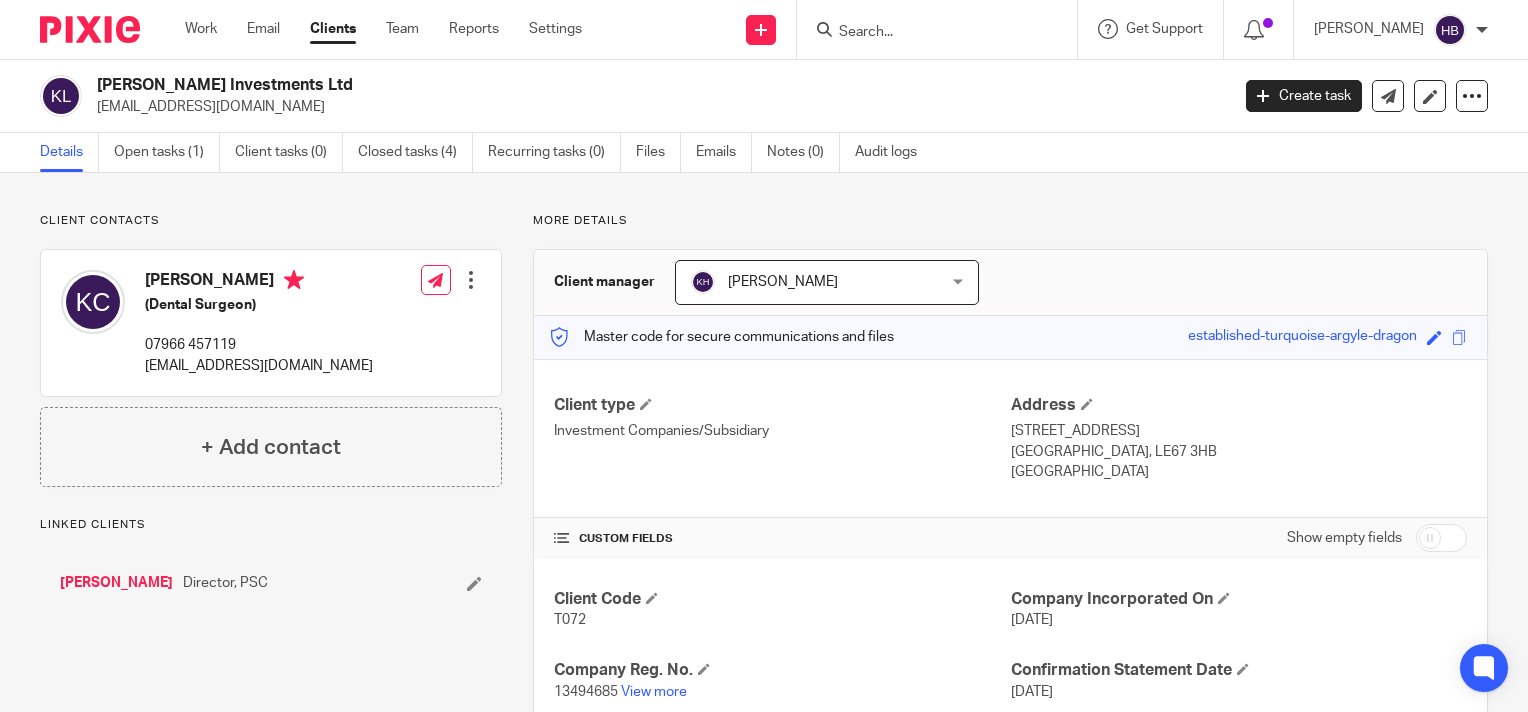 scroll, scrollTop: 0, scrollLeft: 0, axis: both 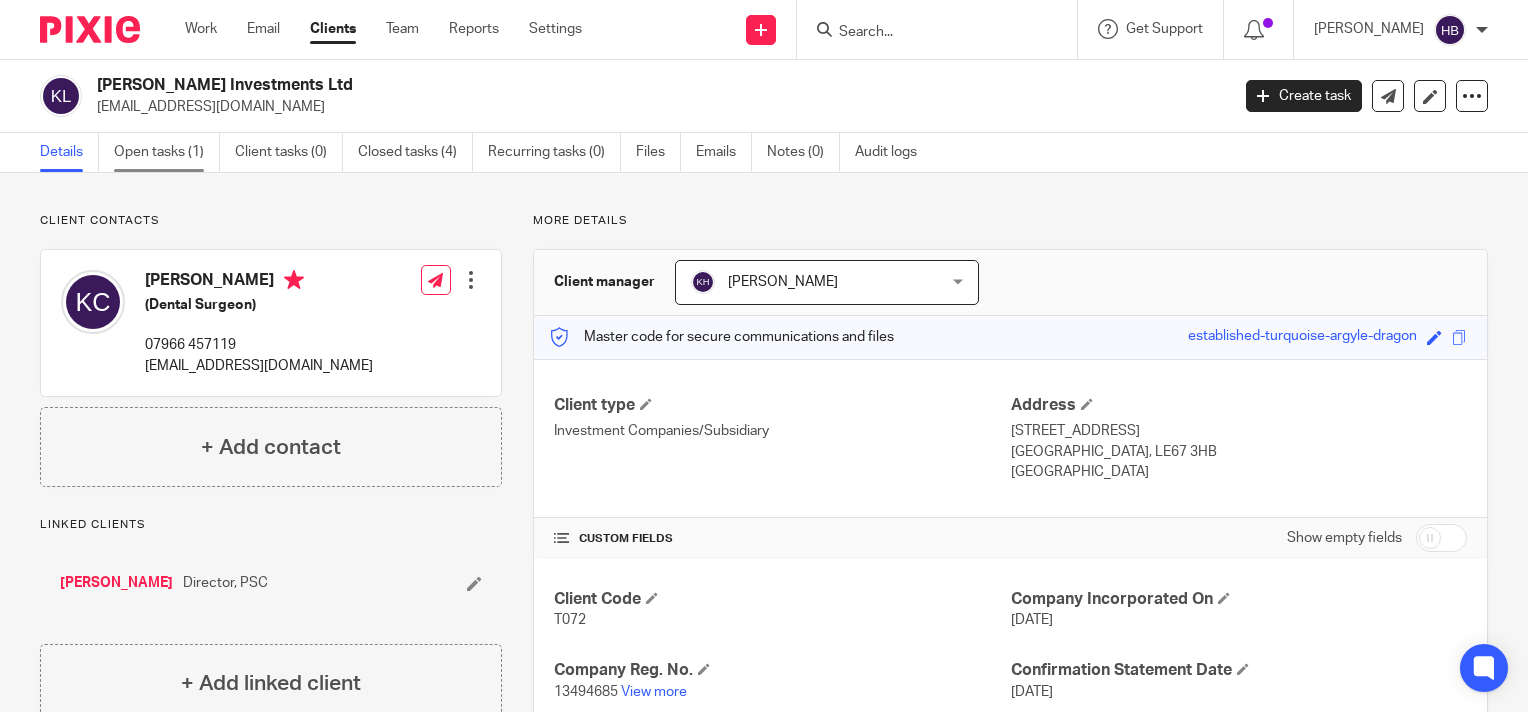 click on "Open tasks (1)" at bounding box center [167, 152] 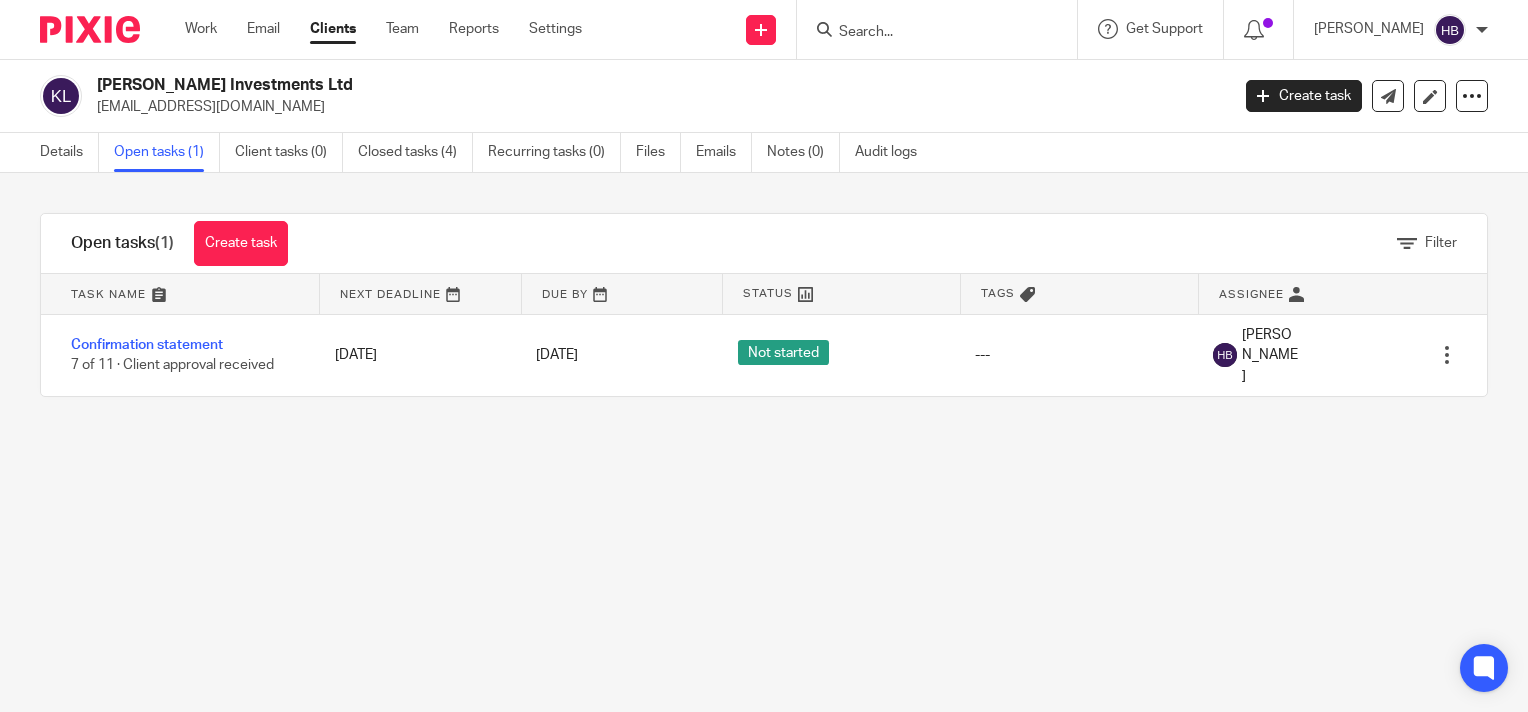 scroll, scrollTop: 0, scrollLeft: 0, axis: both 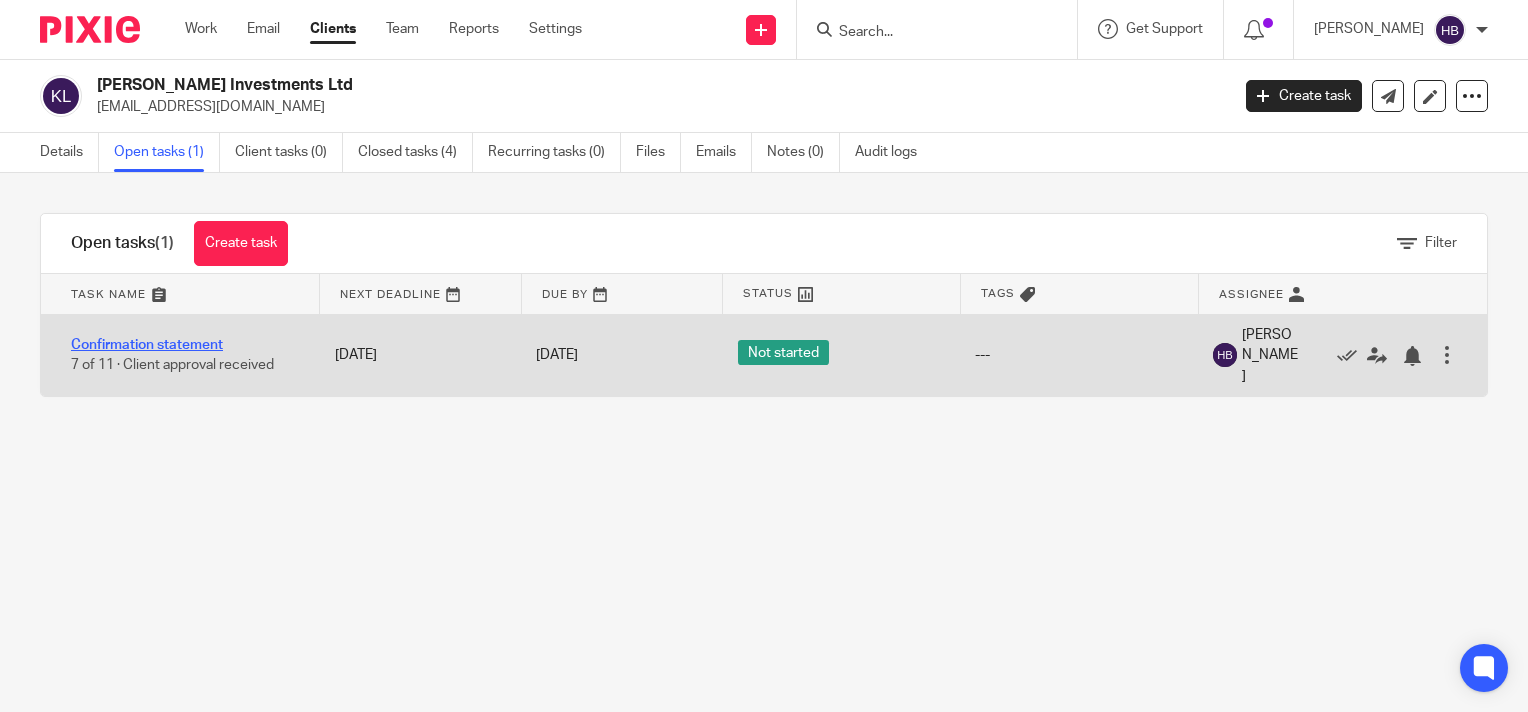 click on "Confirmation statement" at bounding box center [147, 345] 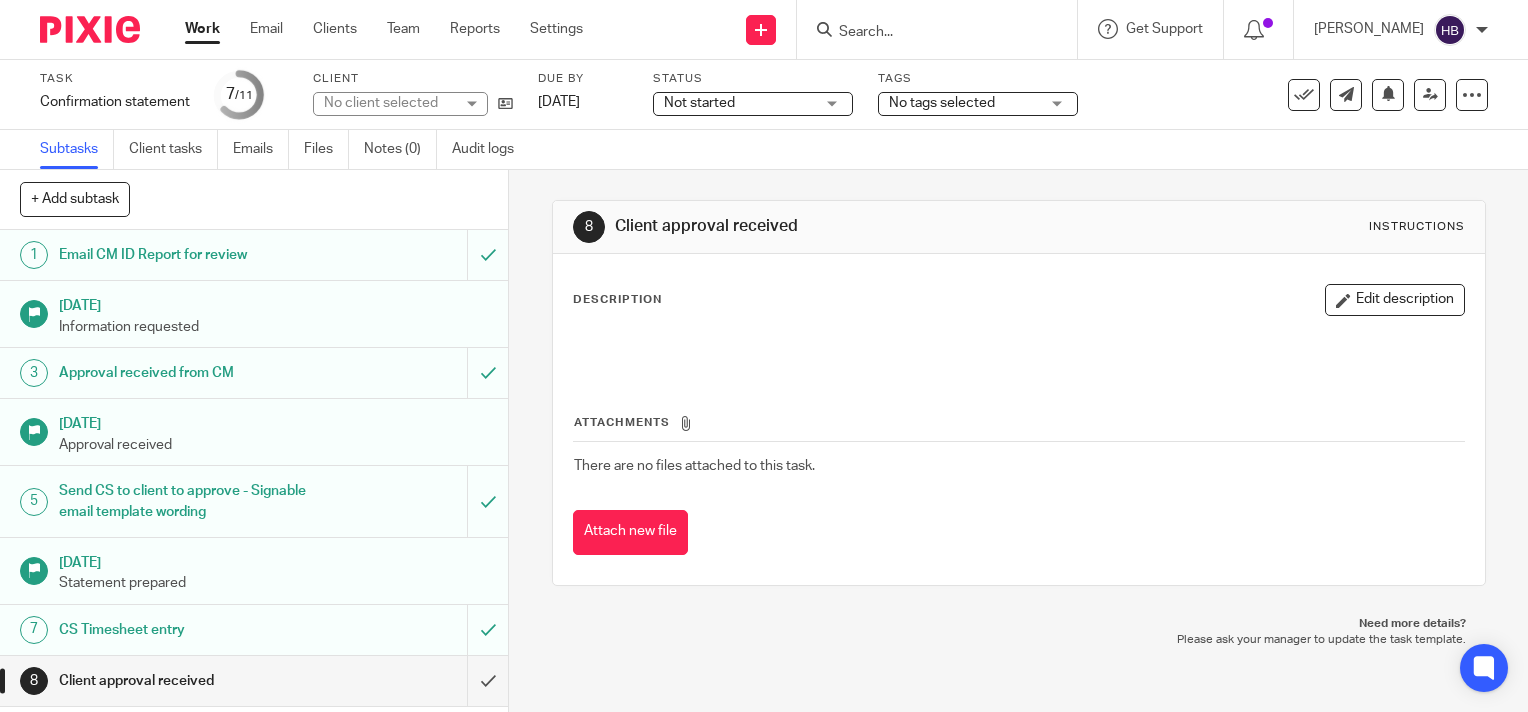 scroll, scrollTop: 0, scrollLeft: 0, axis: both 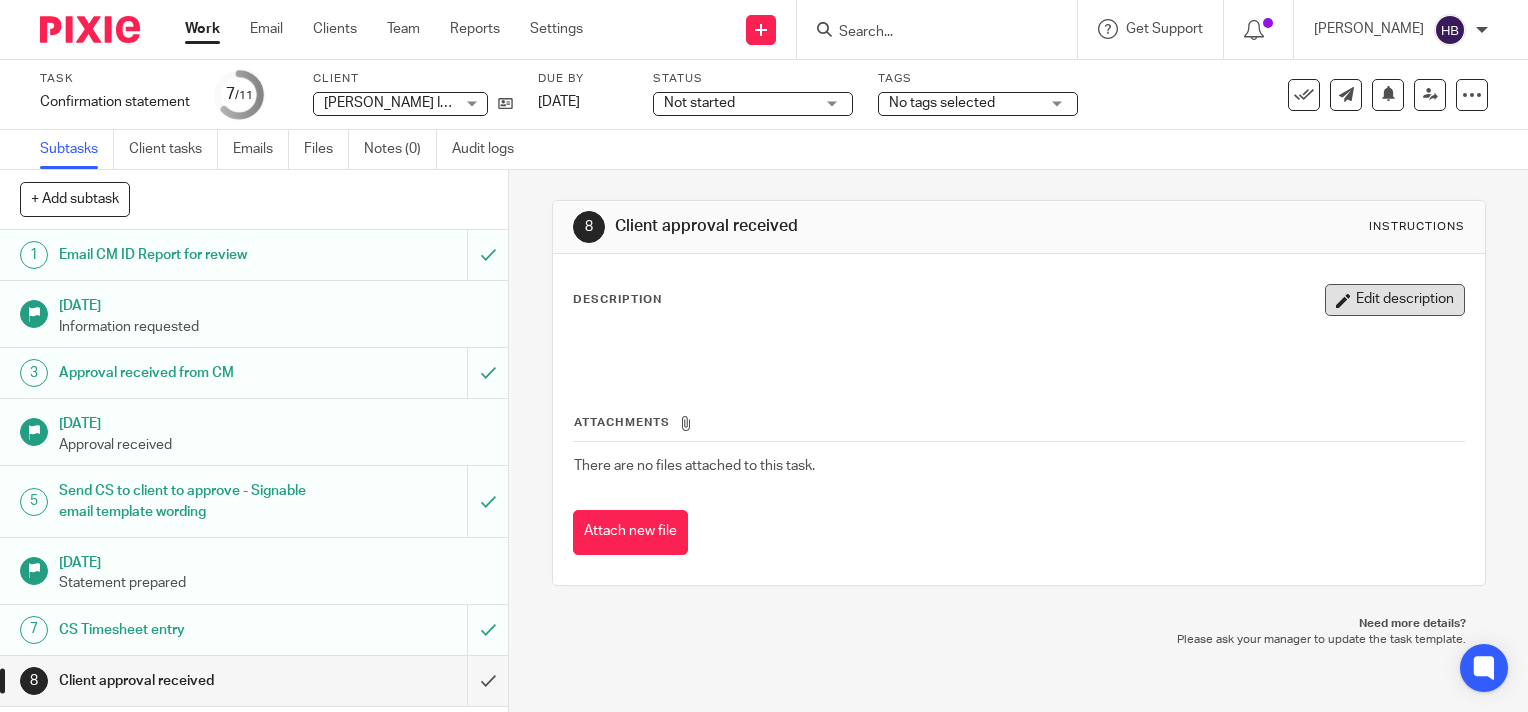 drag, startPoint x: 1360, startPoint y: 298, endPoint x: 981, endPoint y: 294, distance: 379.02112 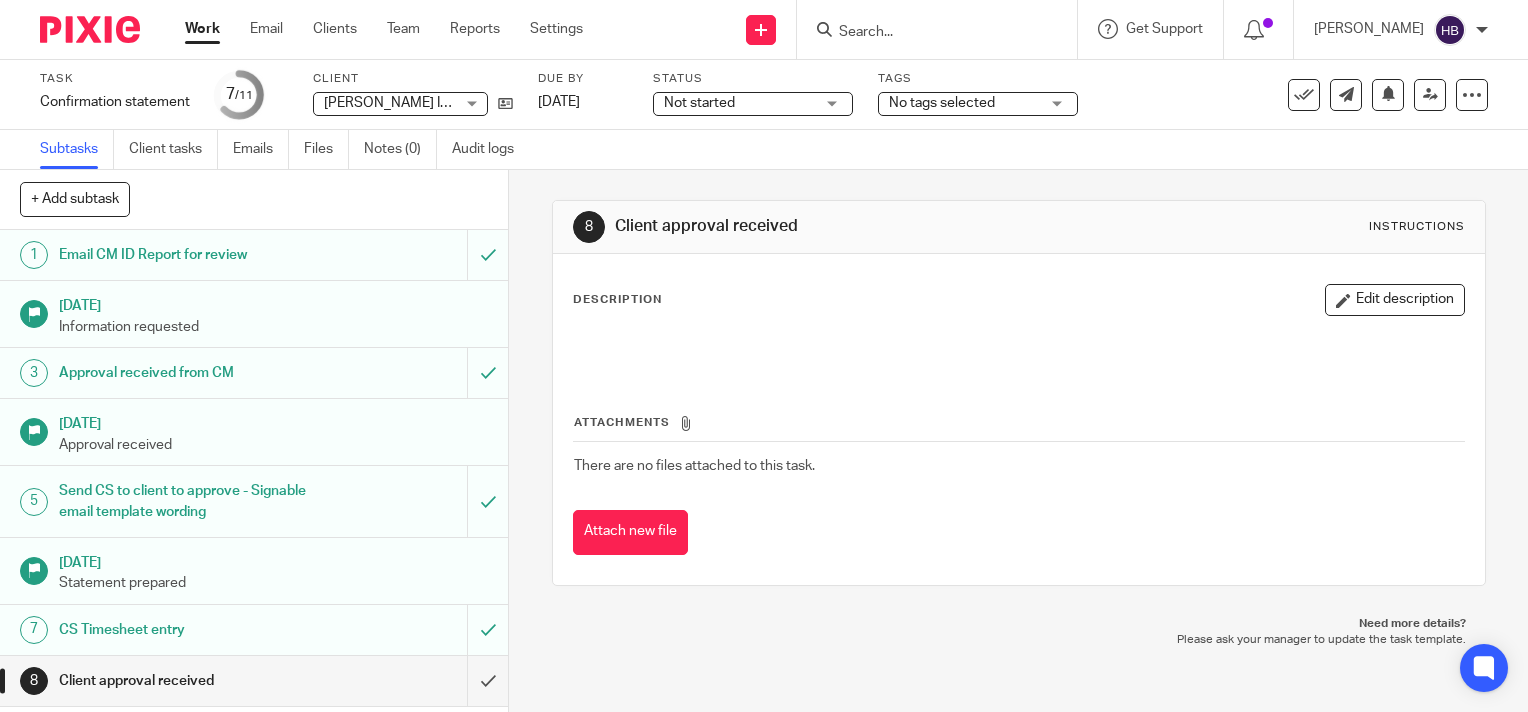 click on "Edit description" at bounding box center (1395, 300) 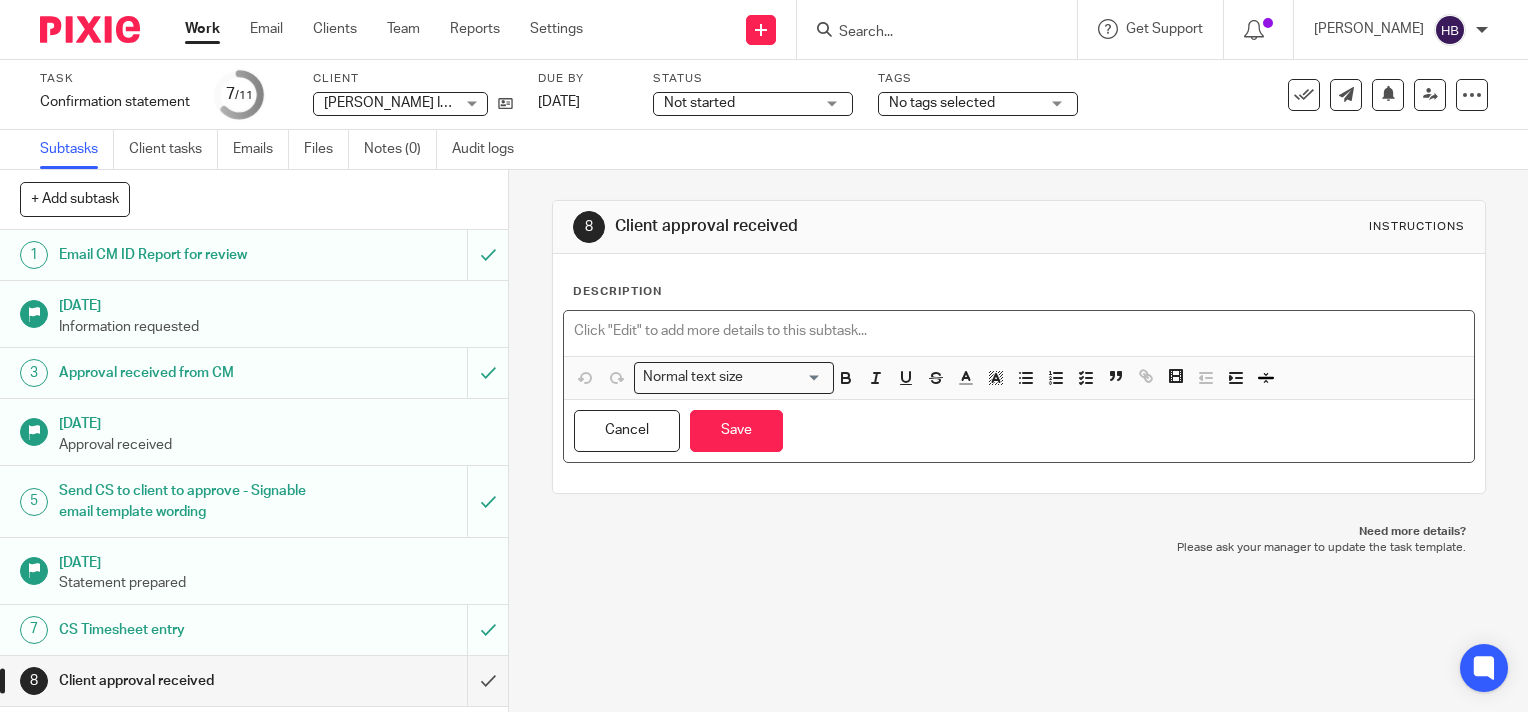 click at bounding box center (1019, 333) 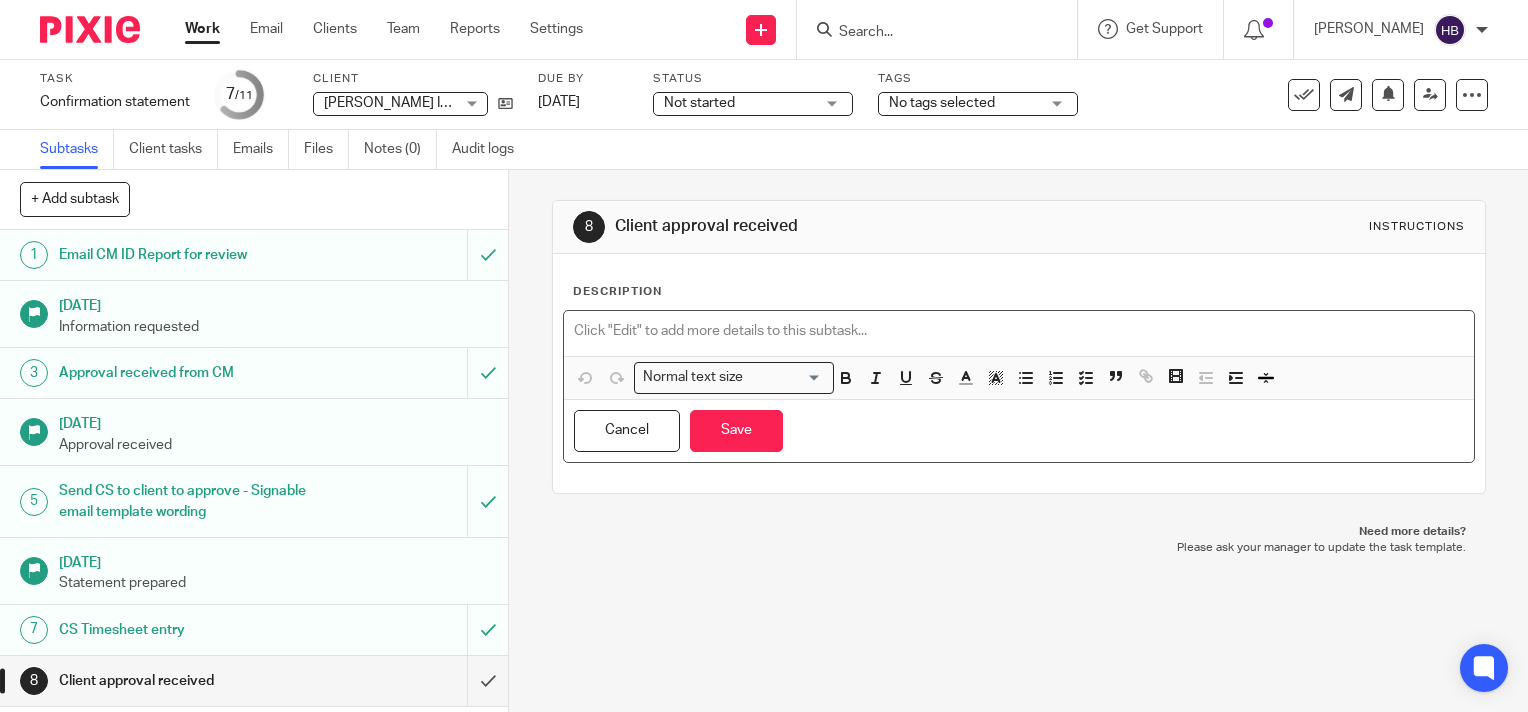 type 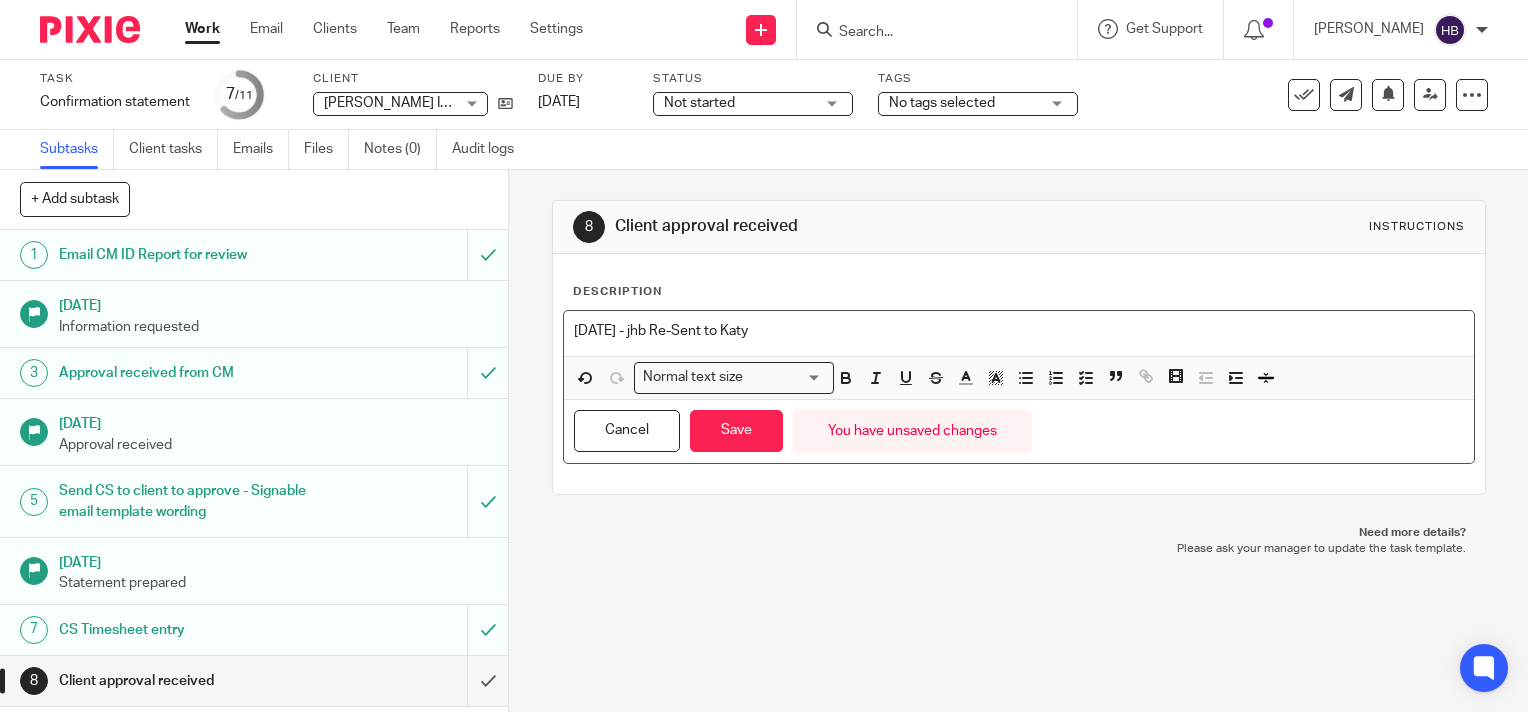 drag, startPoint x: 612, startPoint y: 325, endPoint x: 680, endPoint y: 372, distance: 82.661964 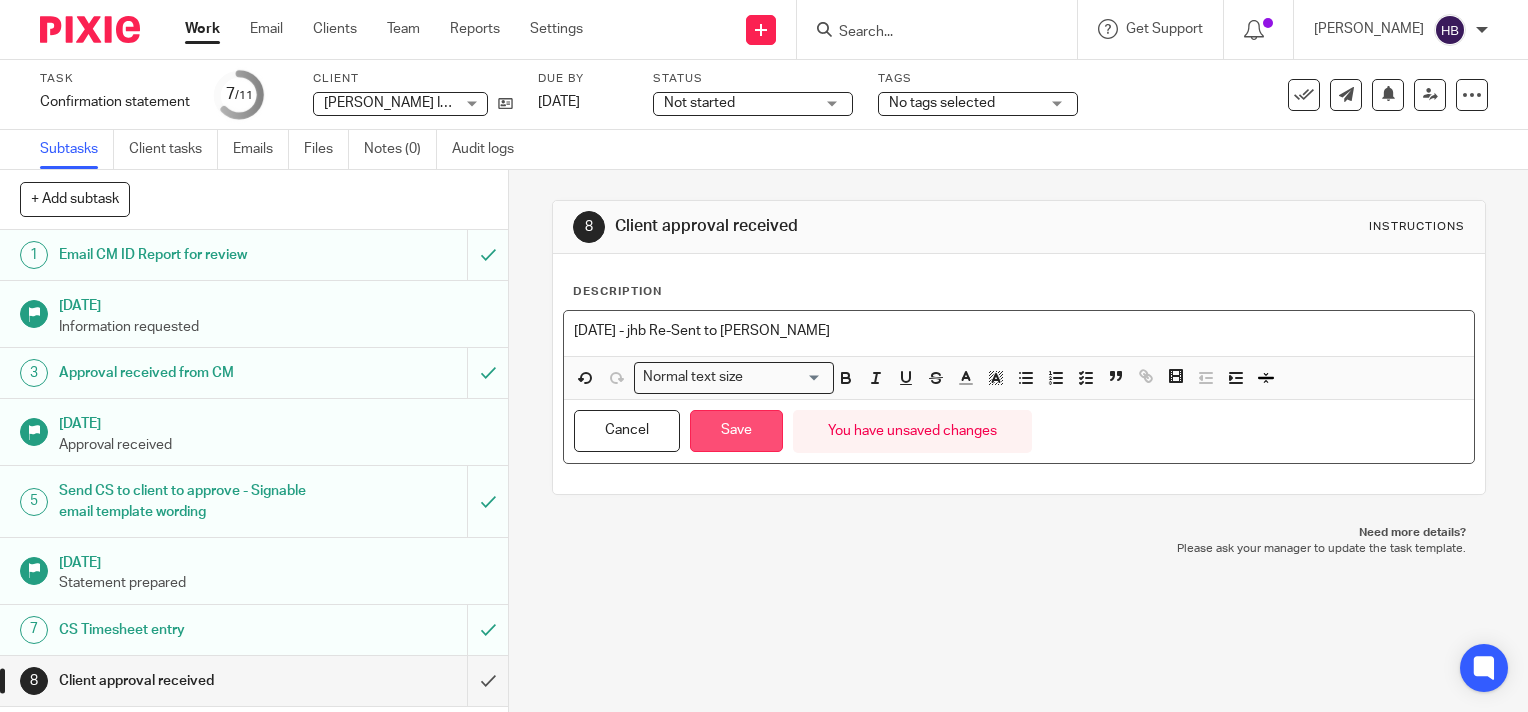 click on "Save" at bounding box center (736, 431) 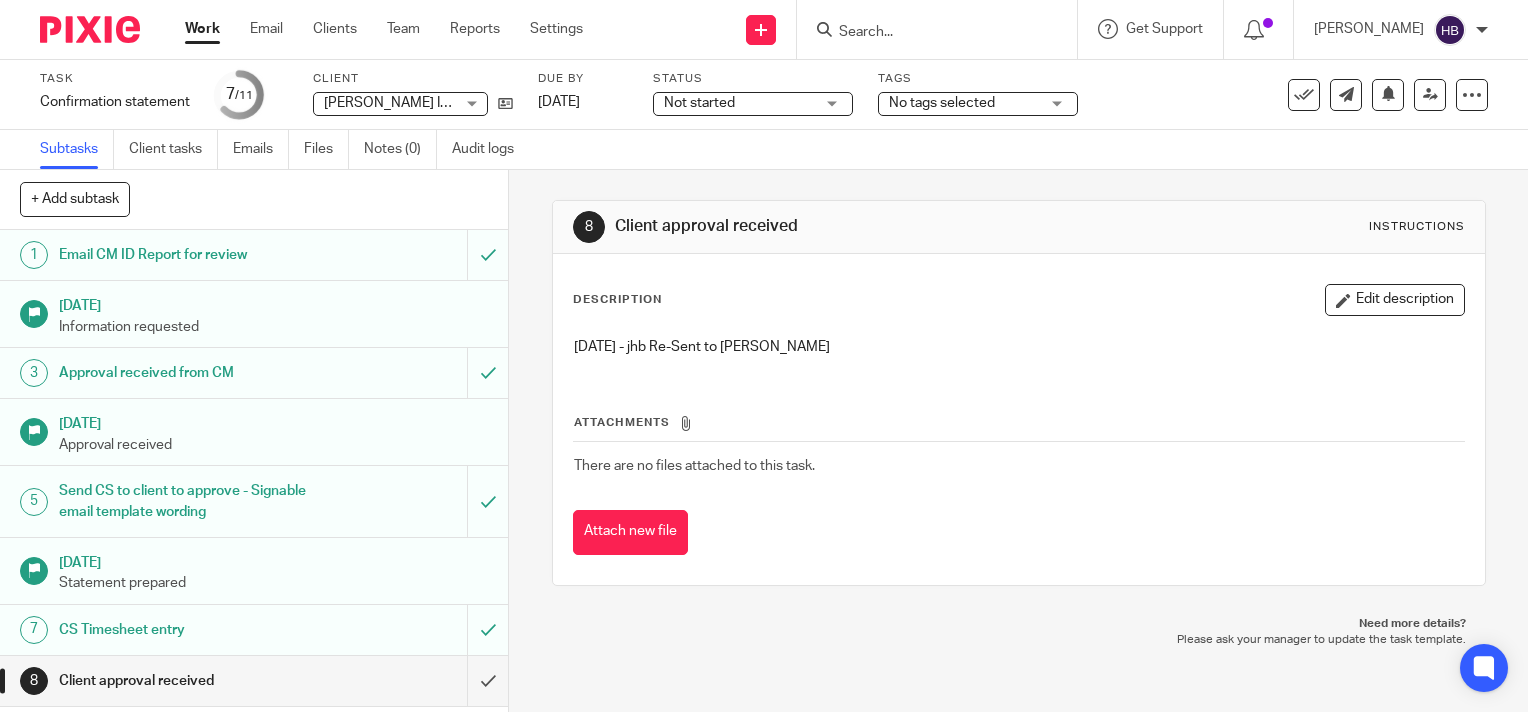 click at bounding box center (927, 33) 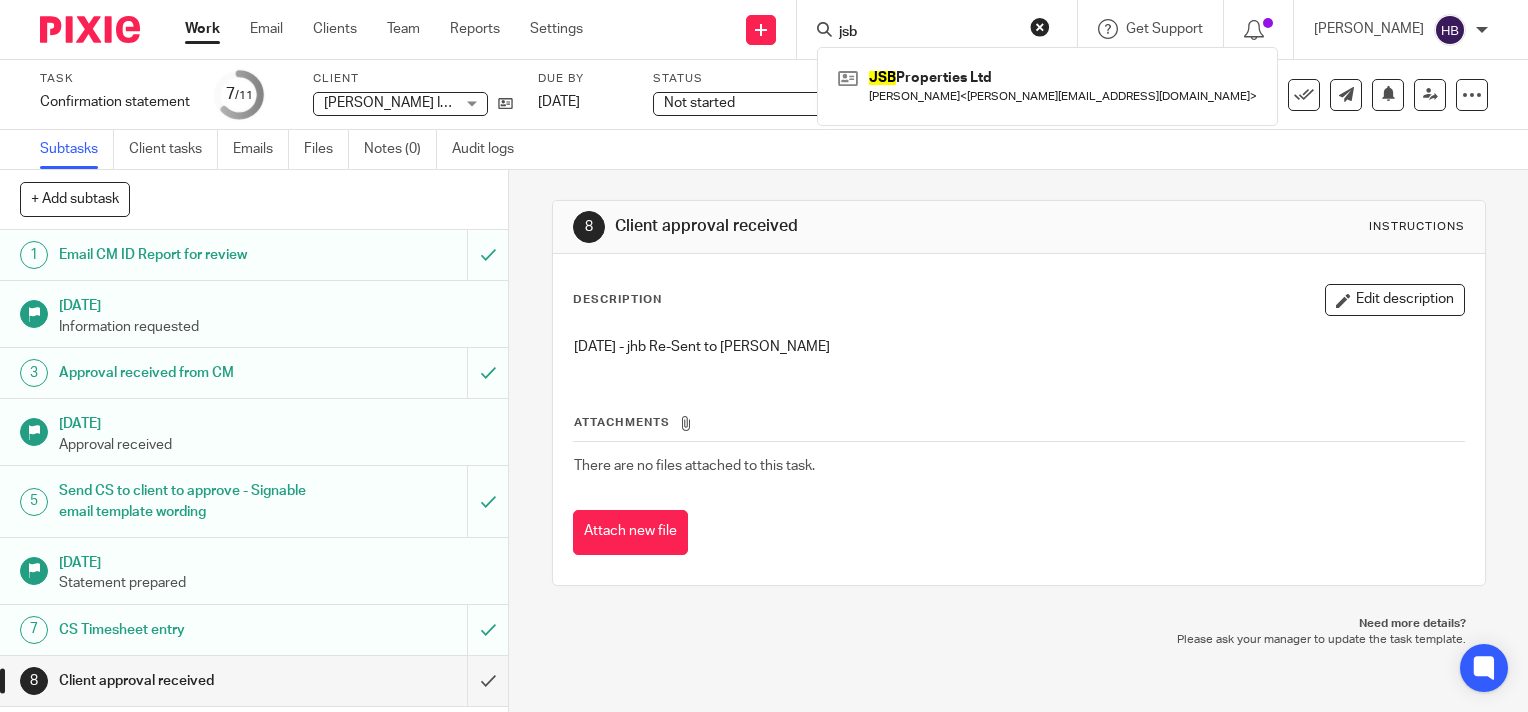 type on "jsb" 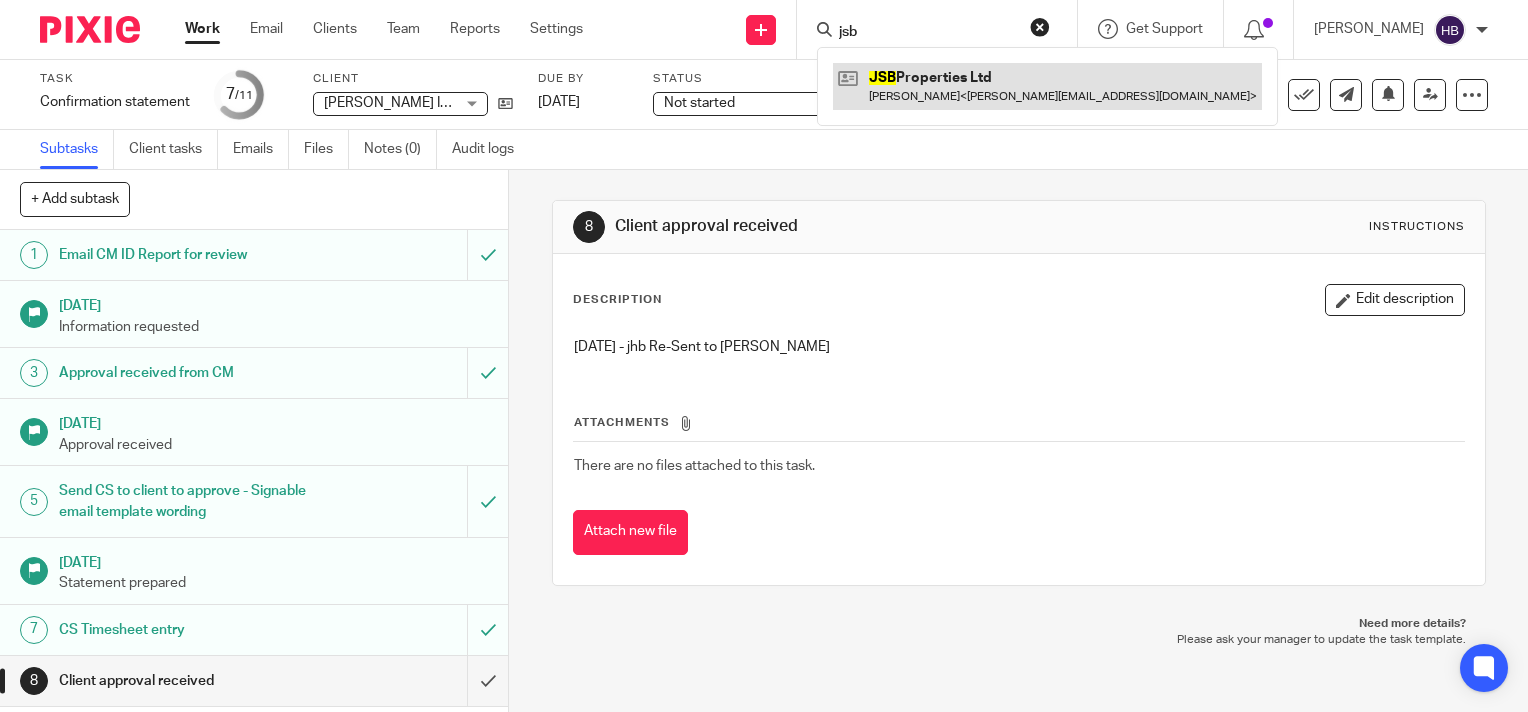 click at bounding box center (1047, 86) 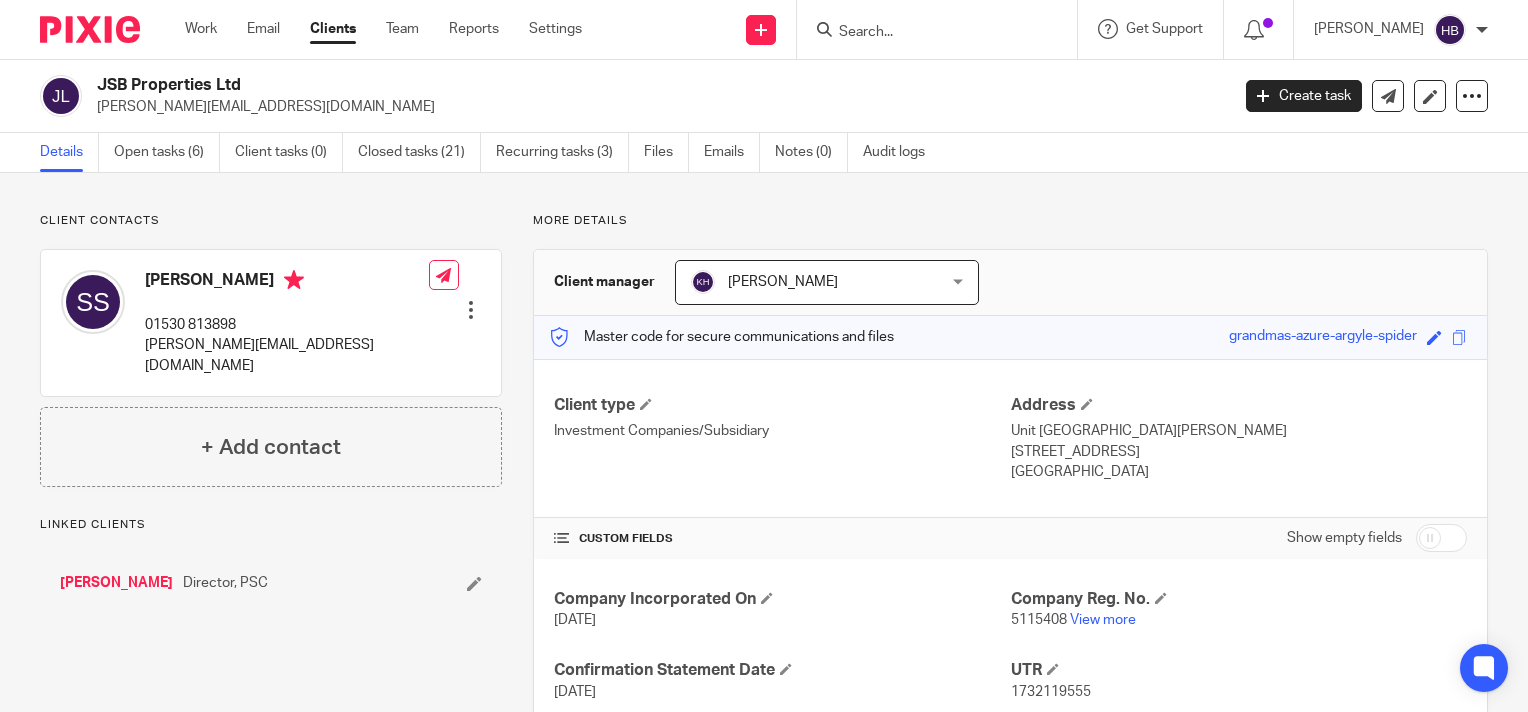 scroll, scrollTop: 0, scrollLeft: 0, axis: both 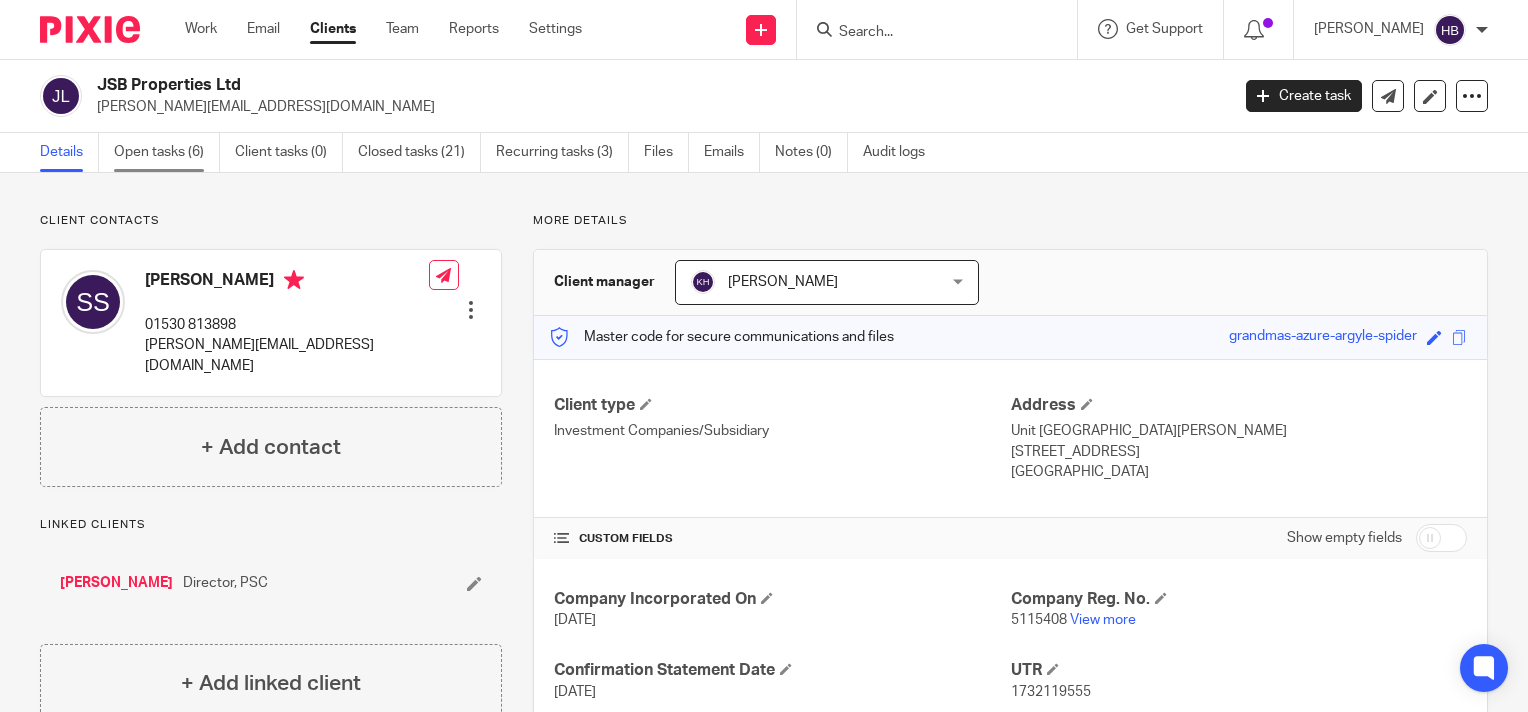 click on "Open tasks (6)" at bounding box center [167, 152] 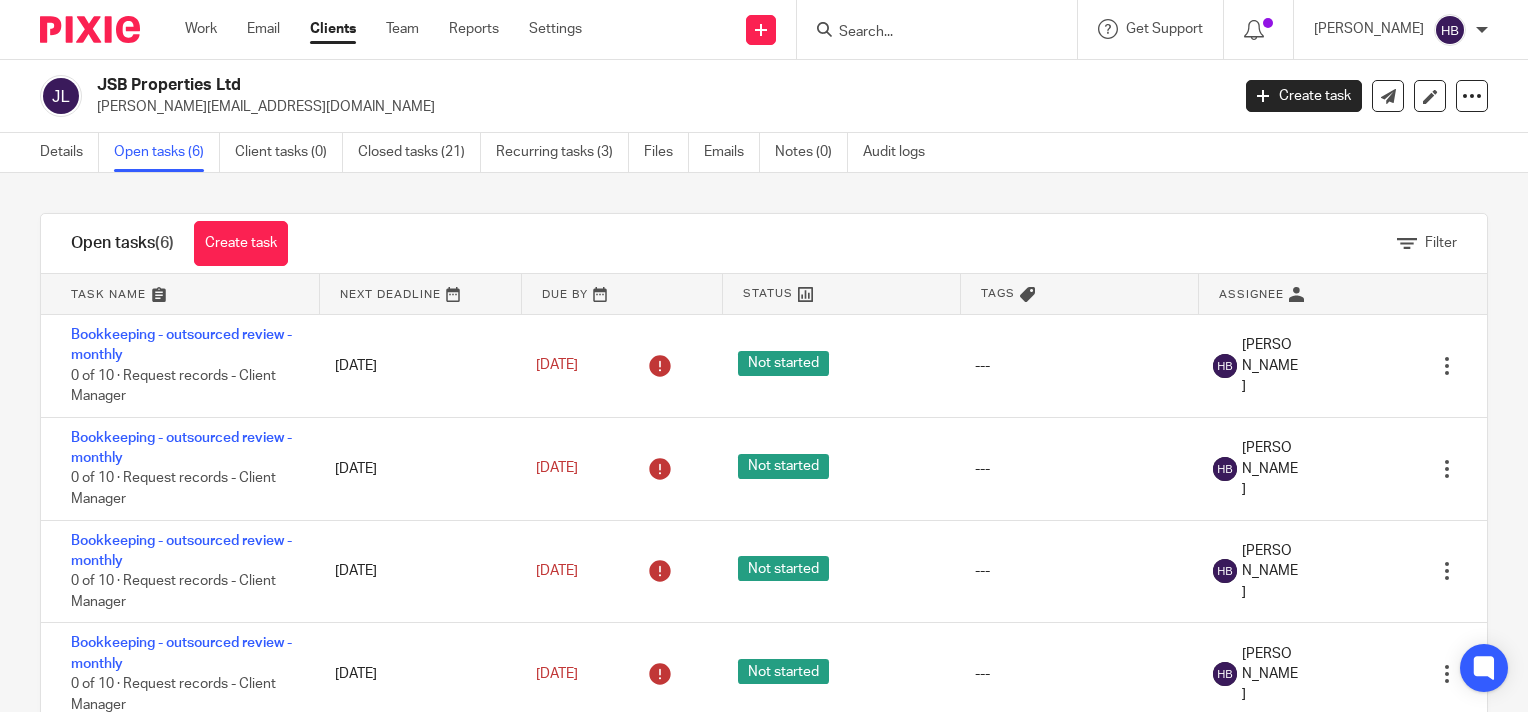 scroll, scrollTop: 0, scrollLeft: 0, axis: both 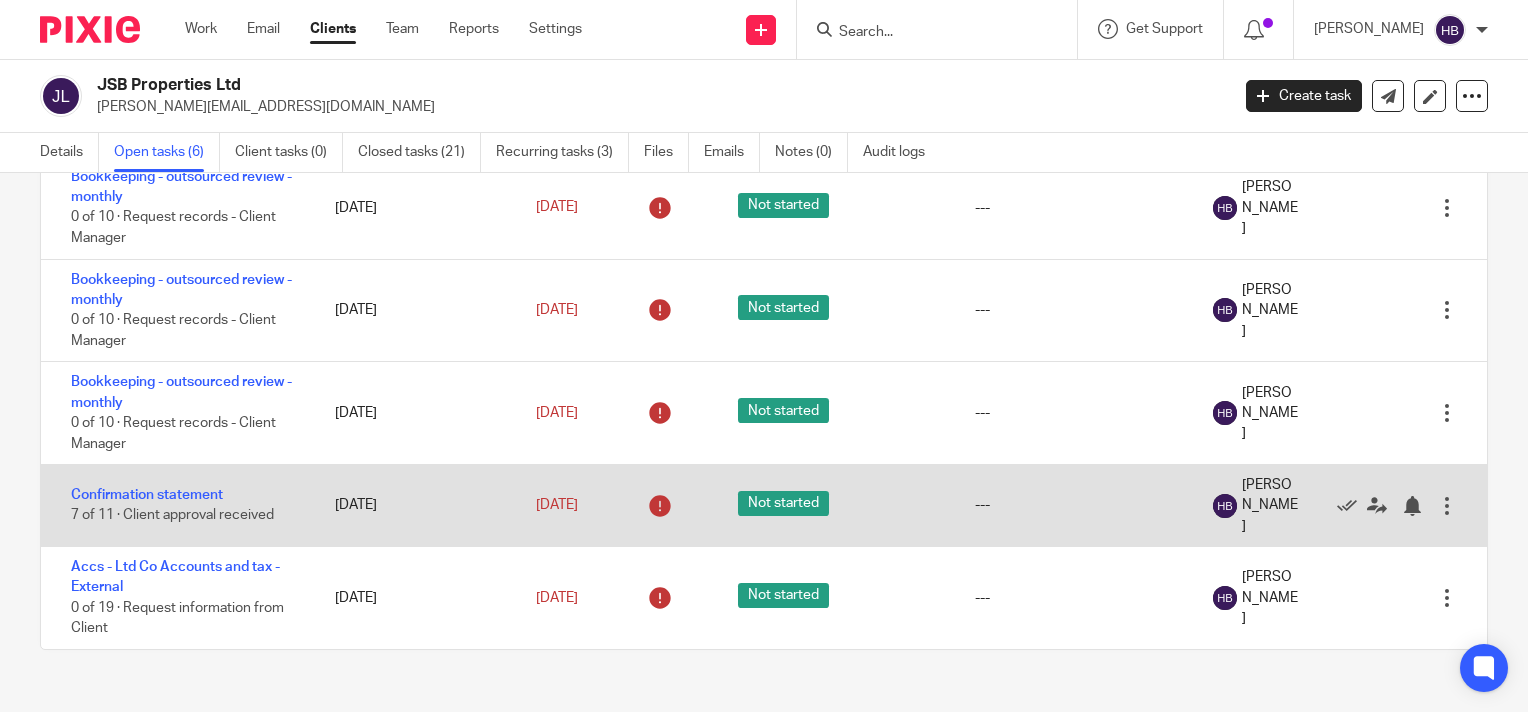 drag, startPoint x: 188, startPoint y: 484, endPoint x: 362, endPoint y: 483, distance: 174.00287 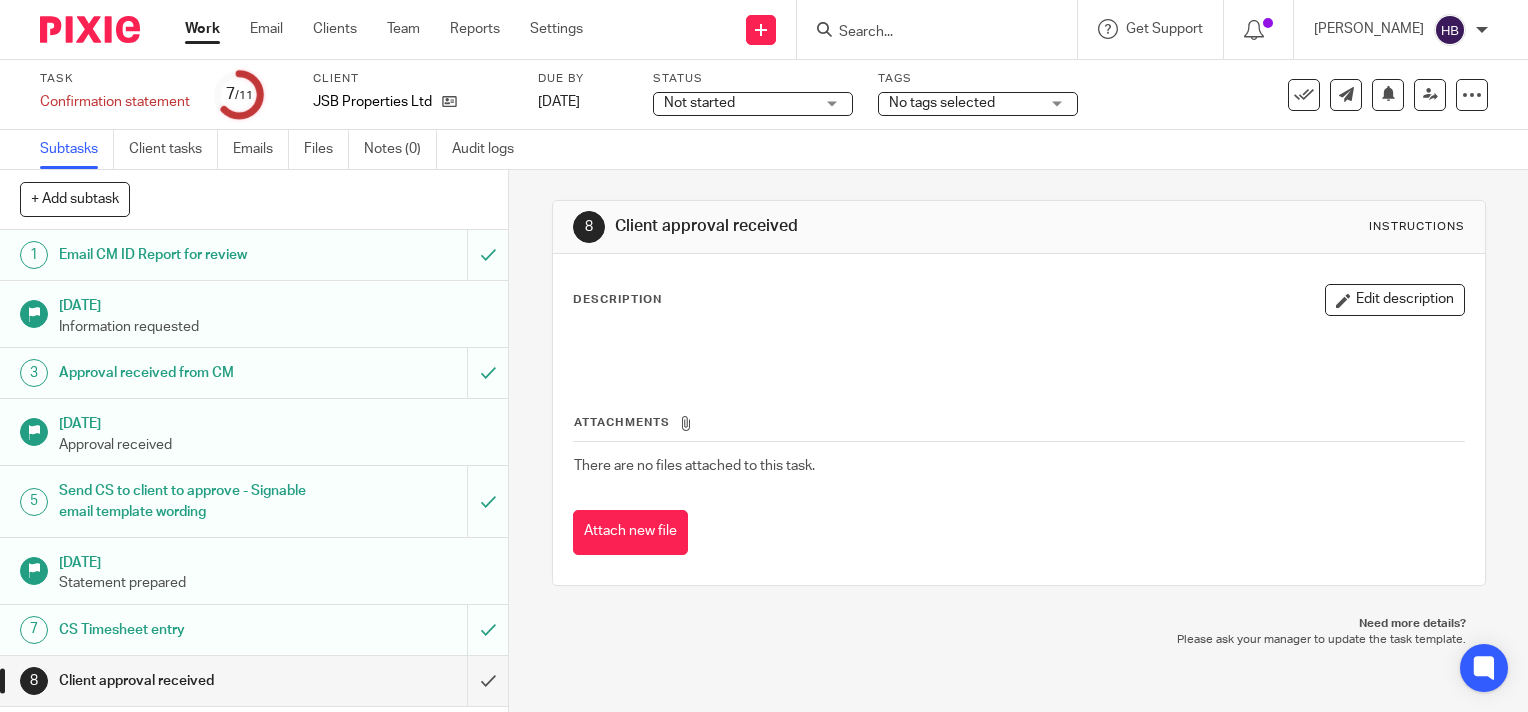 scroll, scrollTop: 0, scrollLeft: 0, axis: both 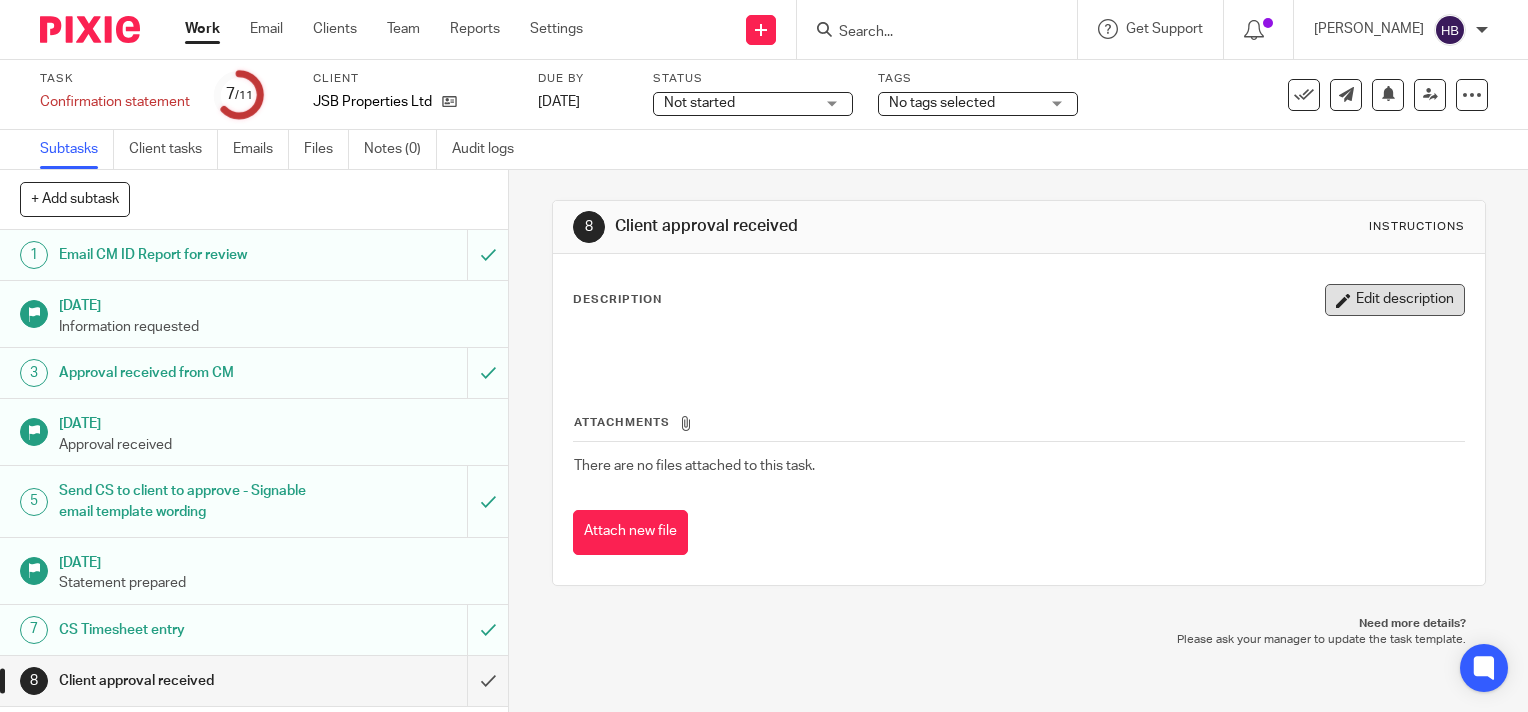 drag, startPoint x: 1356, startPoint y: 298, endPoint x: 1343, endPoint y: 303, distance: 13.928389 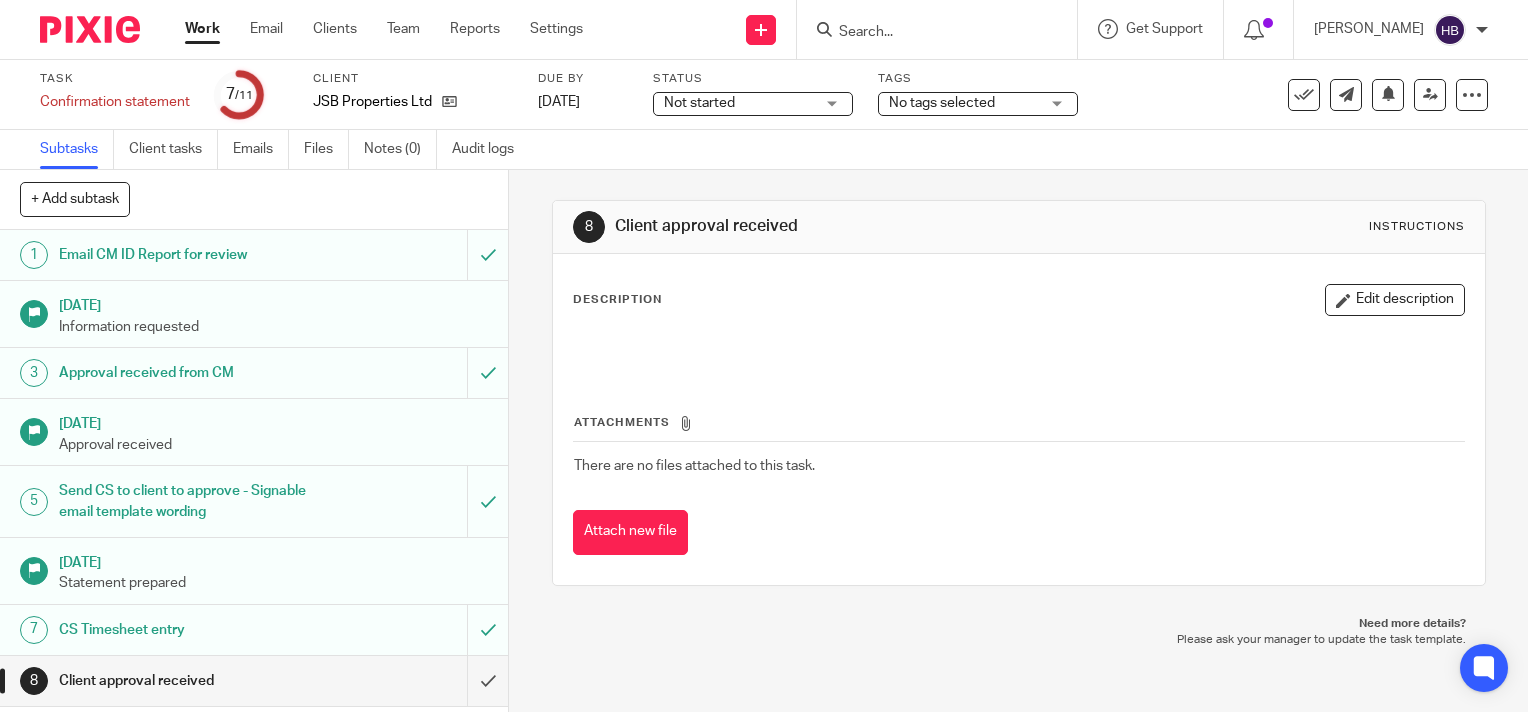 click on "Edit description" at bounding box center (1395, 300) 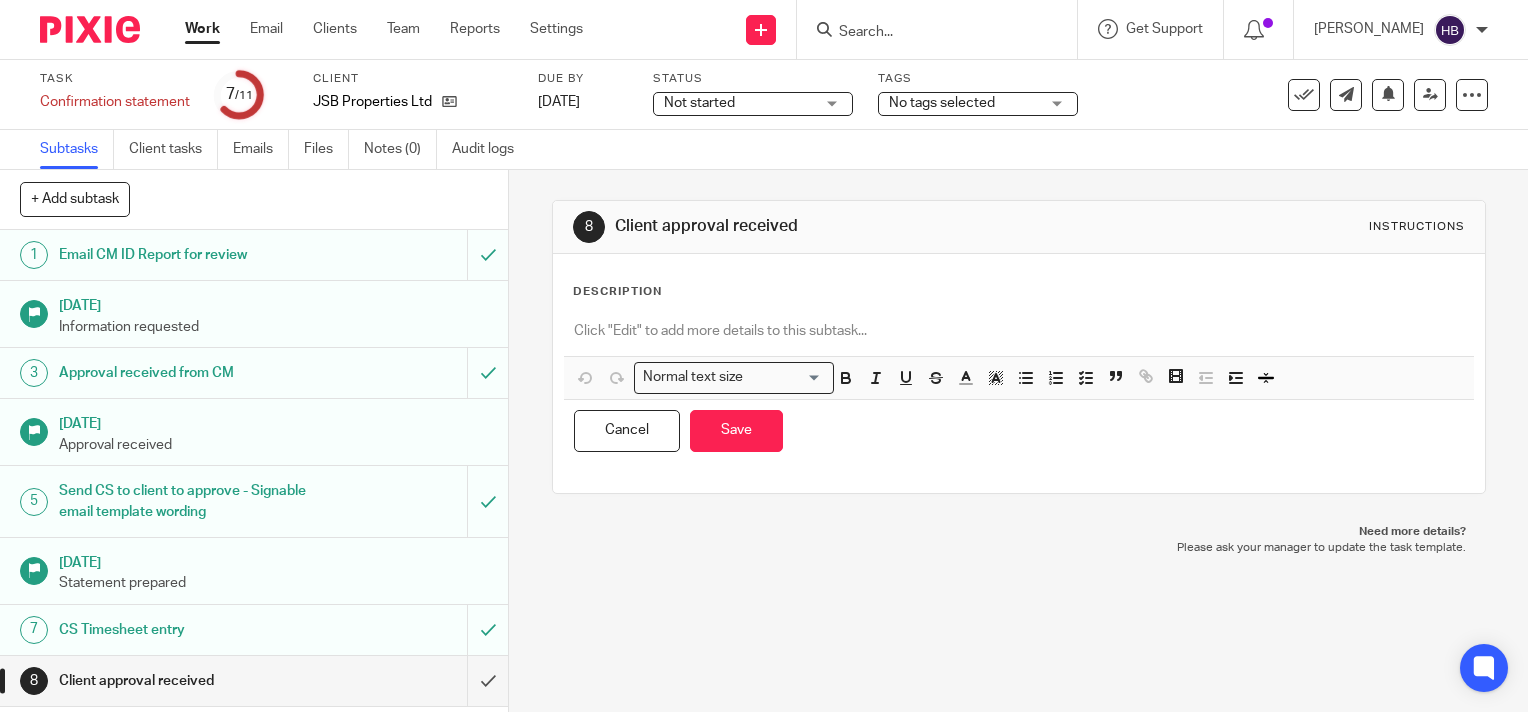 click at bounding box center (1019, 331) 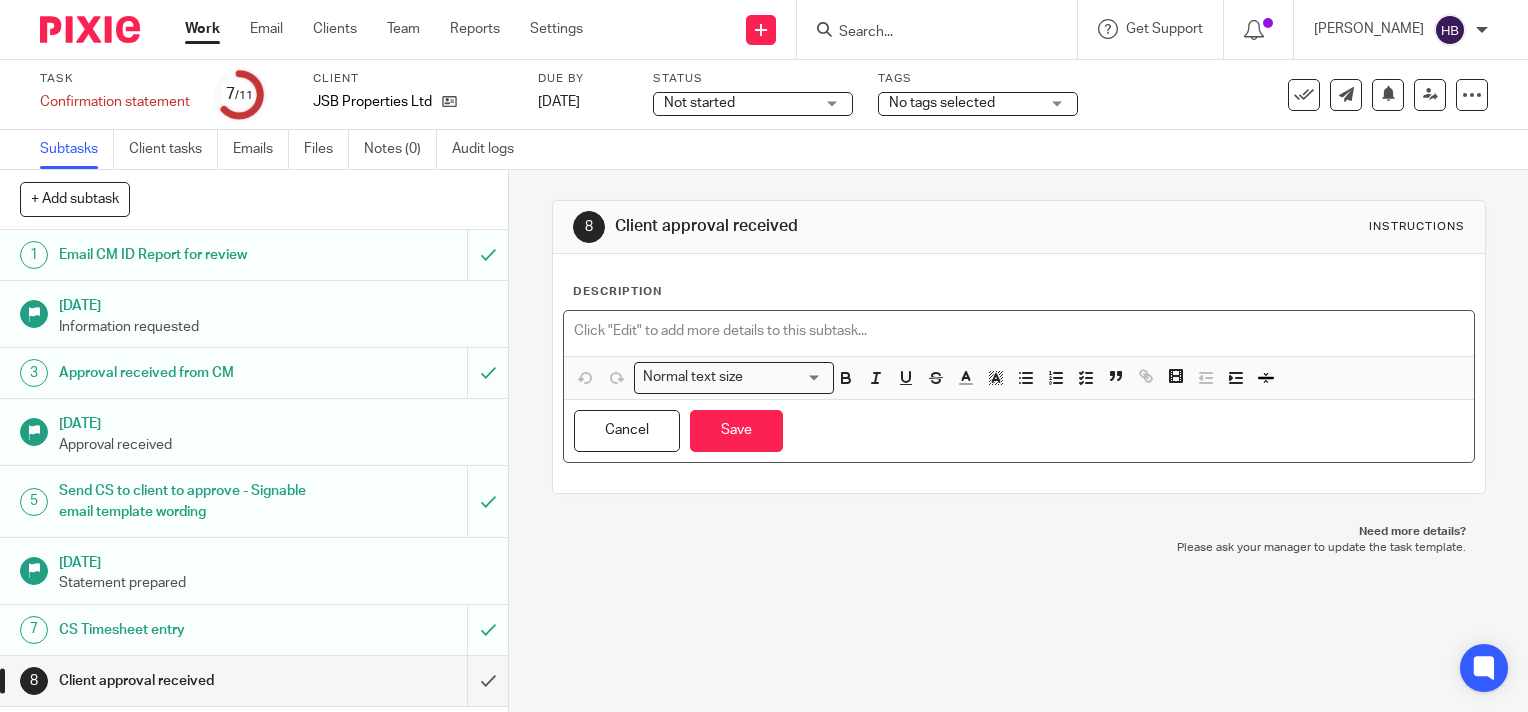 type 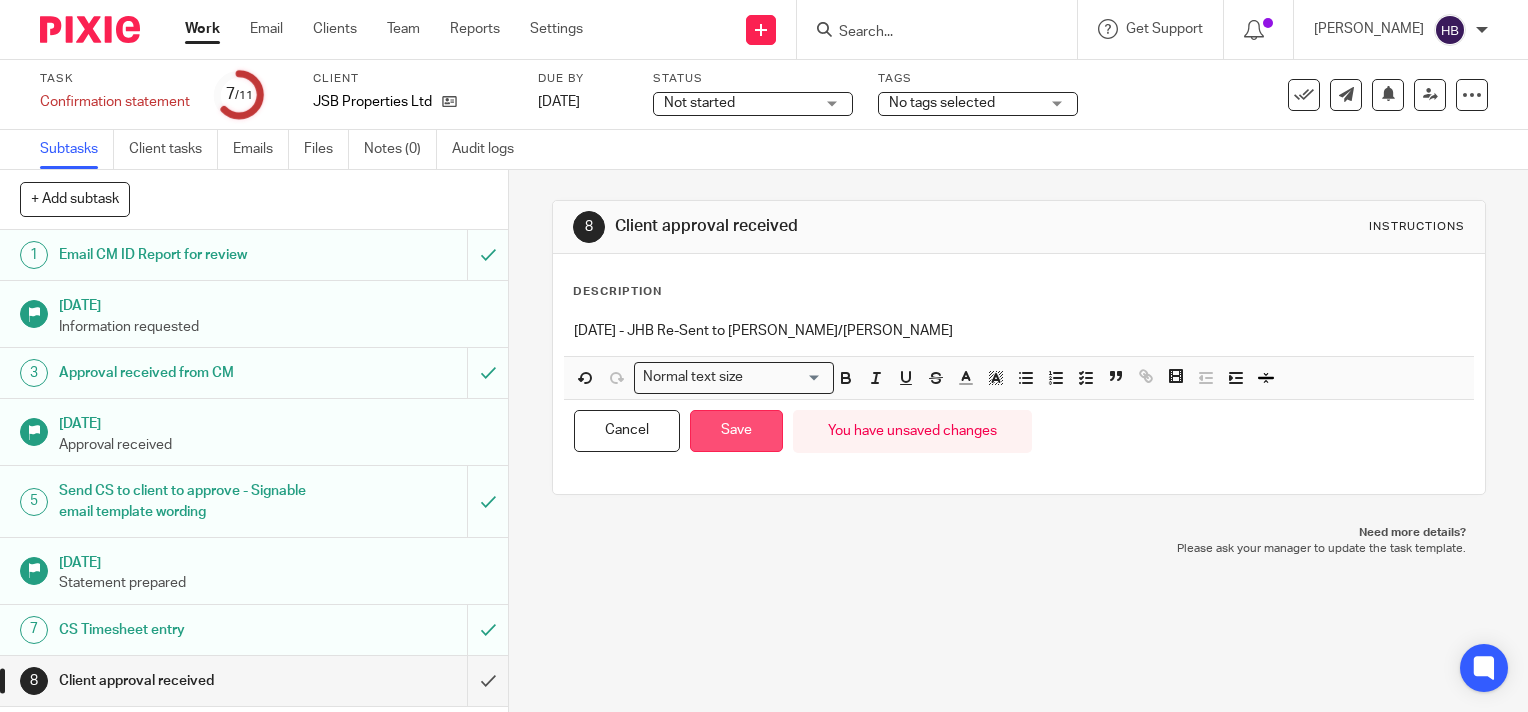 click on "Save" at bounding box center (736, 431) 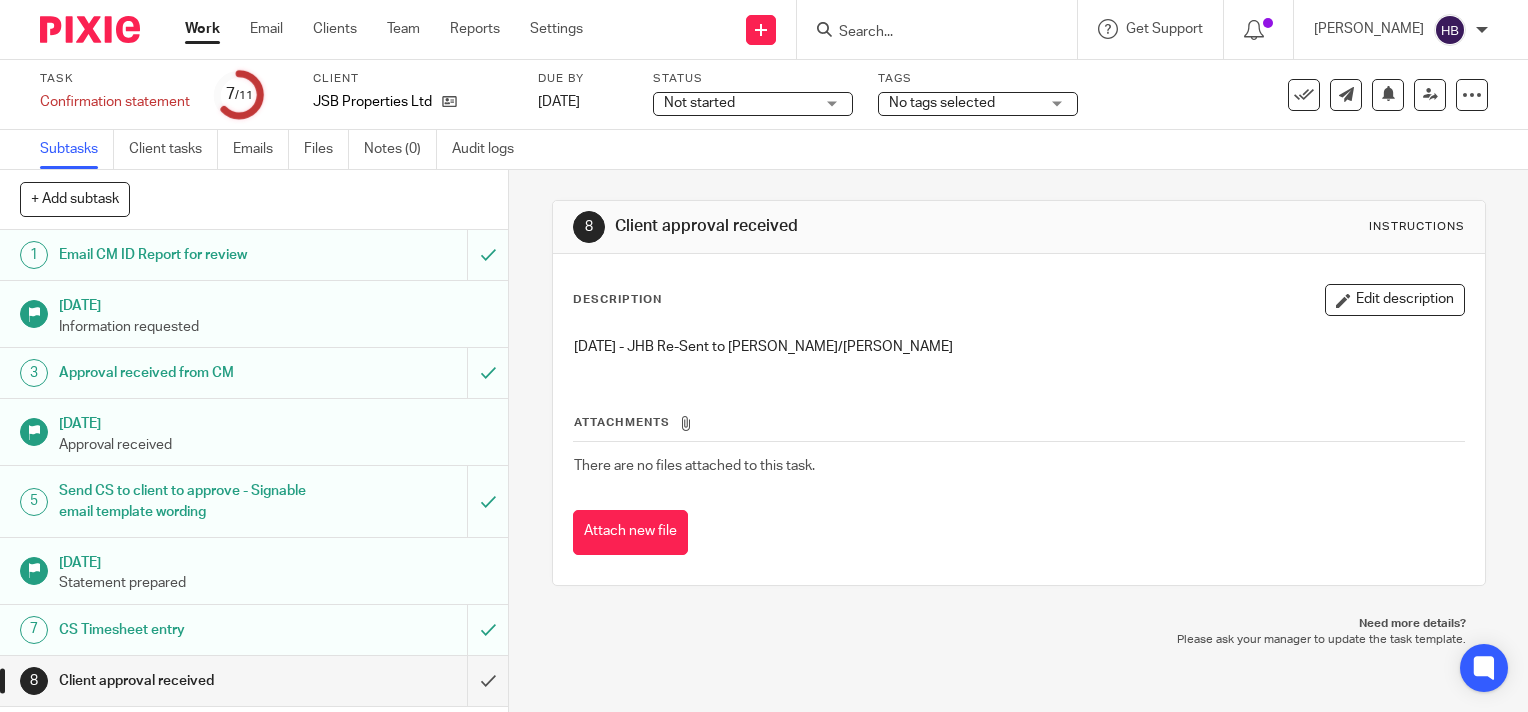 click at bounding box center [927, 33] 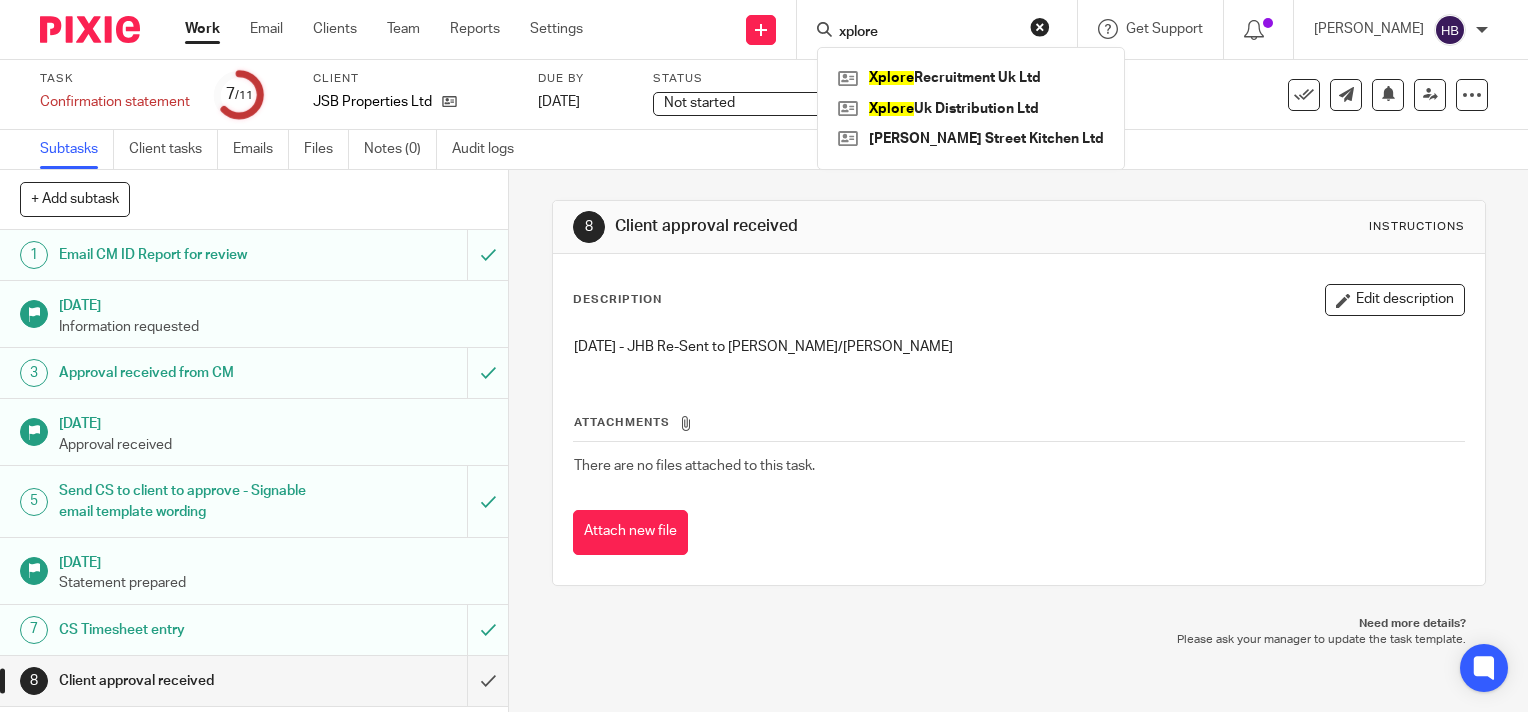 type on "xplore" 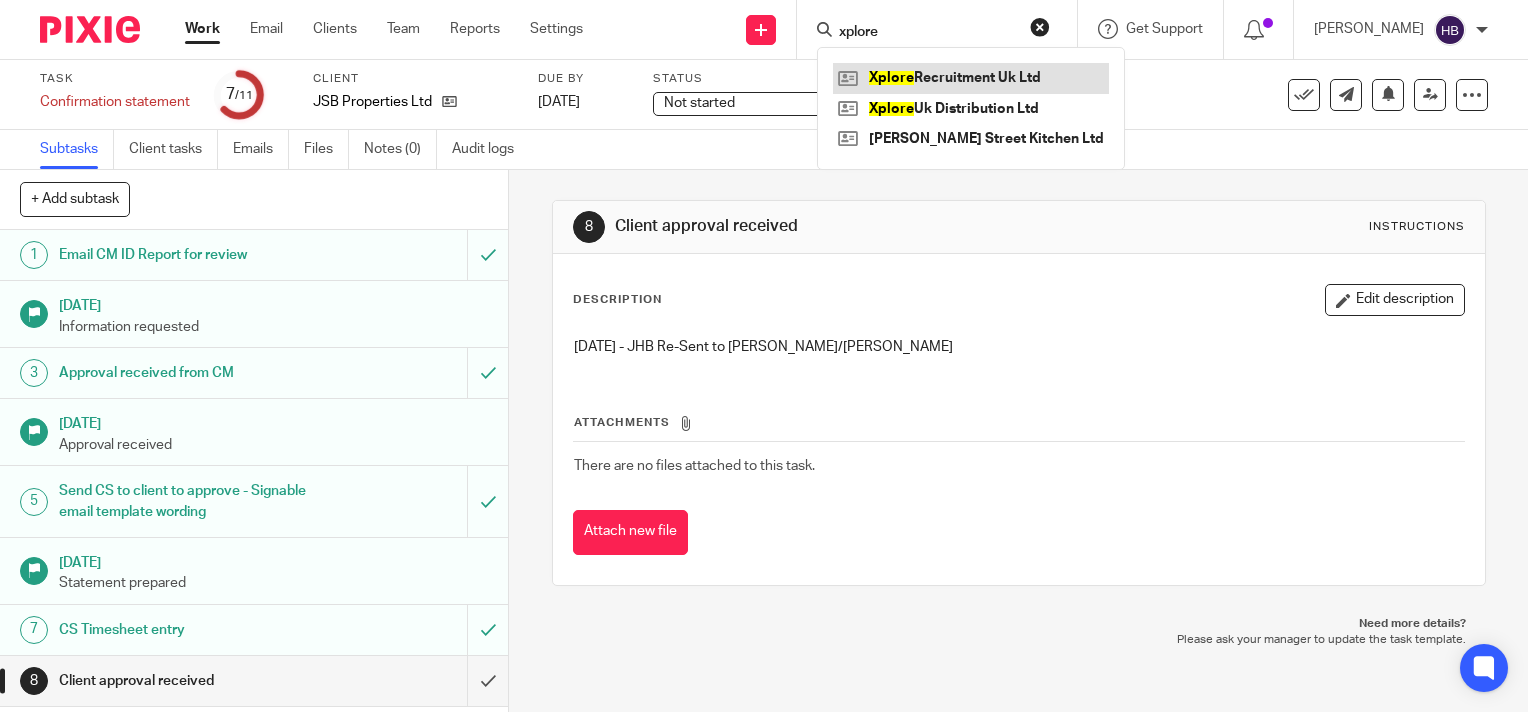 click at bounding box center (971, 78) 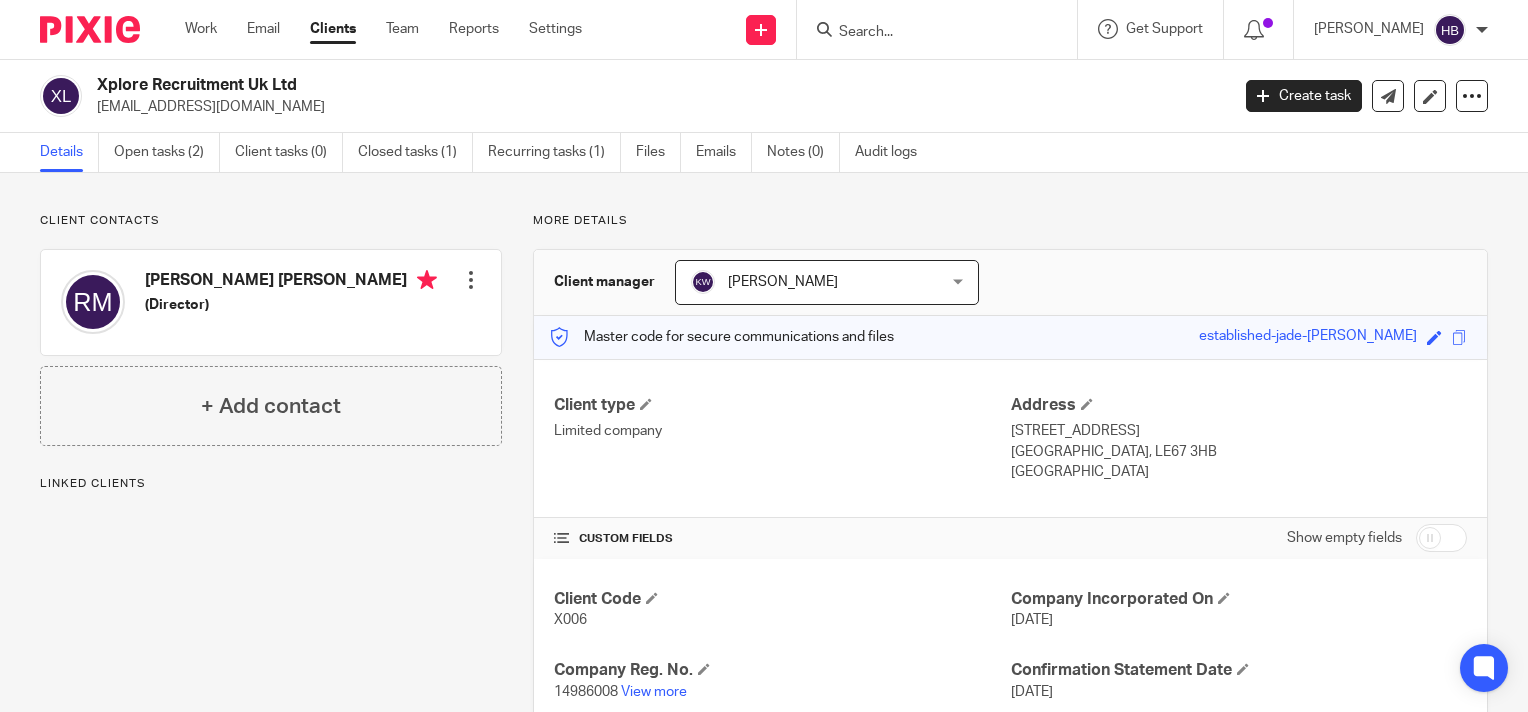 scroll, scrollTop: 0, scrollLeft: 0, axis: both 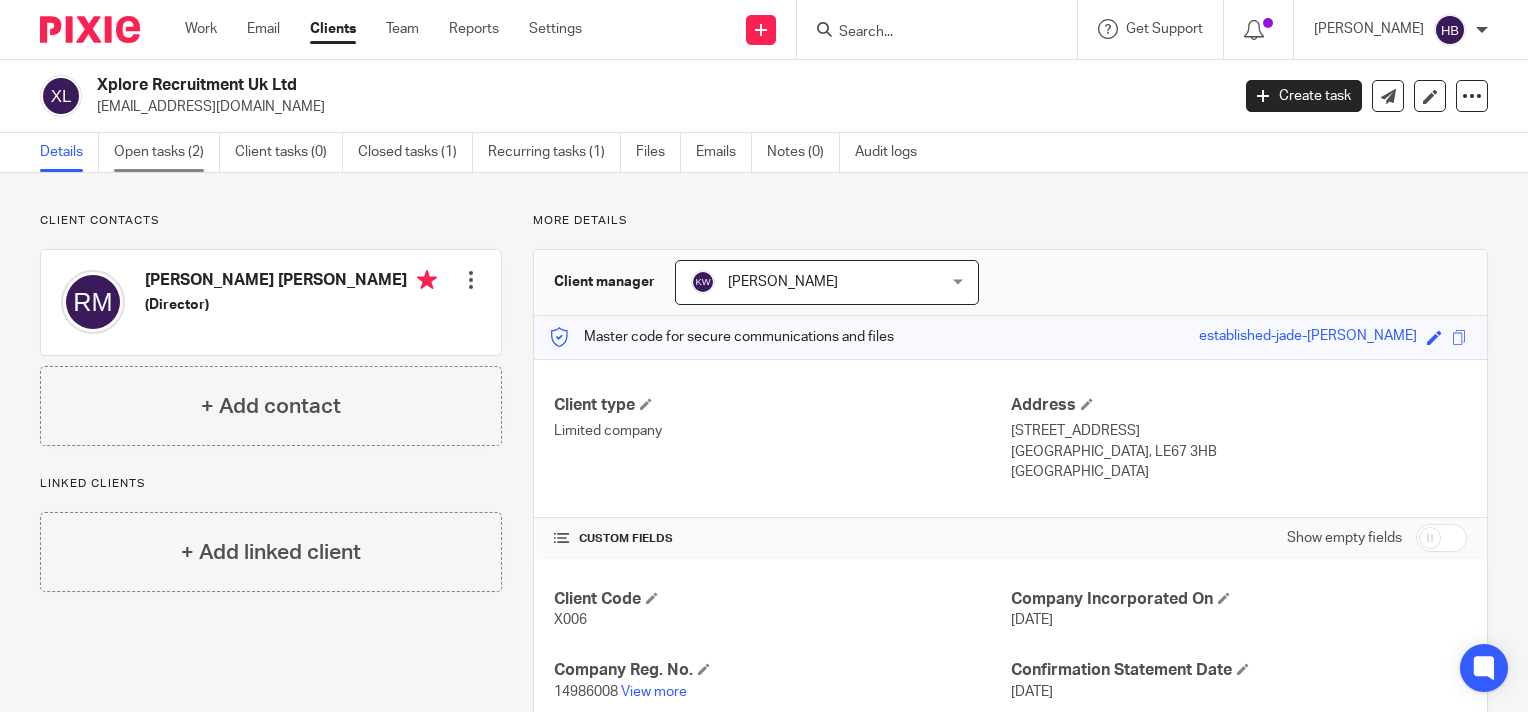 click on "Open tasks (2)" at bounding box center (167, 152) 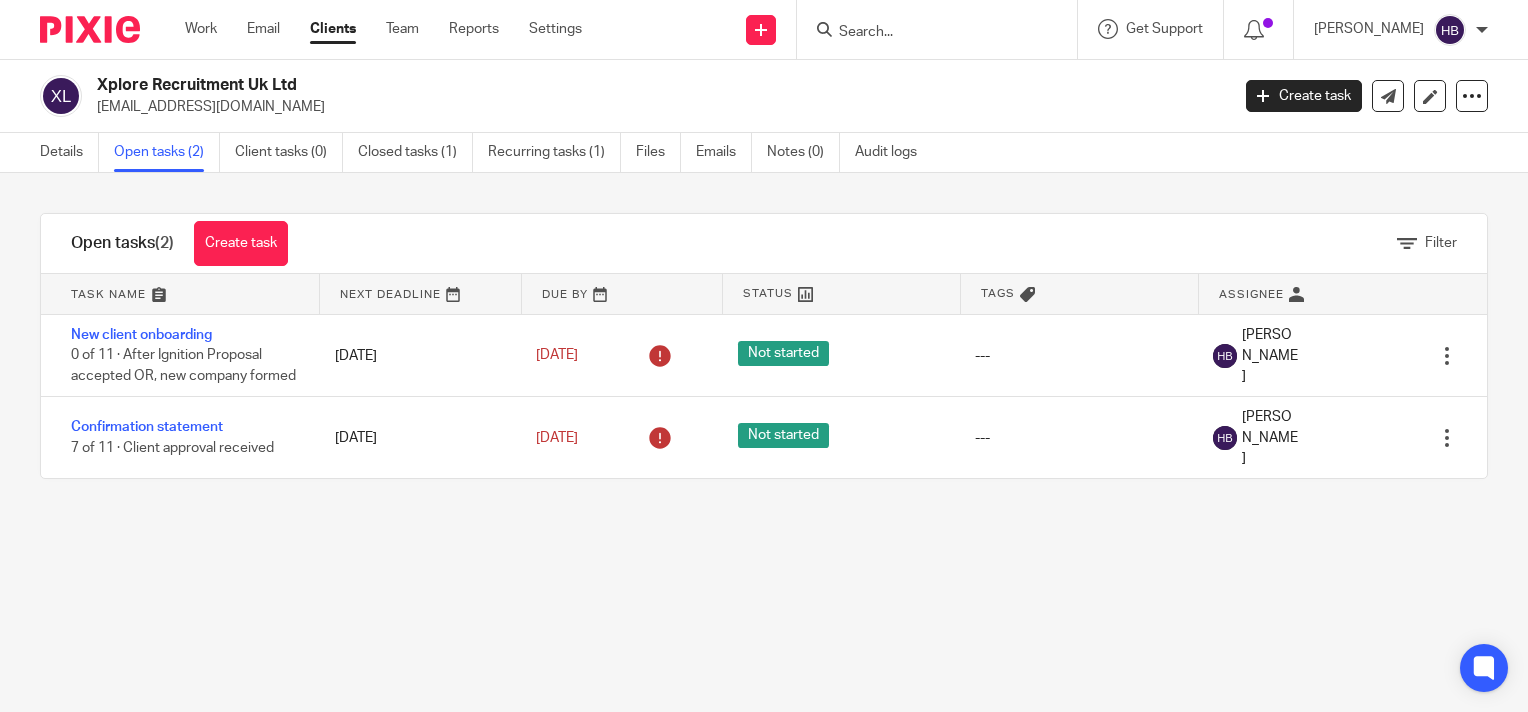 scroll, scrollTop: 0, scrollLeft: 0, axis: both 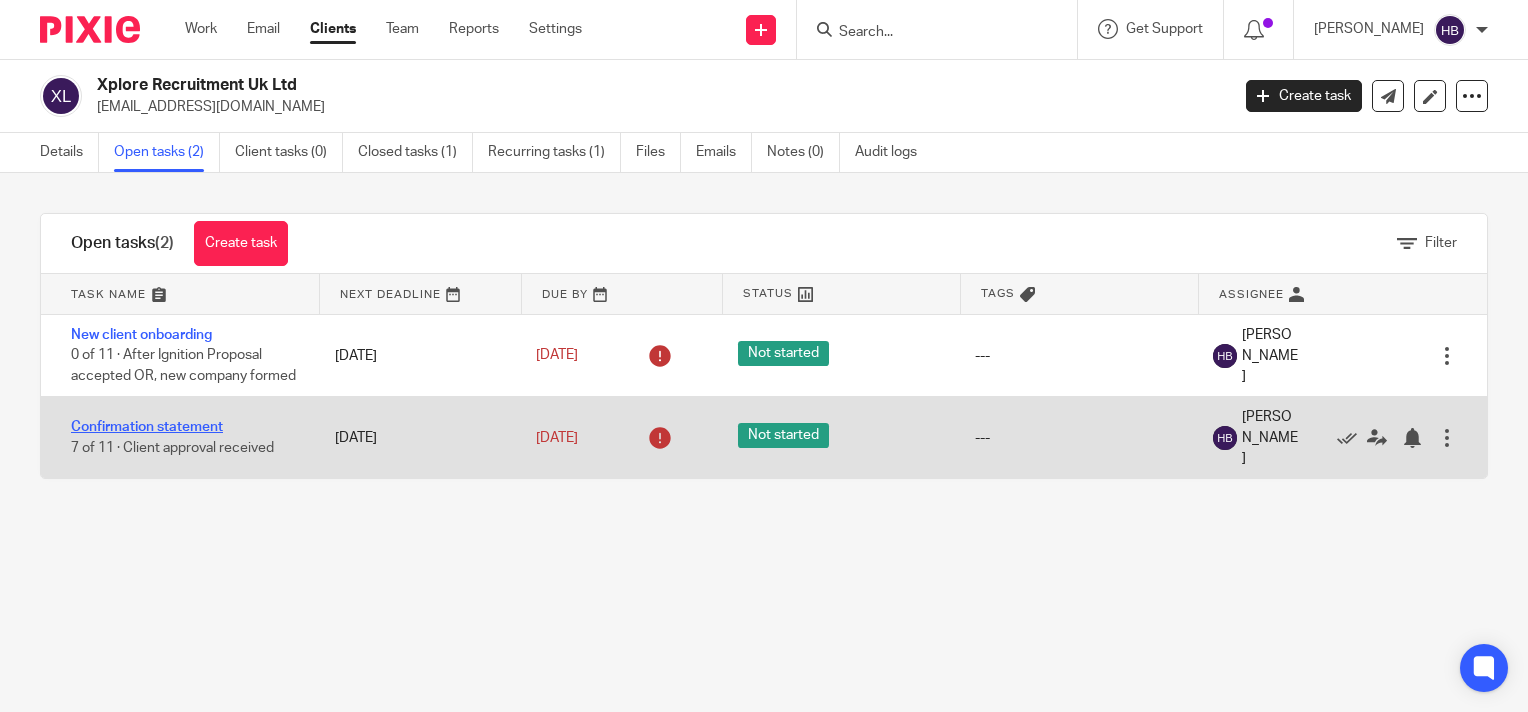 click on "Confirmation statement" at bounding box center (147, 427) 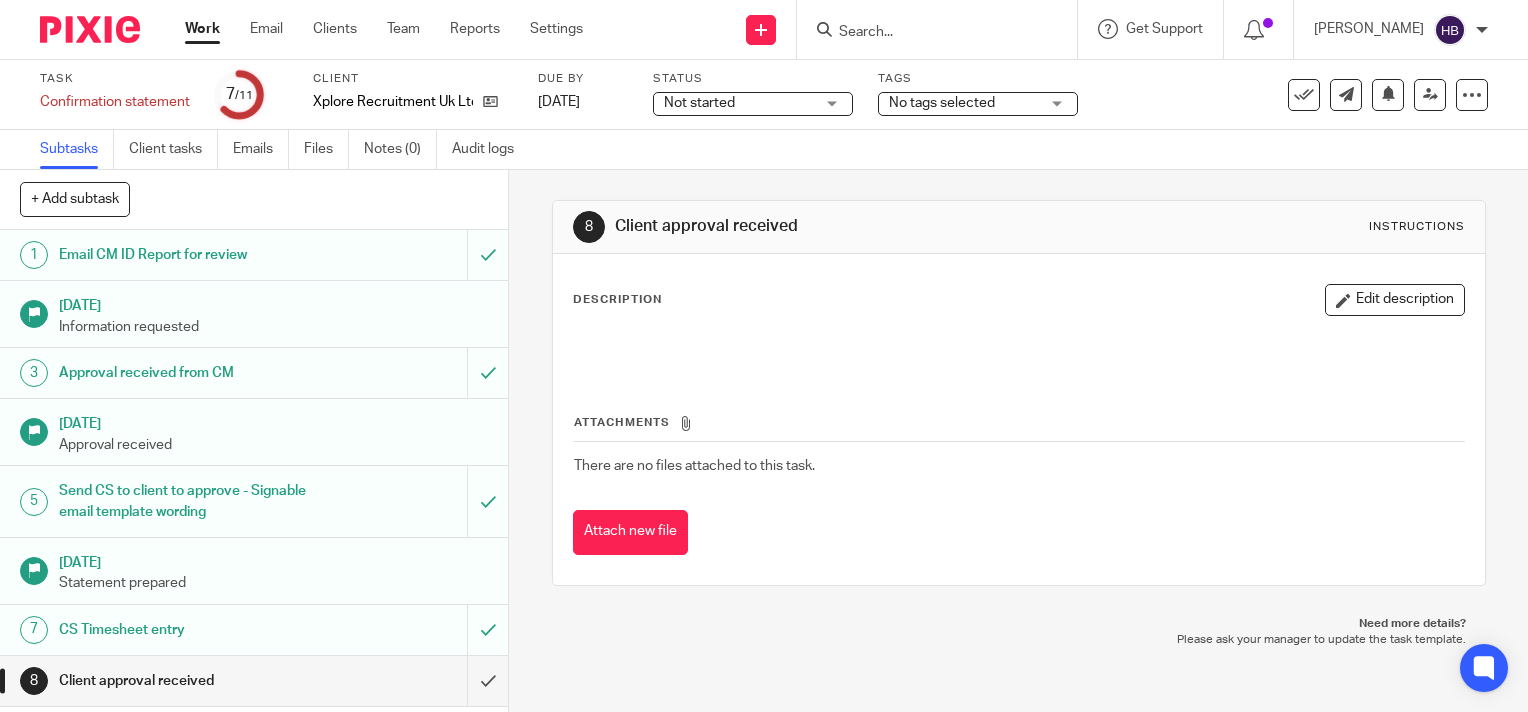 scroll, scrollTop: 0, scrollLeft: 0, axis: both 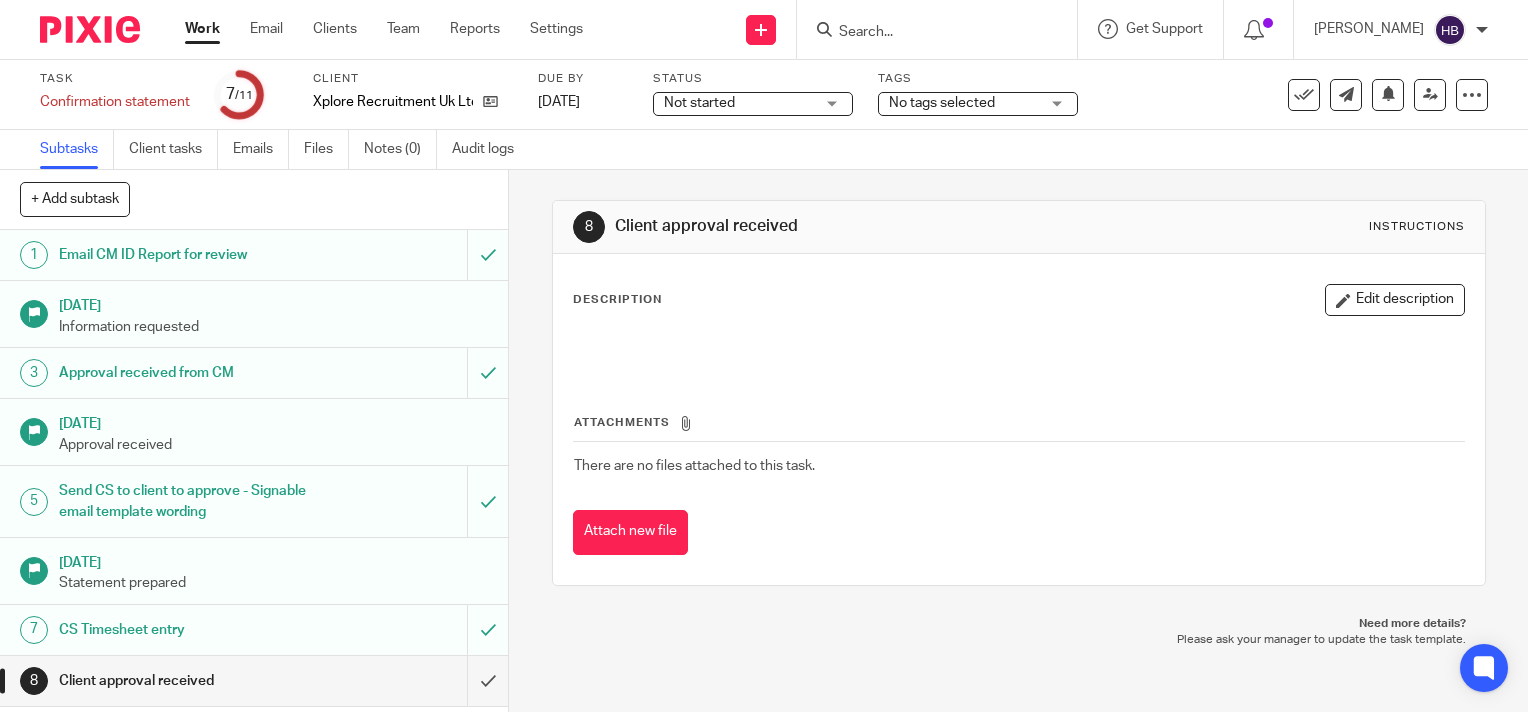 drag, startPoint x: 1364, startPoint y: 296, endPoint x: 1304, endPoint y: 295, distance: 60.00833 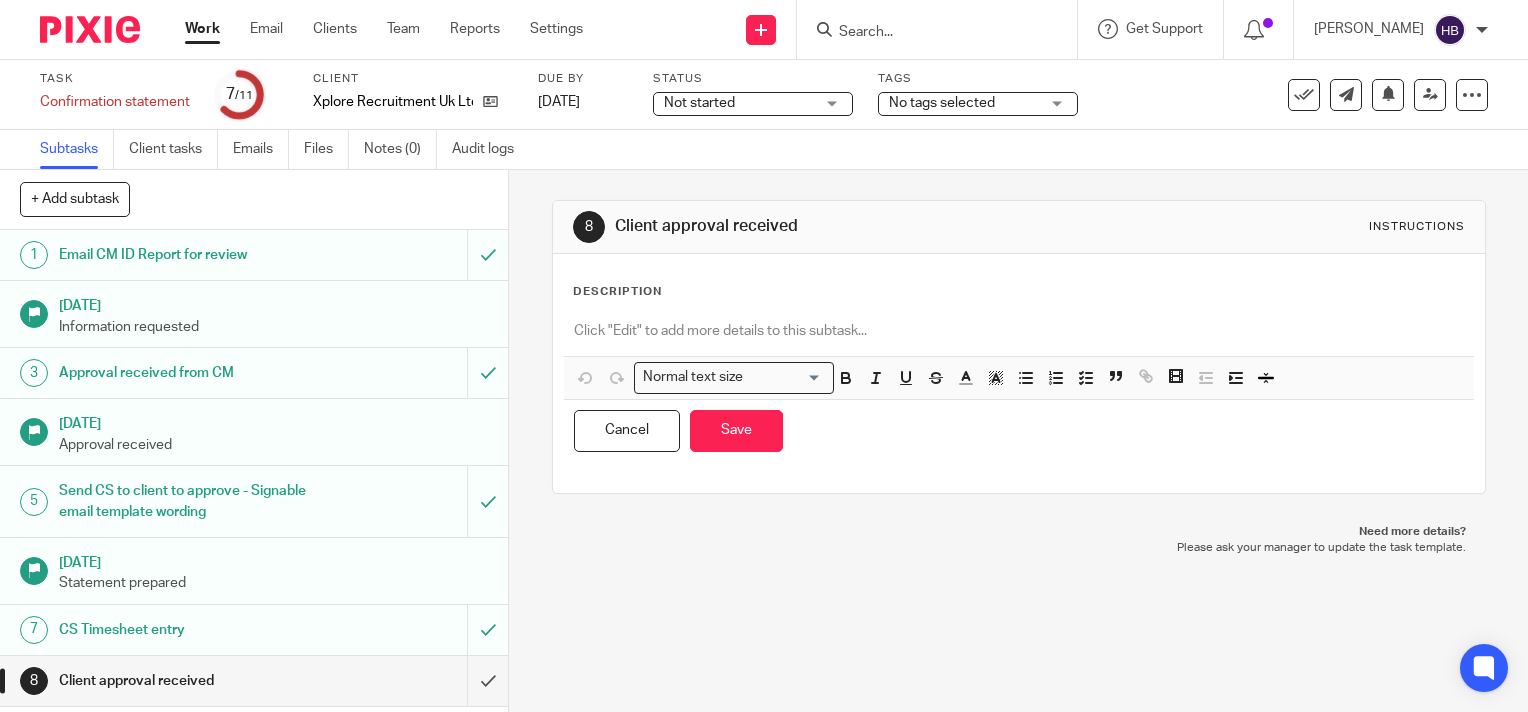 click at bounding box center (1019, 331) 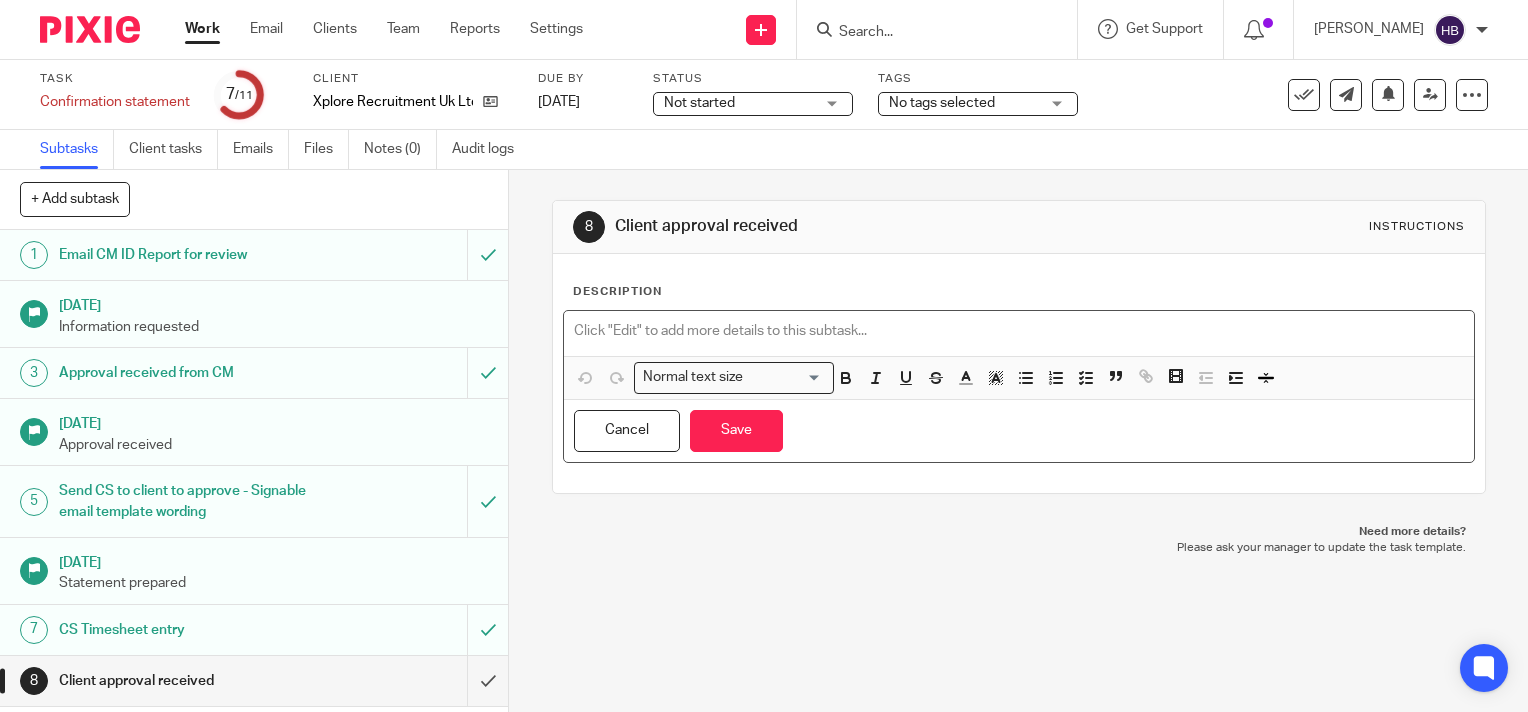 type 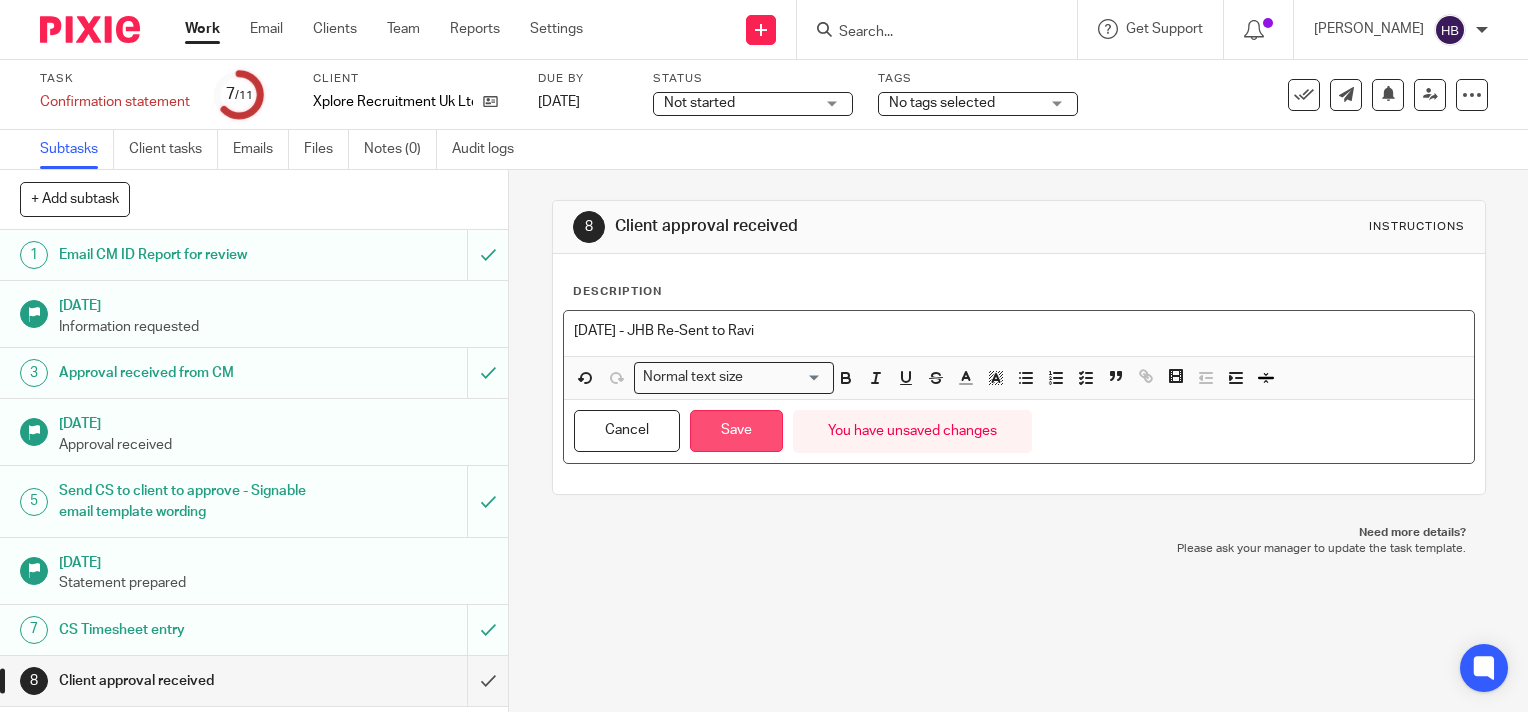 click on "Save" at bounding box center (736, 431) 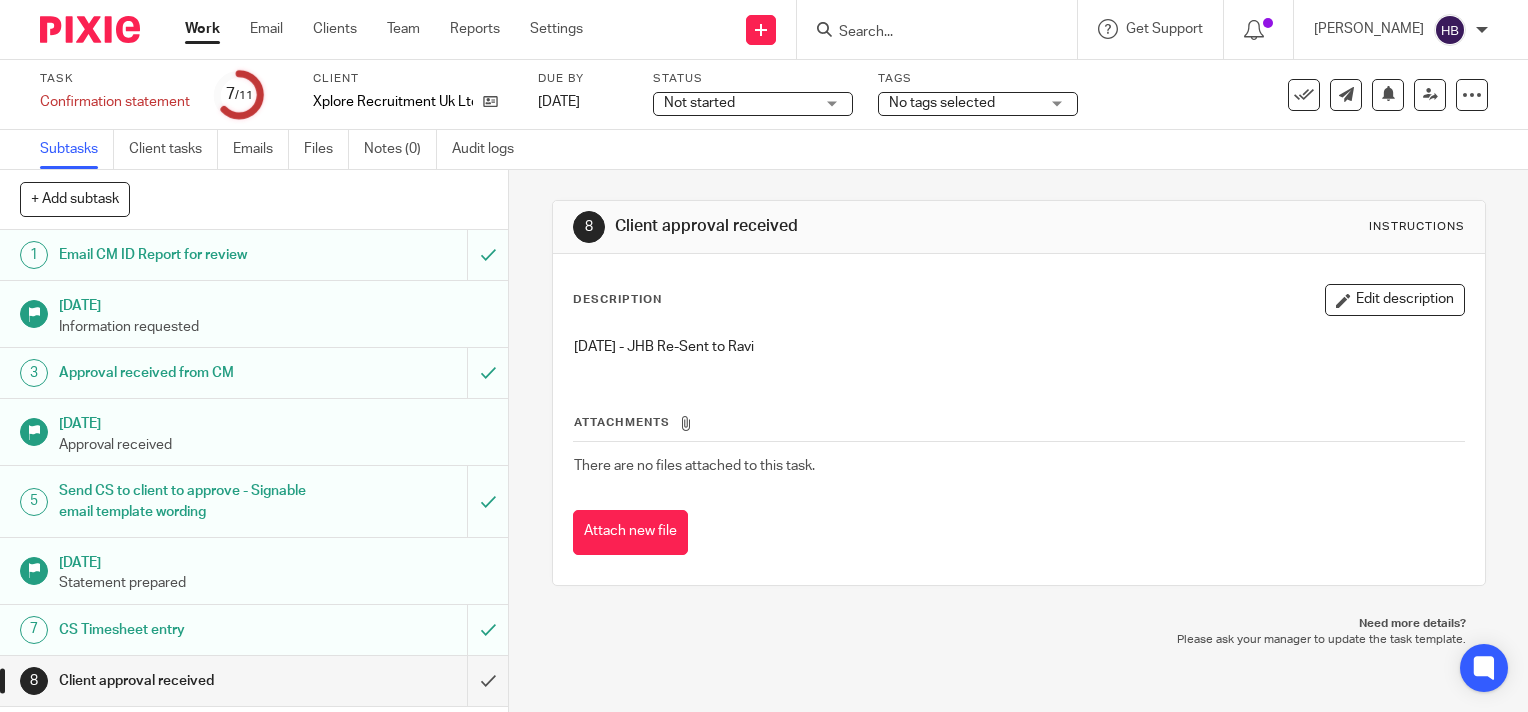 click on "Heather Barnes" at bounding box center (1401, 30) 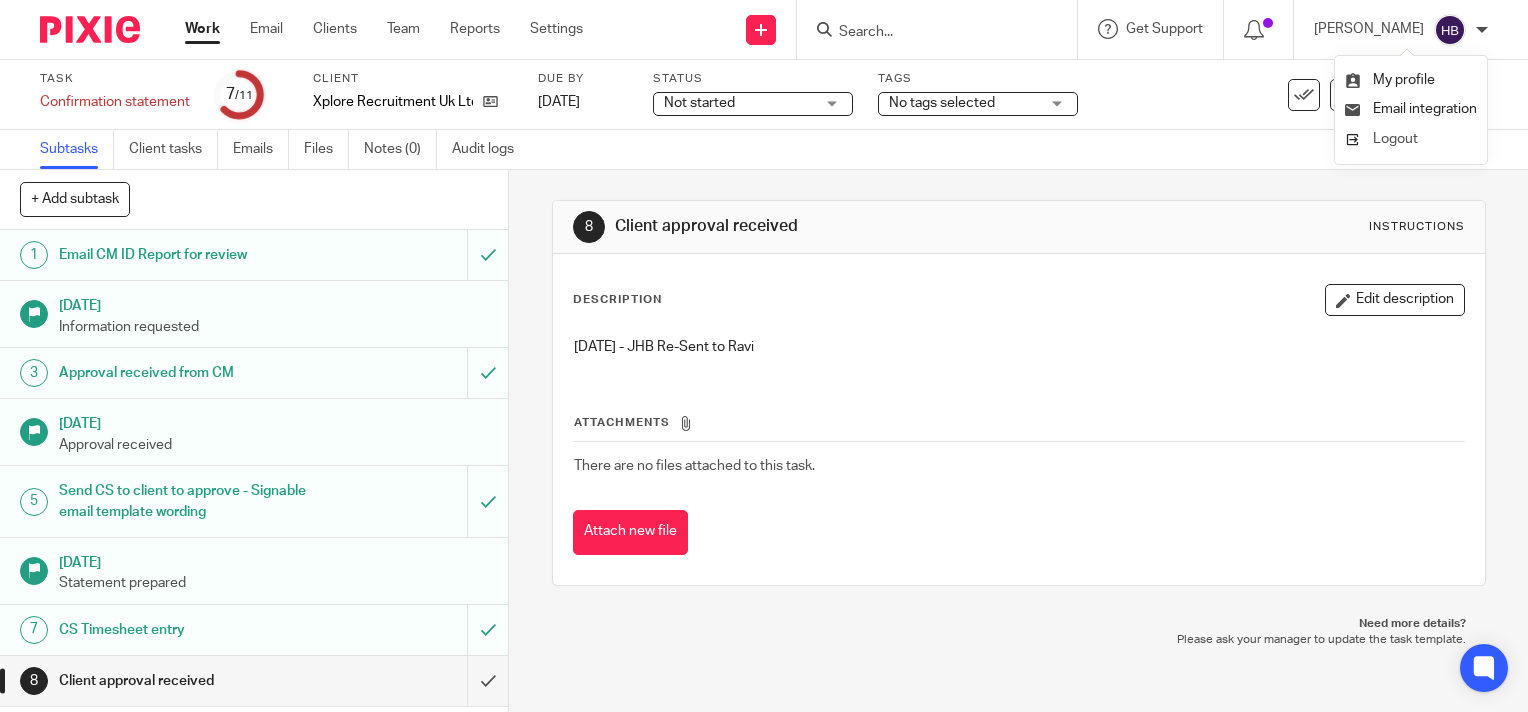 click on "Logout" at bounding box center [1395, 139] 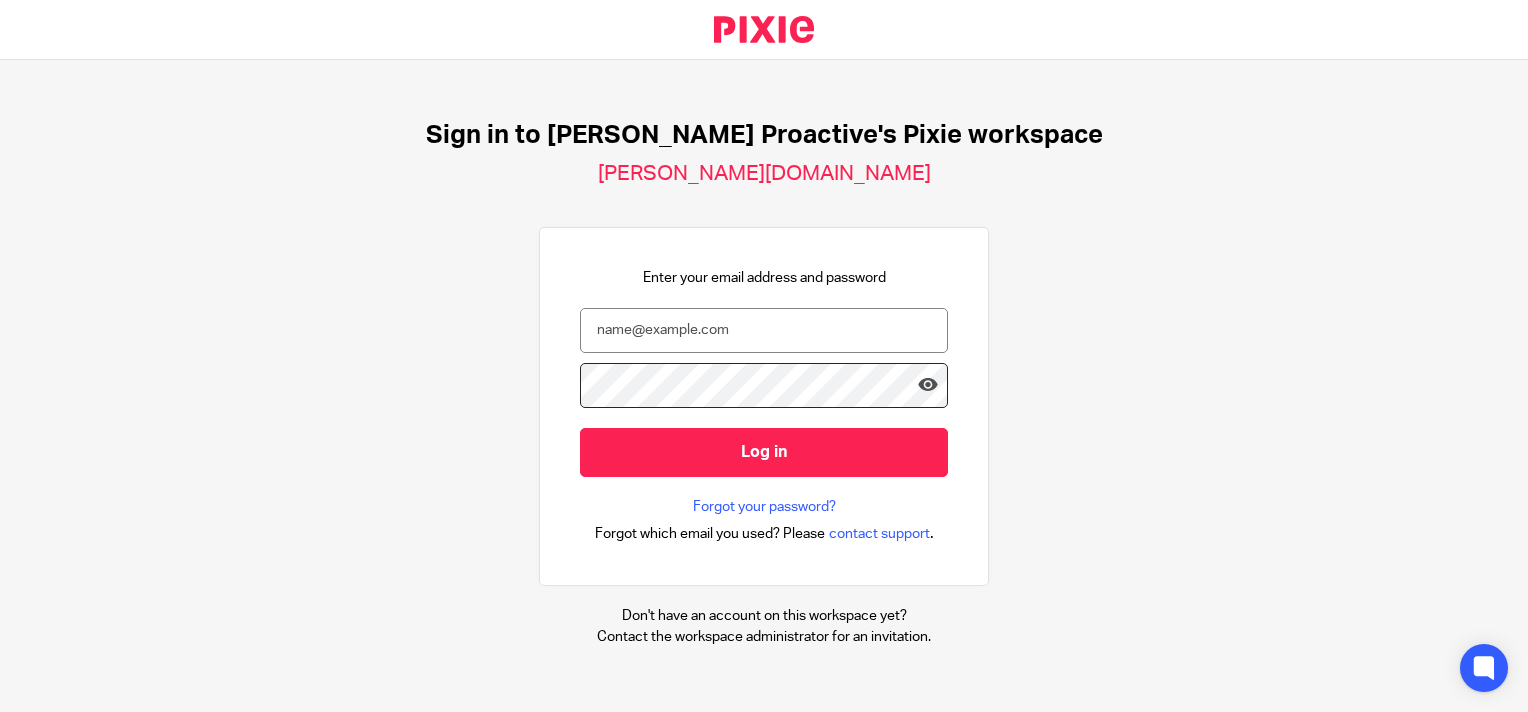 scroll, scrollTop: 0, scrollLeft: 0, axis: both 